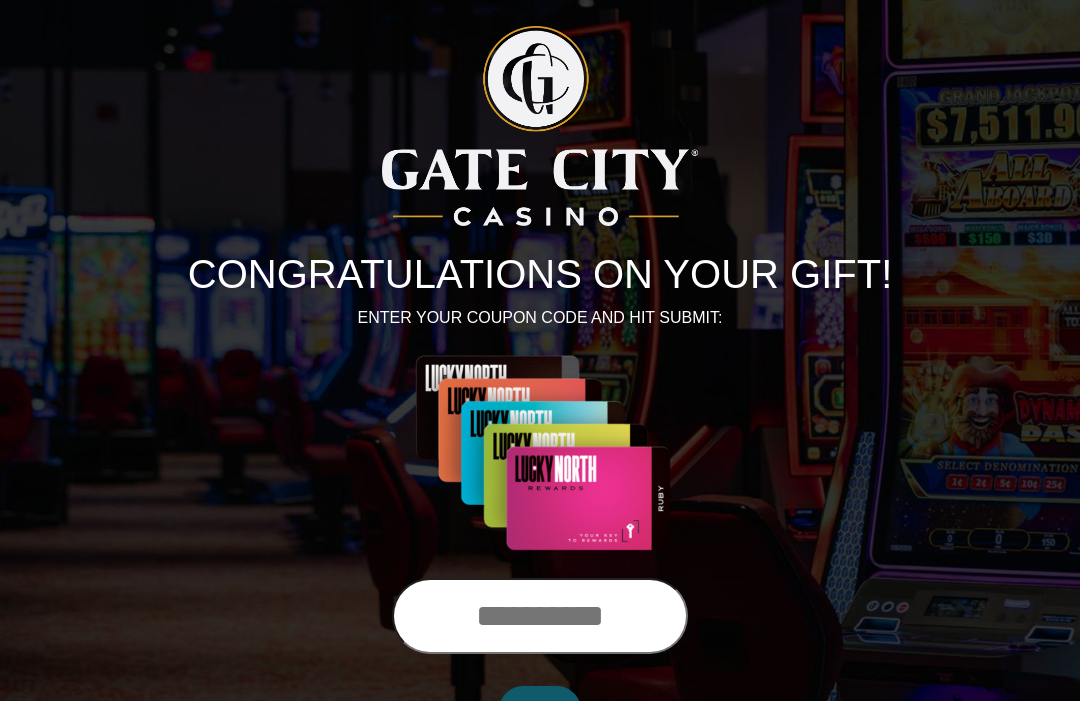 scroll, scrollTop: 0, scrollLeft: 0, axis: both 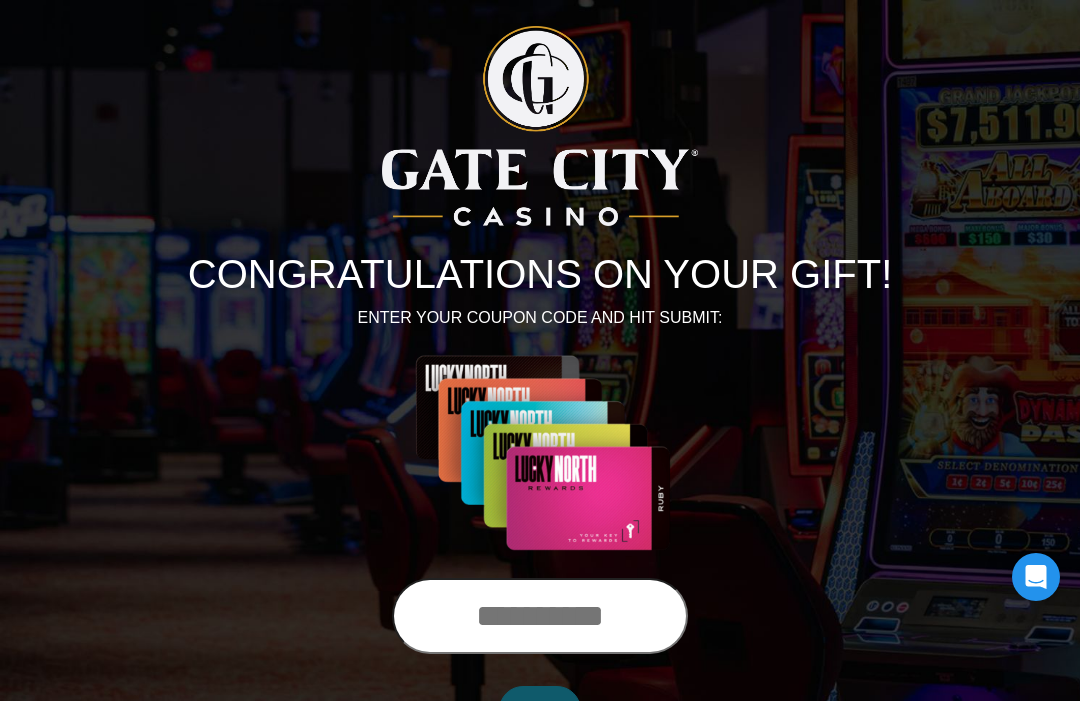click at bounding box center (540, 616) 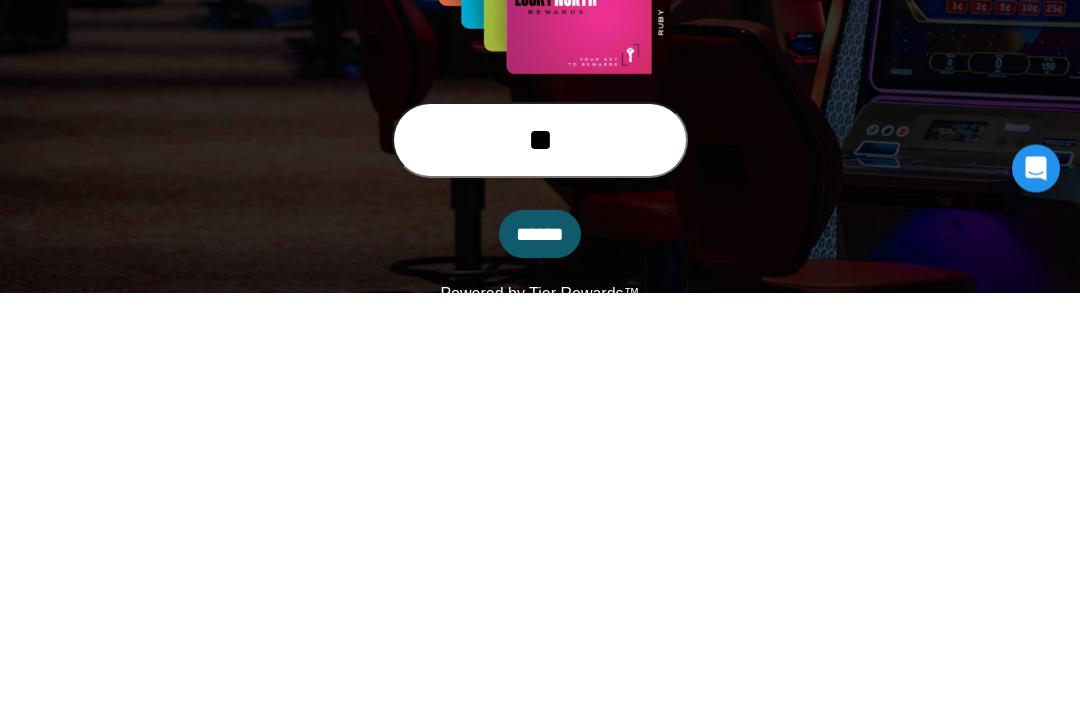 type on "*" 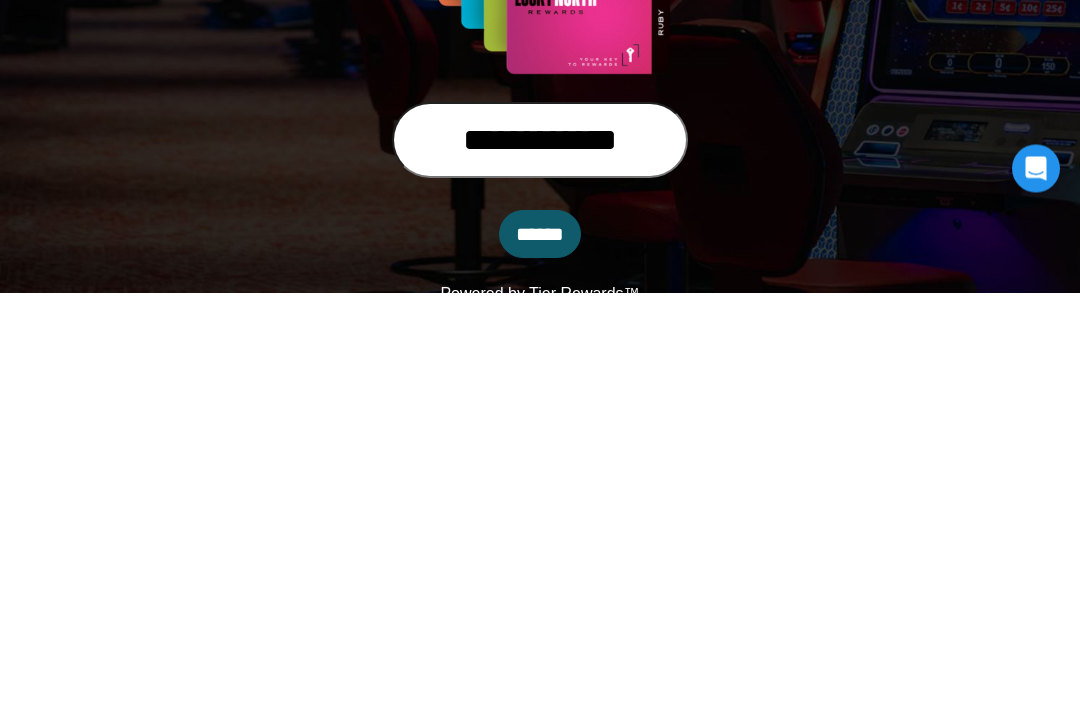 type on "**********" 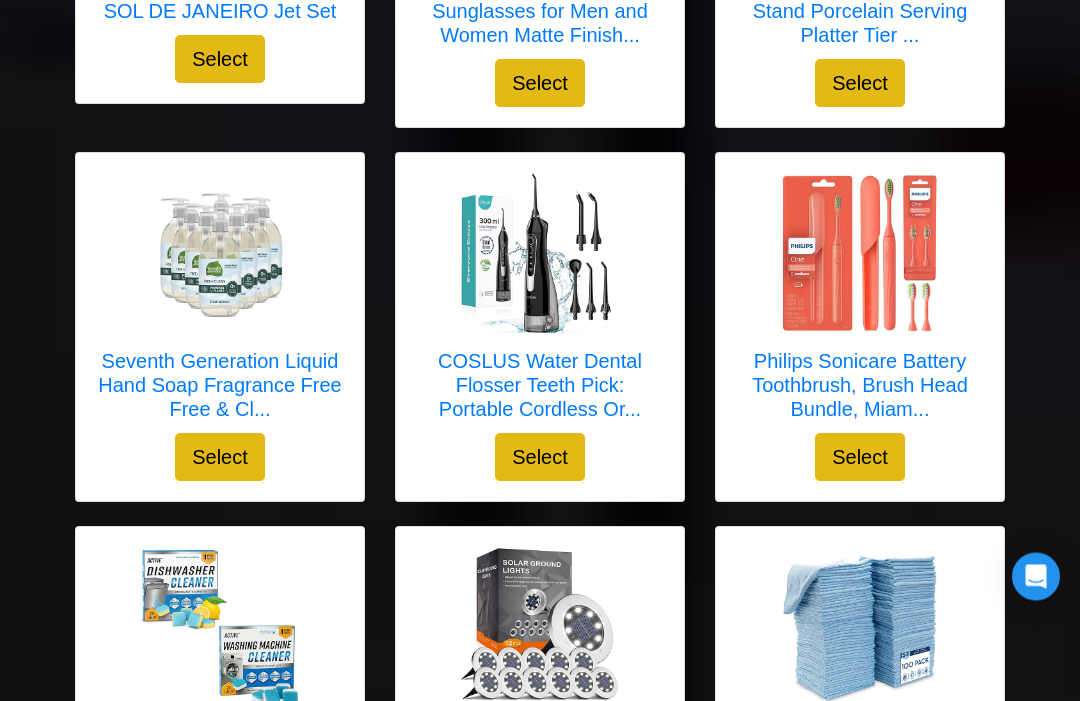 scroll, scrollTop: 932, scrollLeft: 0, axis: vertical 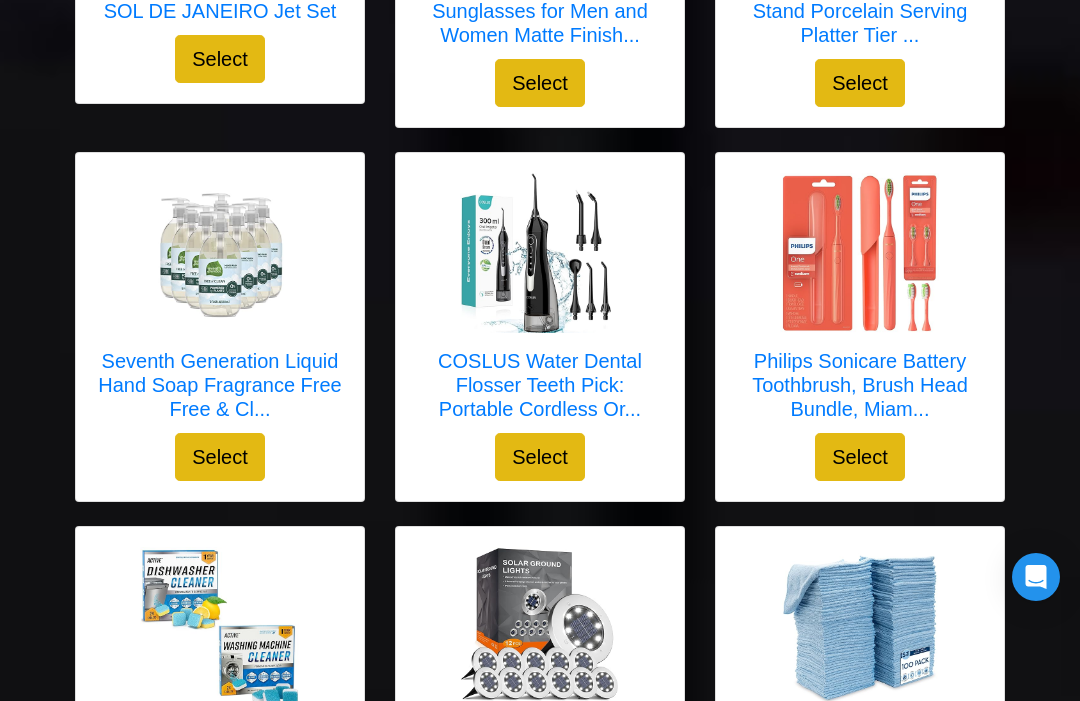 click on "Philips Sonicare Battery Toothbrush, Brush Head Bundle, Miam..." at bounding box center [860, 385] 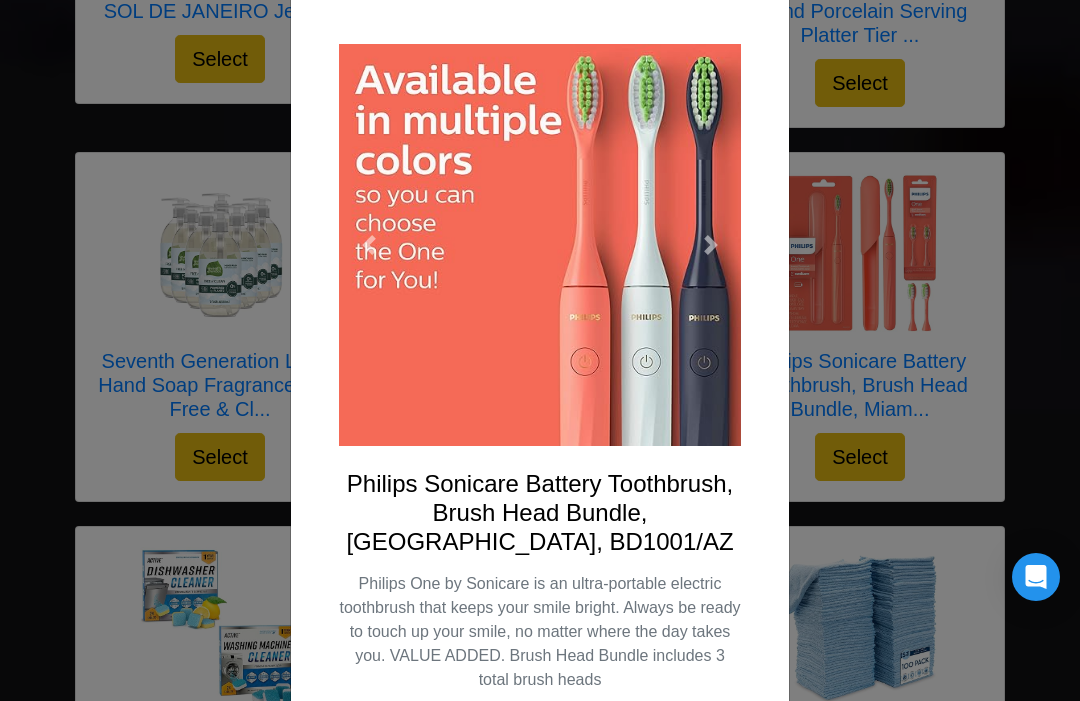 scroll, scrollTop: 0, scrollLeft: 0, axis: both 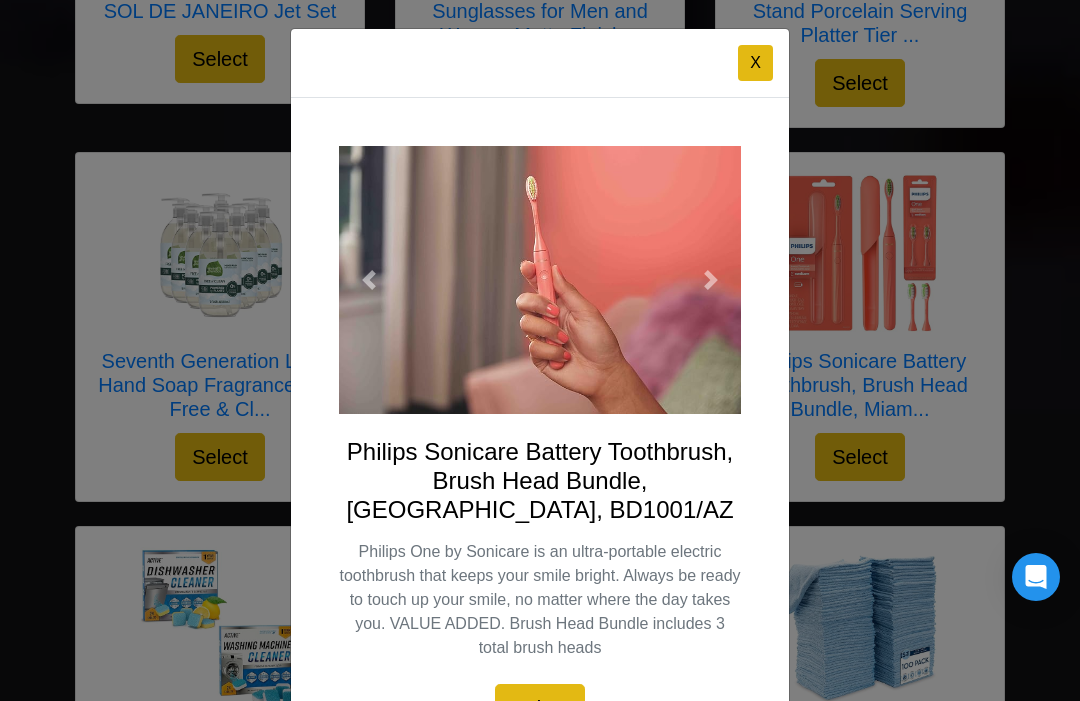 click on "X" at bounding box center [540, 350] 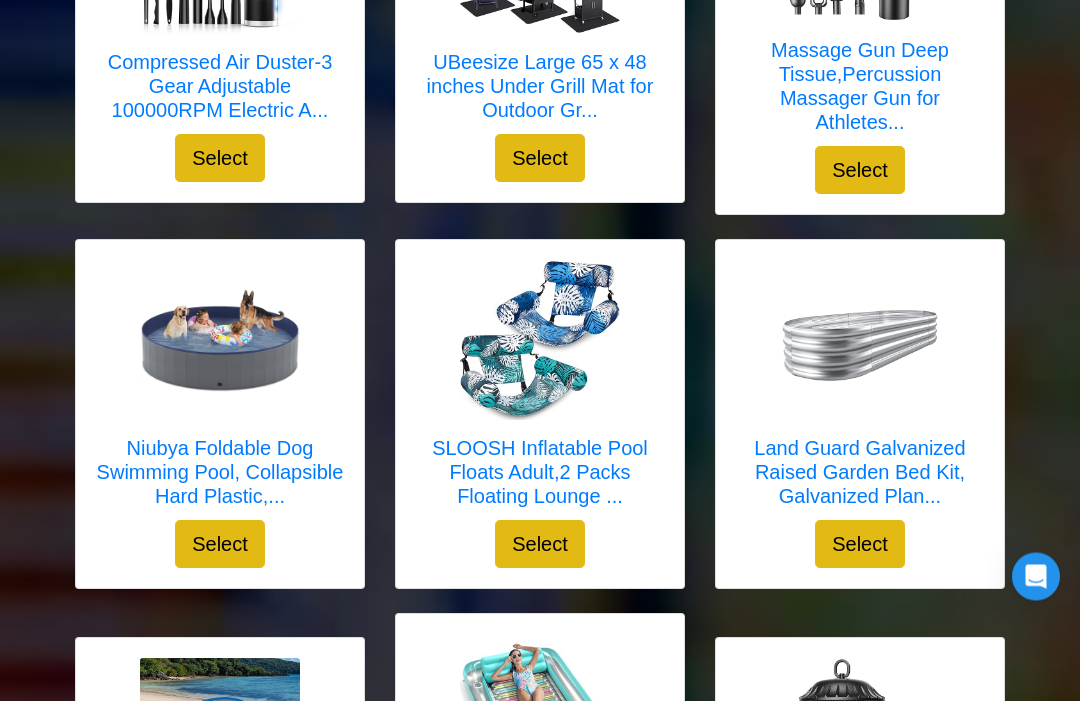 scroll, scrollTop: 2366, scrollLeft: 0, axis: vertical 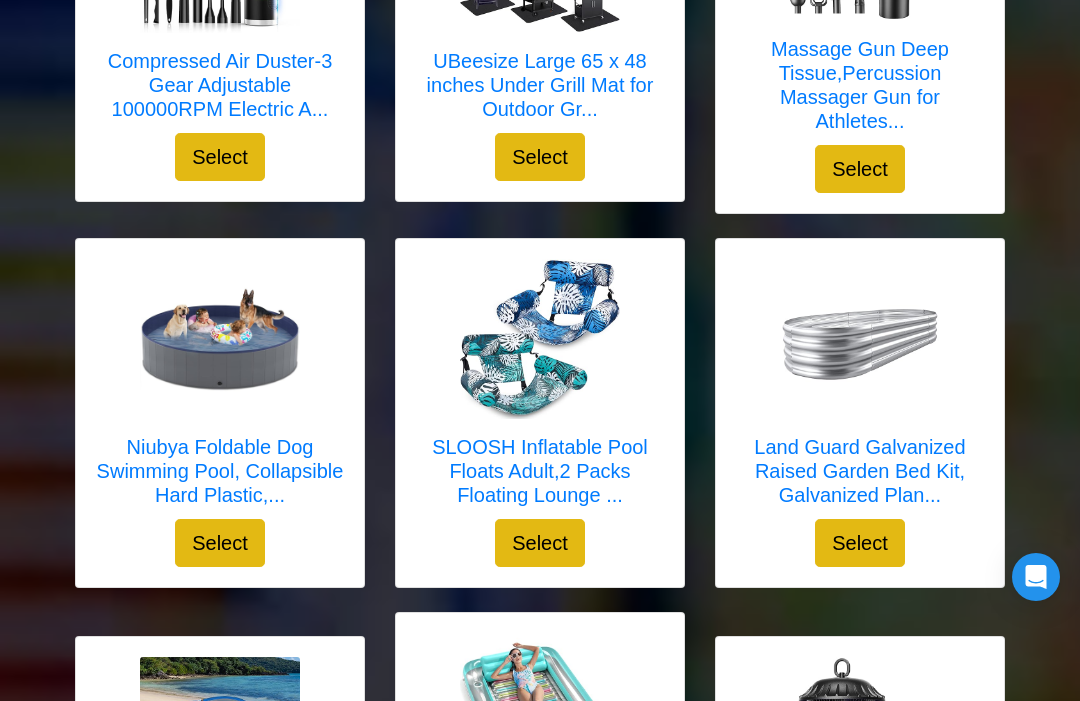 click on "Land Guard Galvanized Raised Garden Bed Kit, Galvanized Plan..." at bounding box center (860, 471) 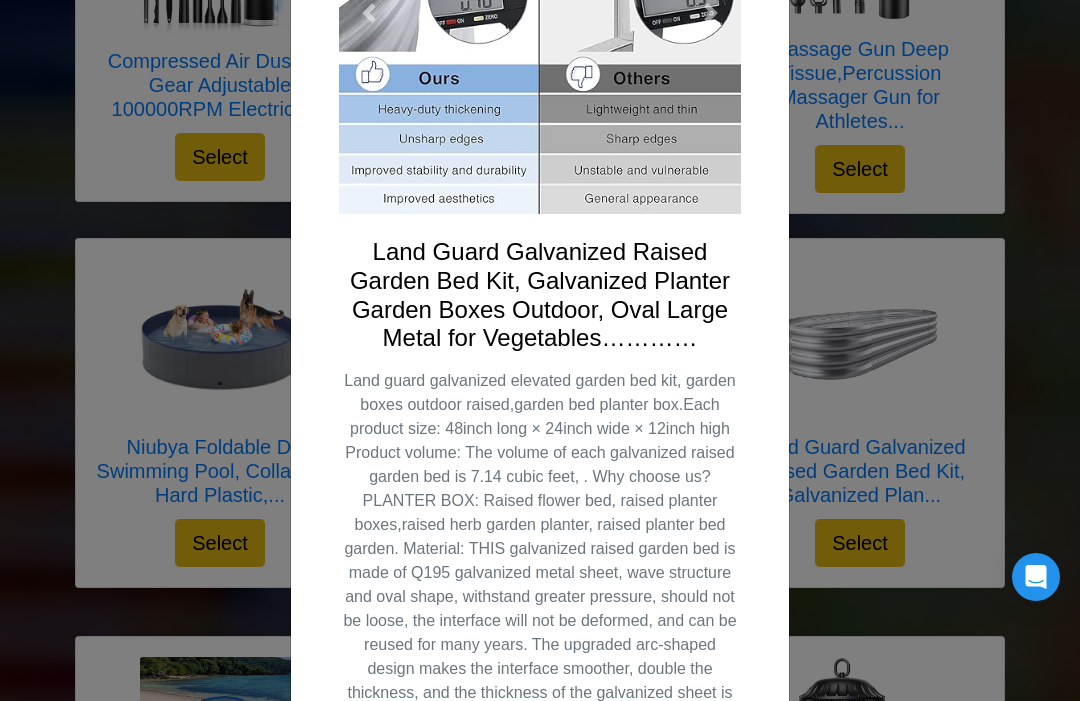 scroll, scrollTop: 339, scrollLeft: 0, axis: vertical 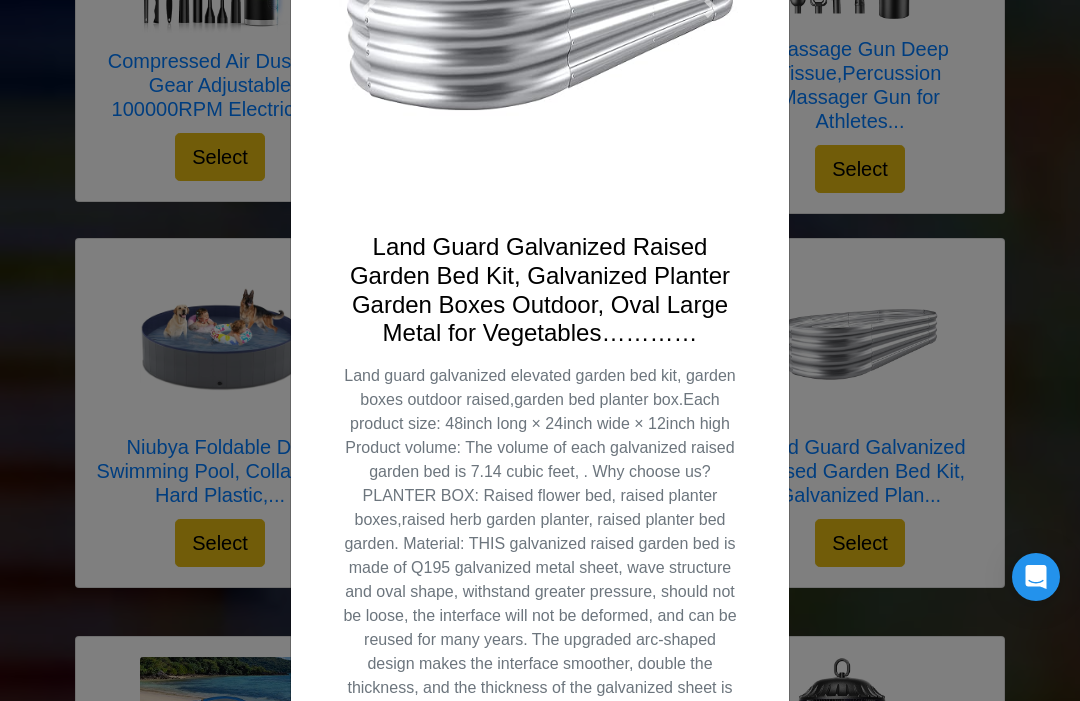 click on "X" at bounding box center [540, 350] 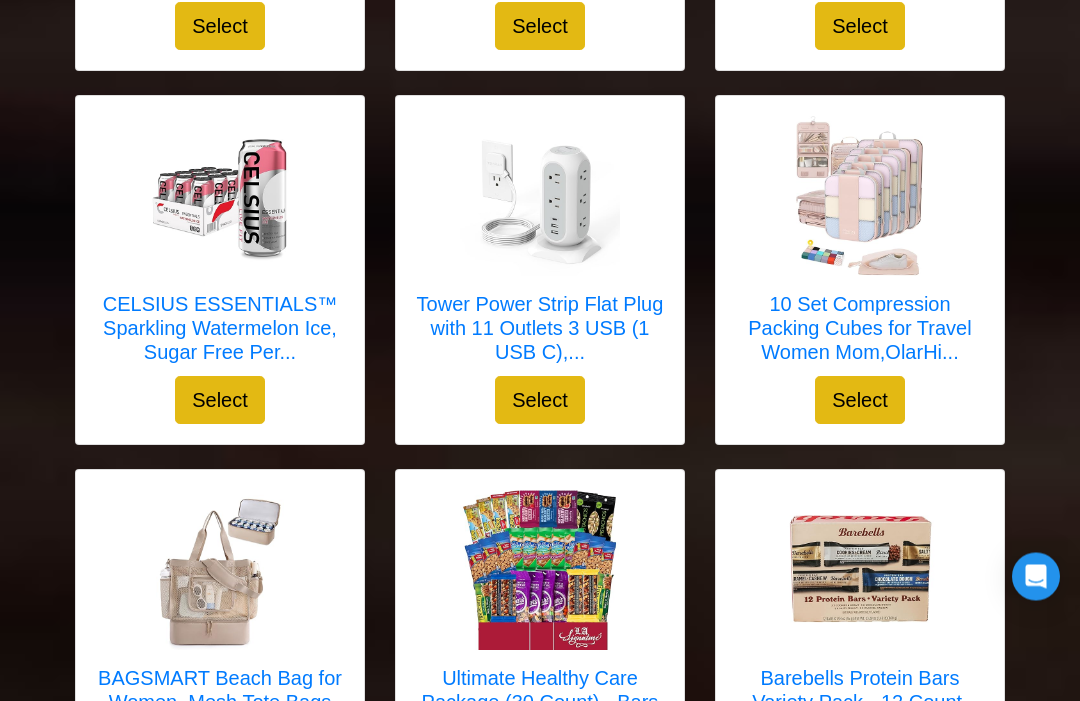 scroll, scrollTop: 5178, scrollLeft: 0, axis: vertical 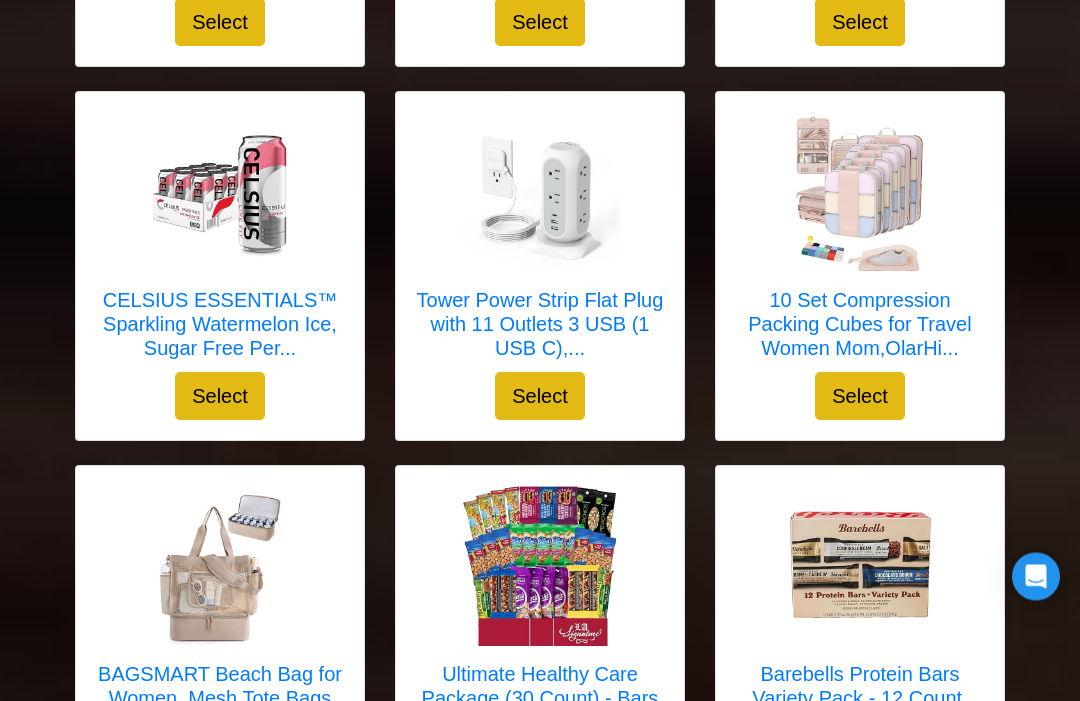 click at bounding box center [540, 567] 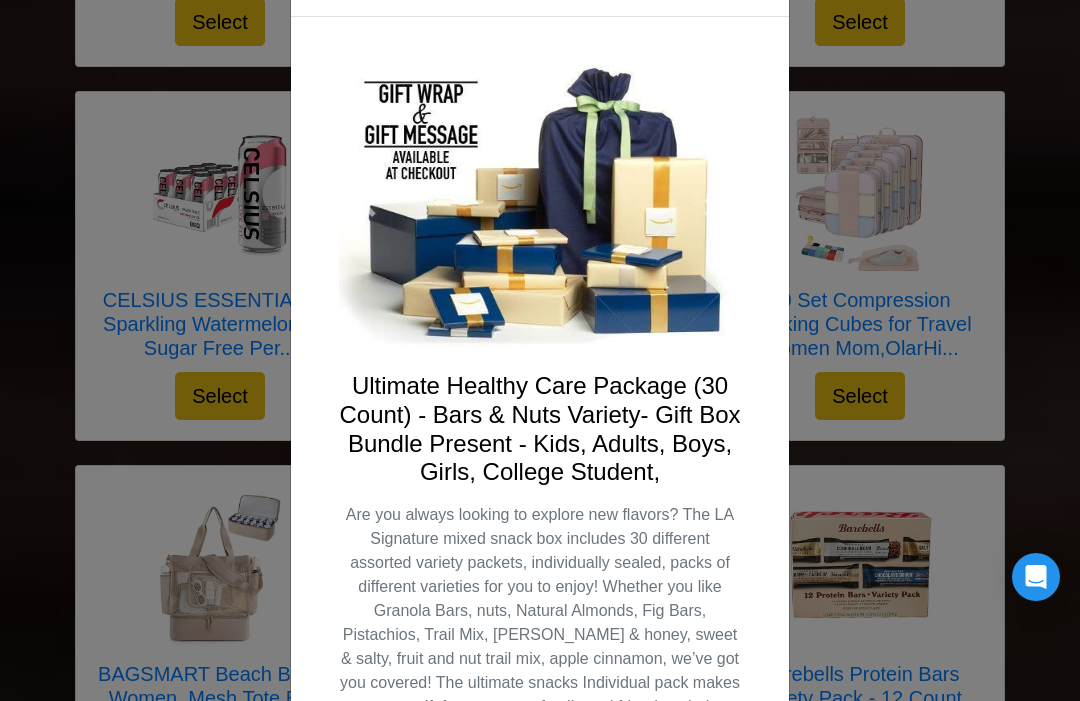 scroll, scrollTop: 80, scrollLeft: 0, axis: vertical 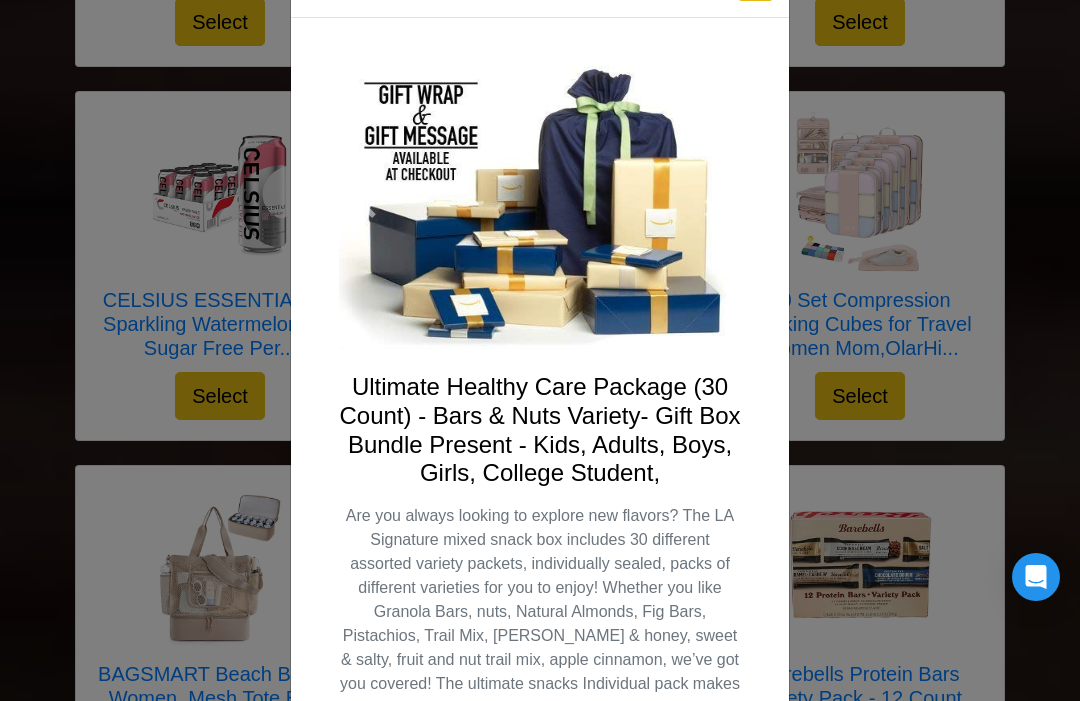 click on "X" at bounding box center (540, 350) 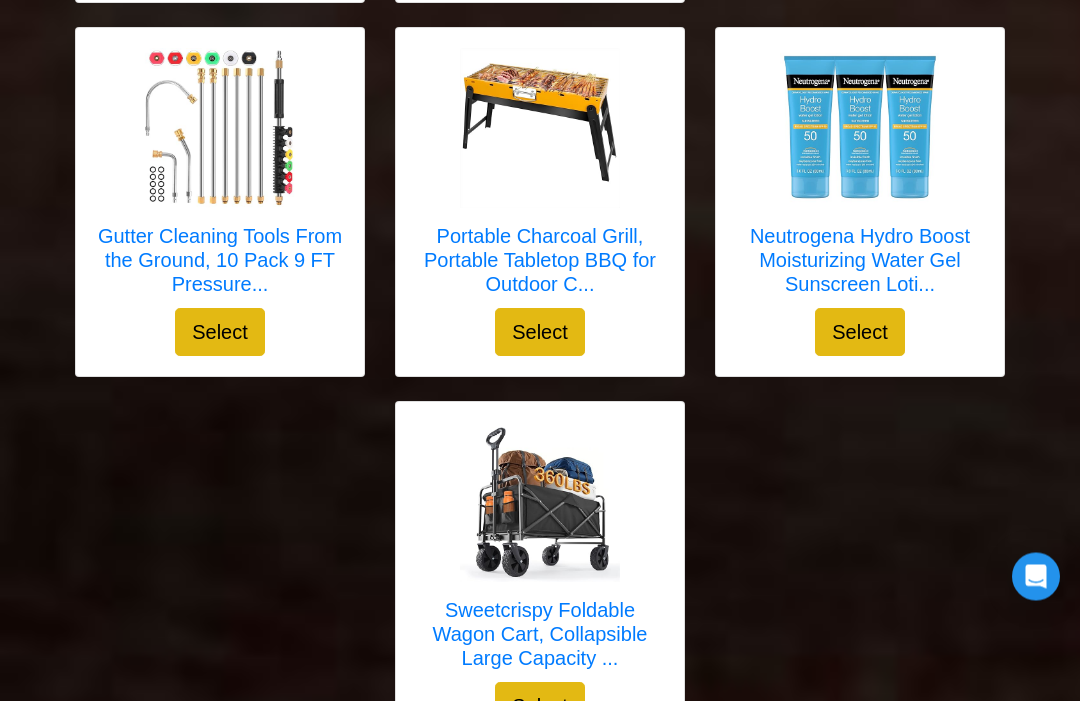 scroll, scrollTop: 6746, scrollLeft: 0, axis: vertical 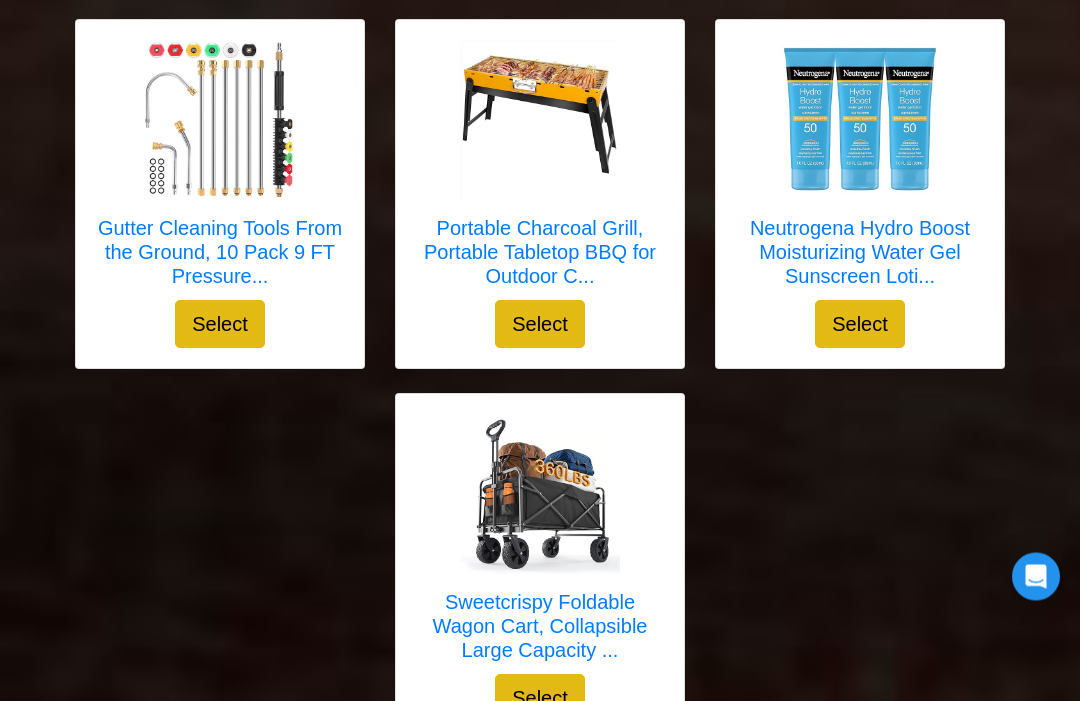 click at bounding box center (540, 495) 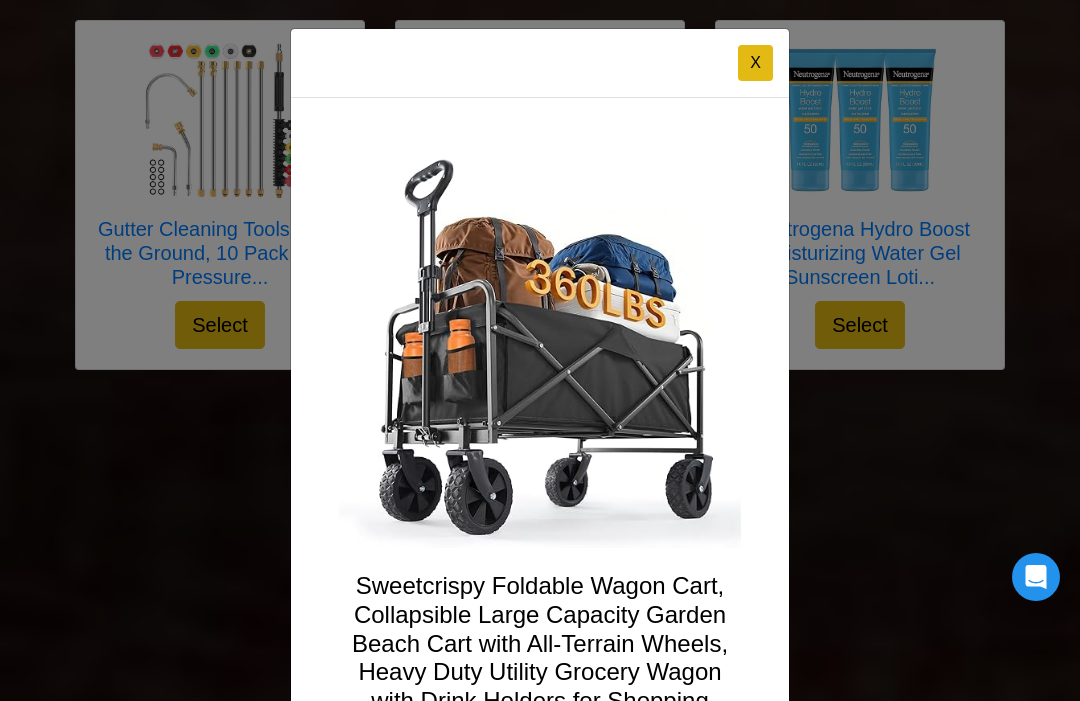 scroll, scrollTop: 0, scrollLeft: 0, axis: both 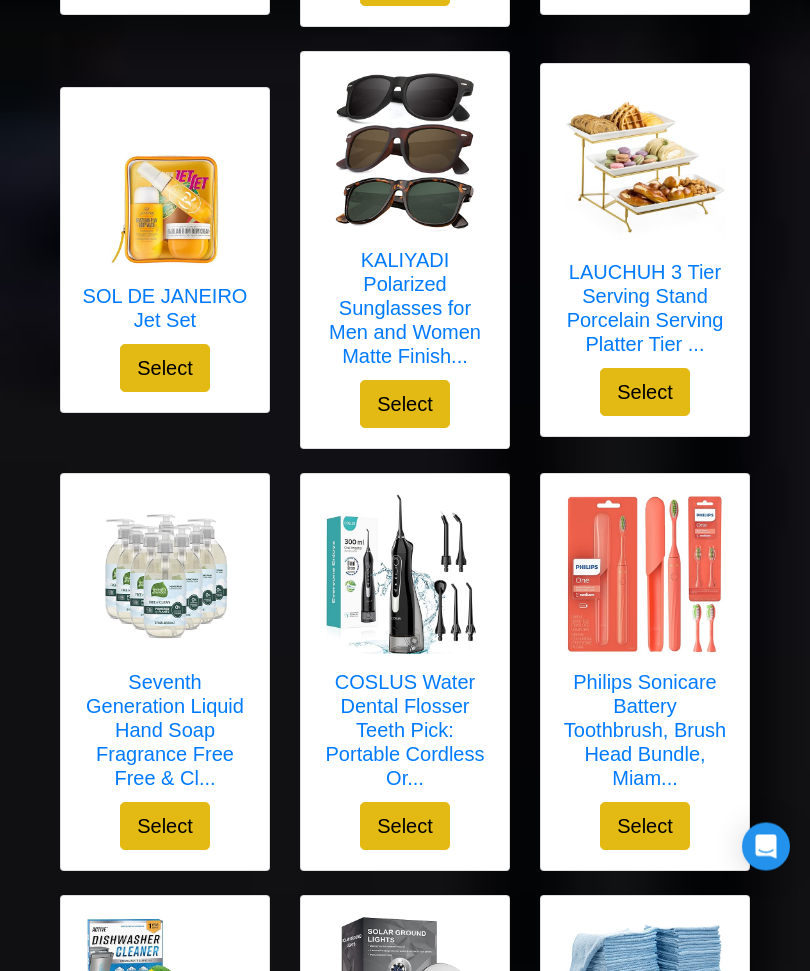 click on "COSLUS Water Dental Flosser Teeth Pick: Portable Cordless Or..." at bounding box center [405, 731] 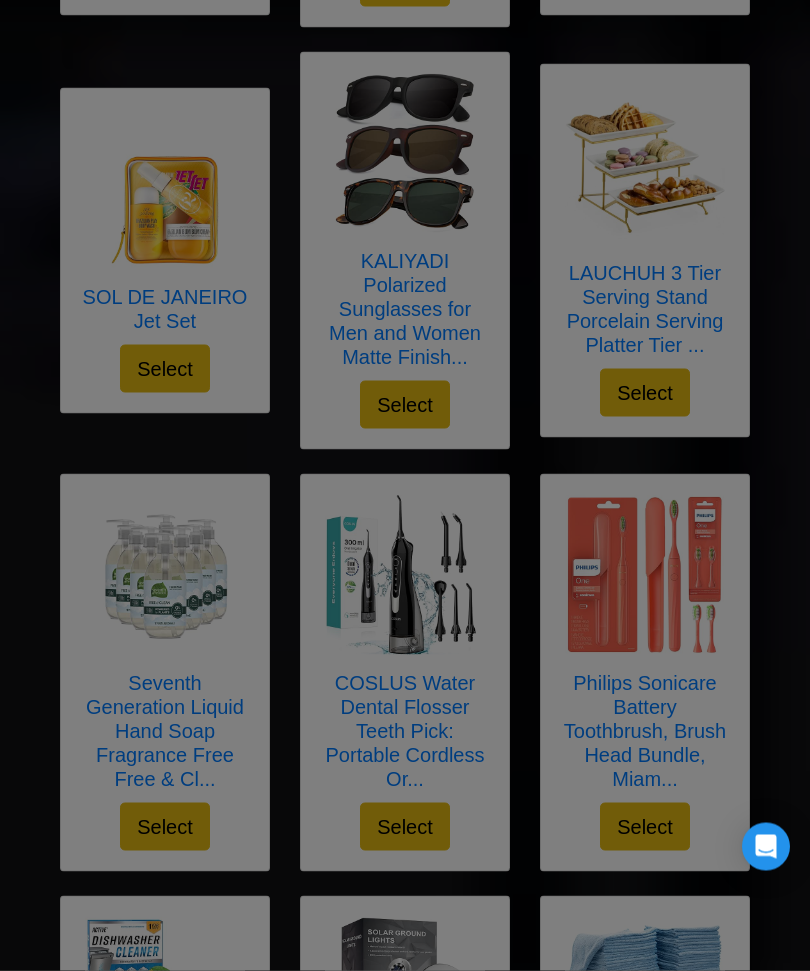 scroll, scrollTop: 707, scrollLeft: 0, axis: vertical 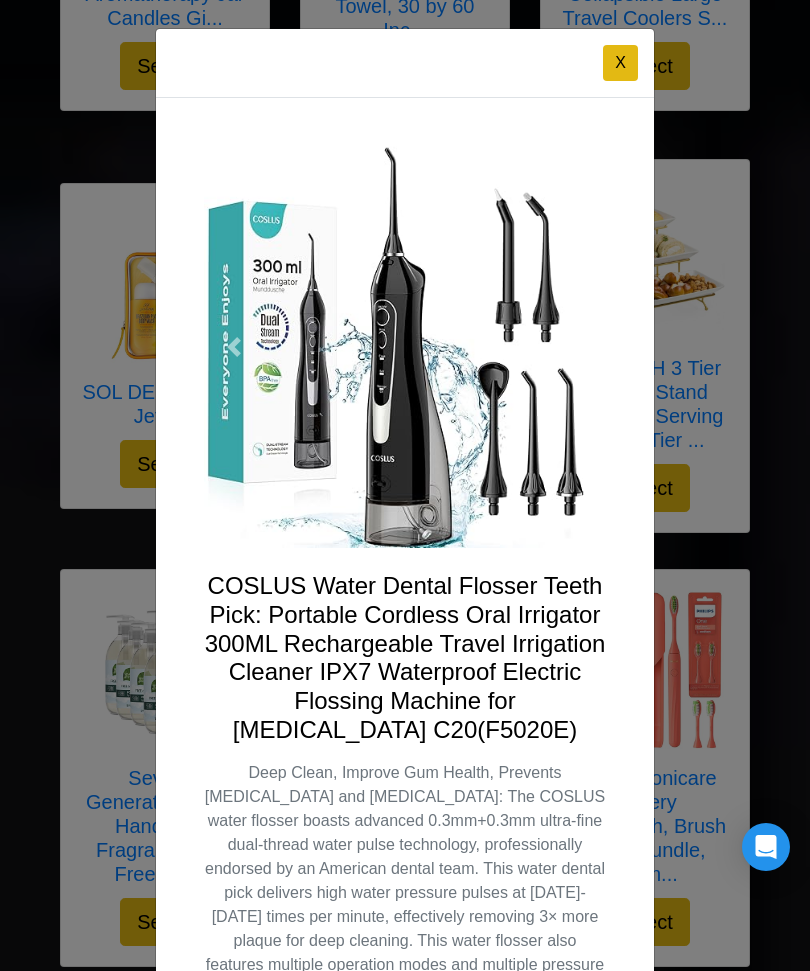 click at bounding box center (405, 347) 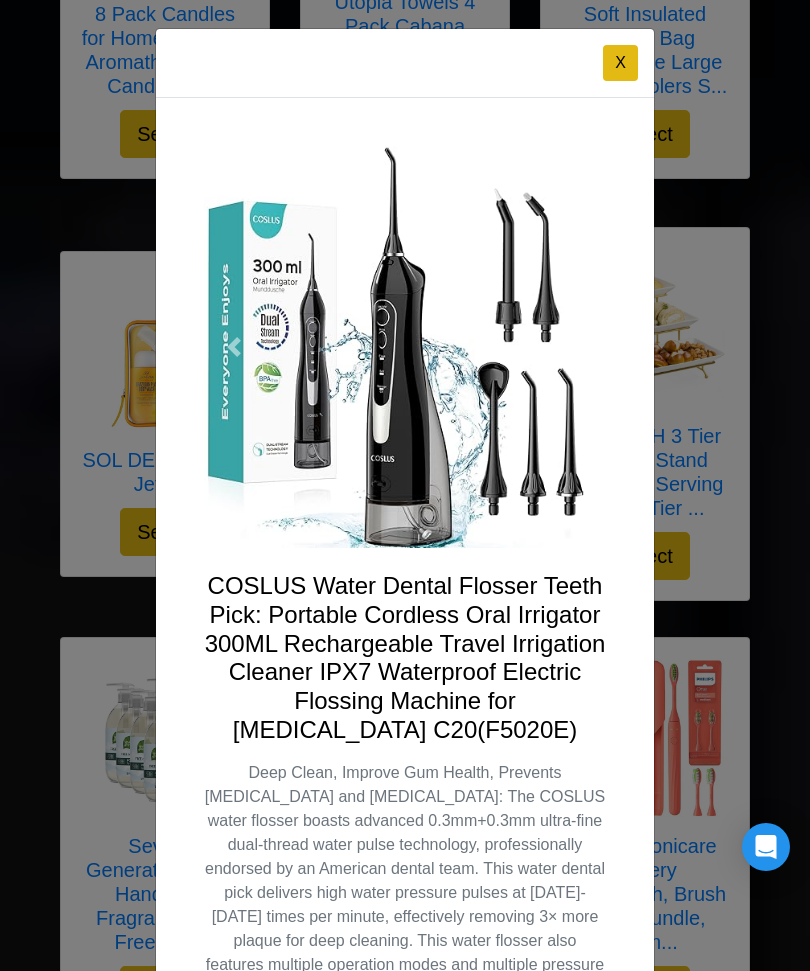 scroll, scrollTop: 526, scrollLeft: 0, axis: vertical 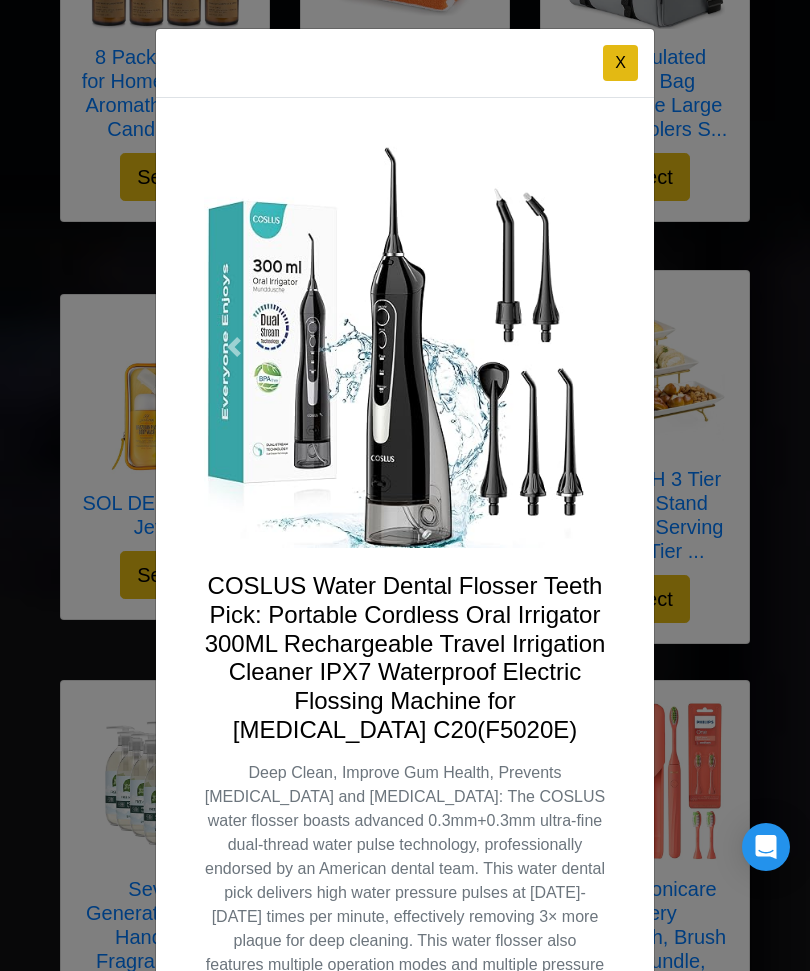 click at bounding box center [405, 609] 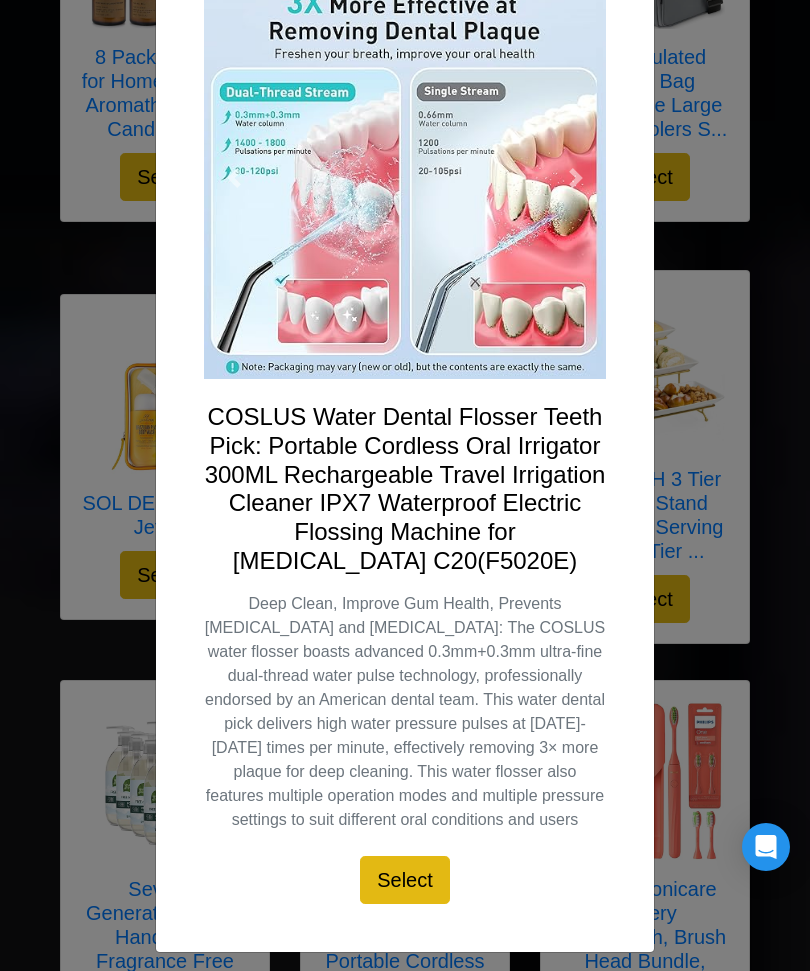 scroll, scrollTop: 174, scrollLeft: 0, axis: vertical 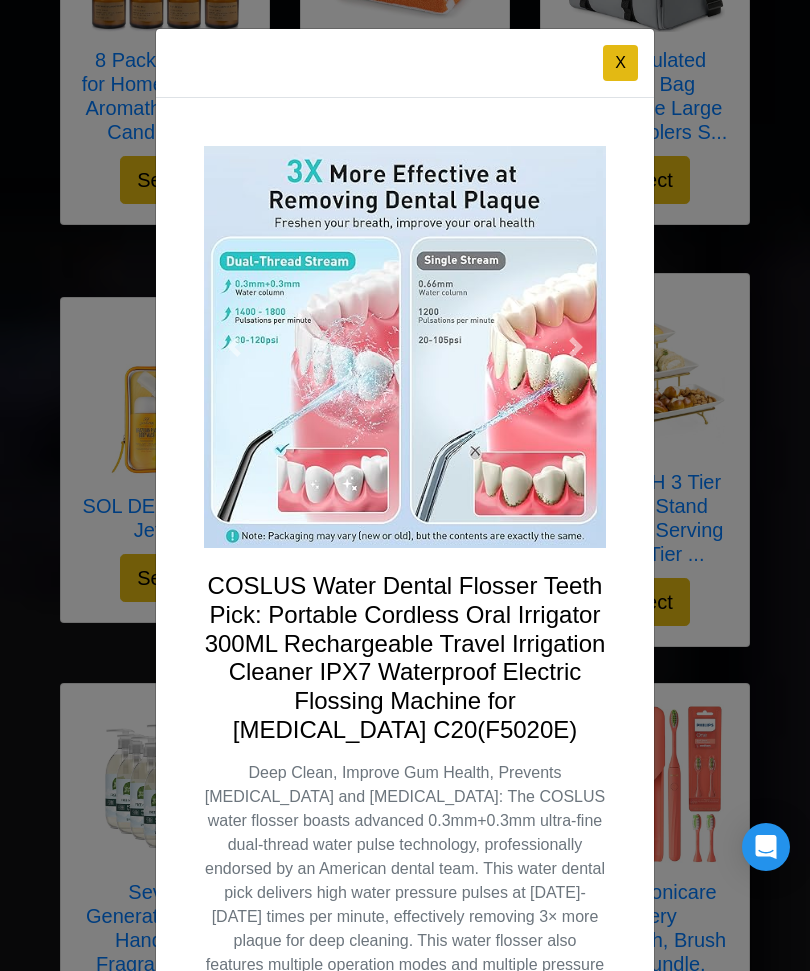 click on "X" at bounding box center [620, 63] 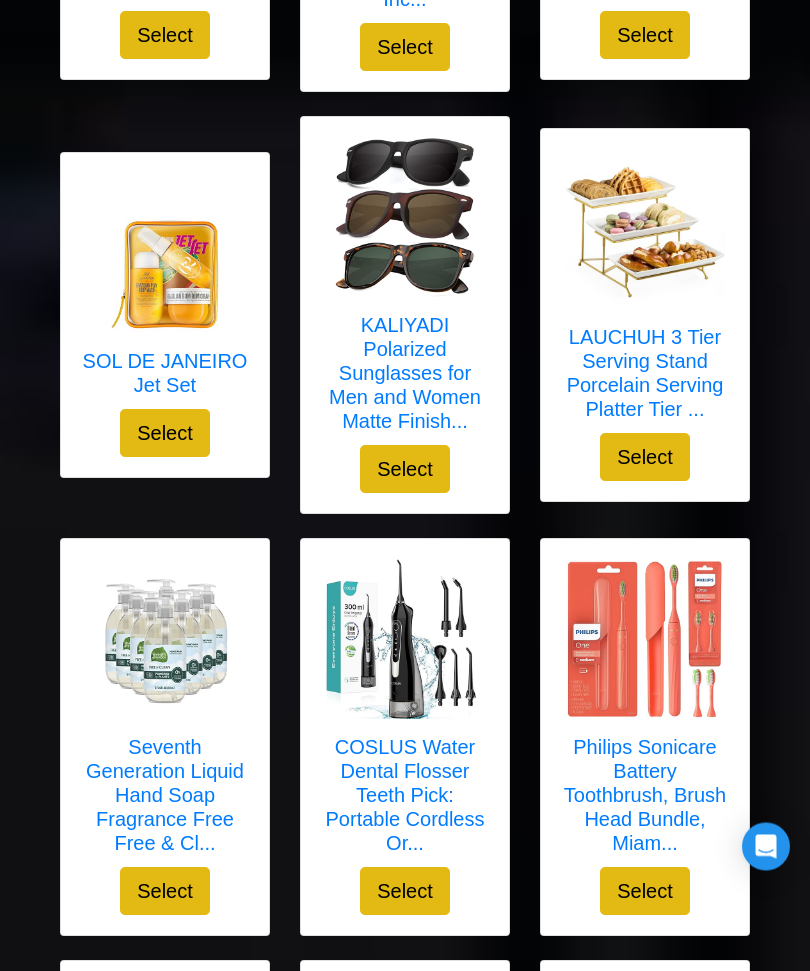 click on "COSLUS Water Dental Flosser Teeth Pick: Portable Cordless Or..." at bounding box center [405, 796] 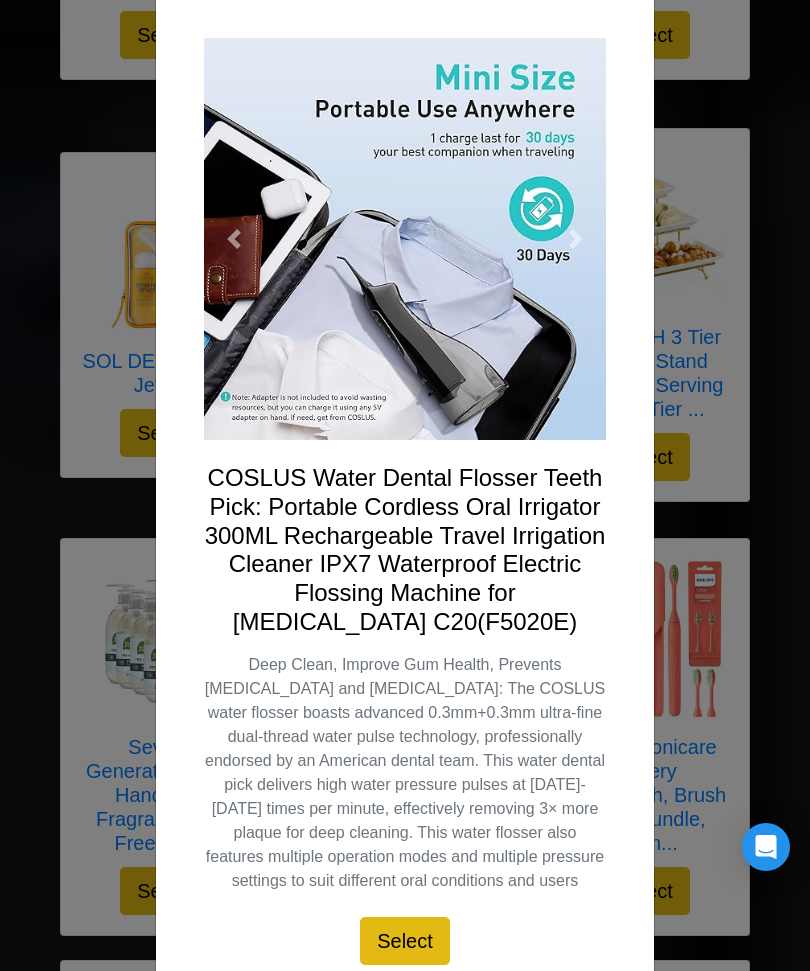 scroll, scrollTop: 107, scrollLeft: 0, axis: vertical 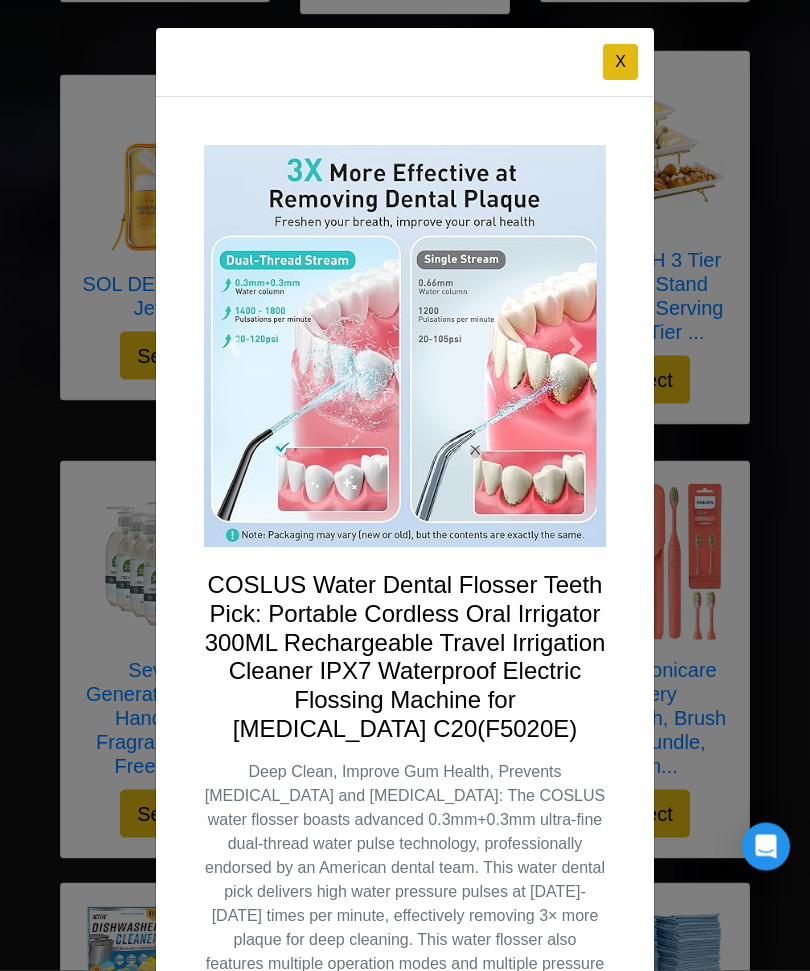 click at bounding box center [405, 347] 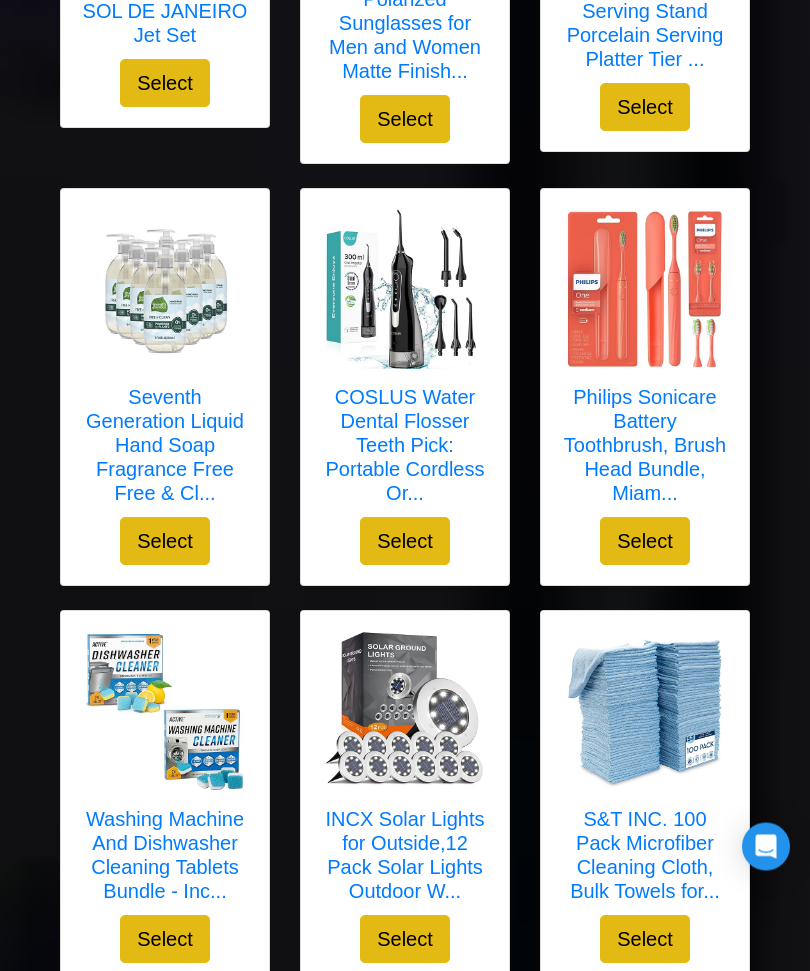 scroll, scrollTop: 994, scrollLeft: 0, axis: vertical 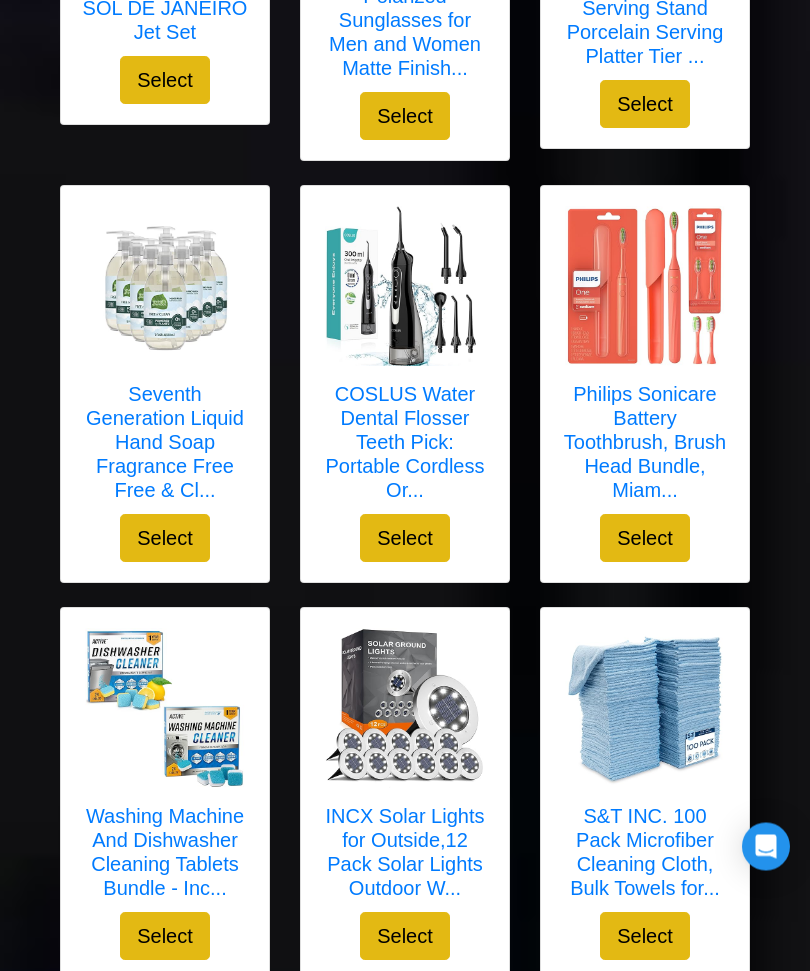 click on "Philips Sonicare Battery Toothbrush, Brush Head Bundle, Miam..." at bounding box center (645, 443) 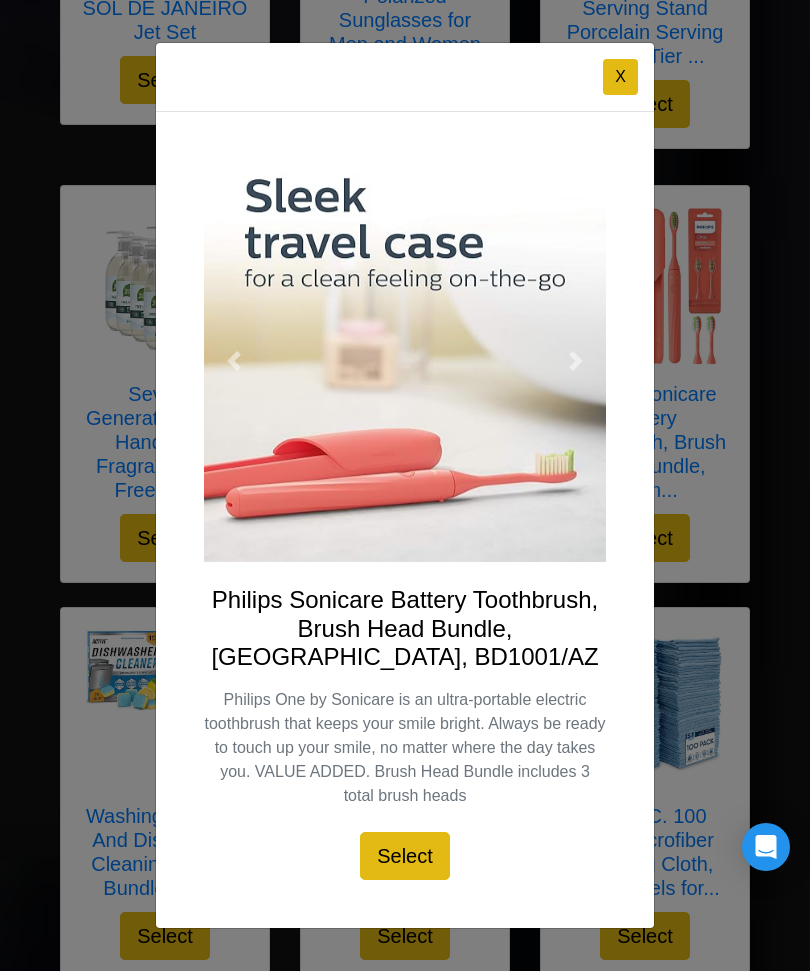 click on "X" at bounding box center [405, 77] 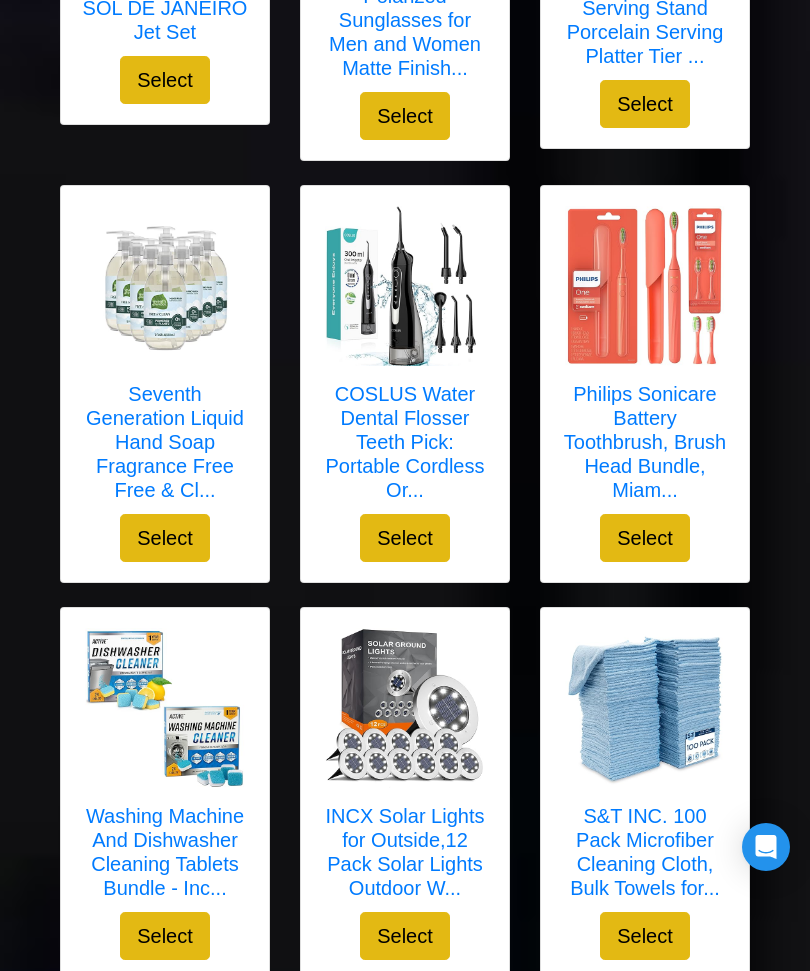 click on "Philips Sonicare Battery Toothbrush, Brush Head Bundle, Miam..." at bounding box center (645, 442) 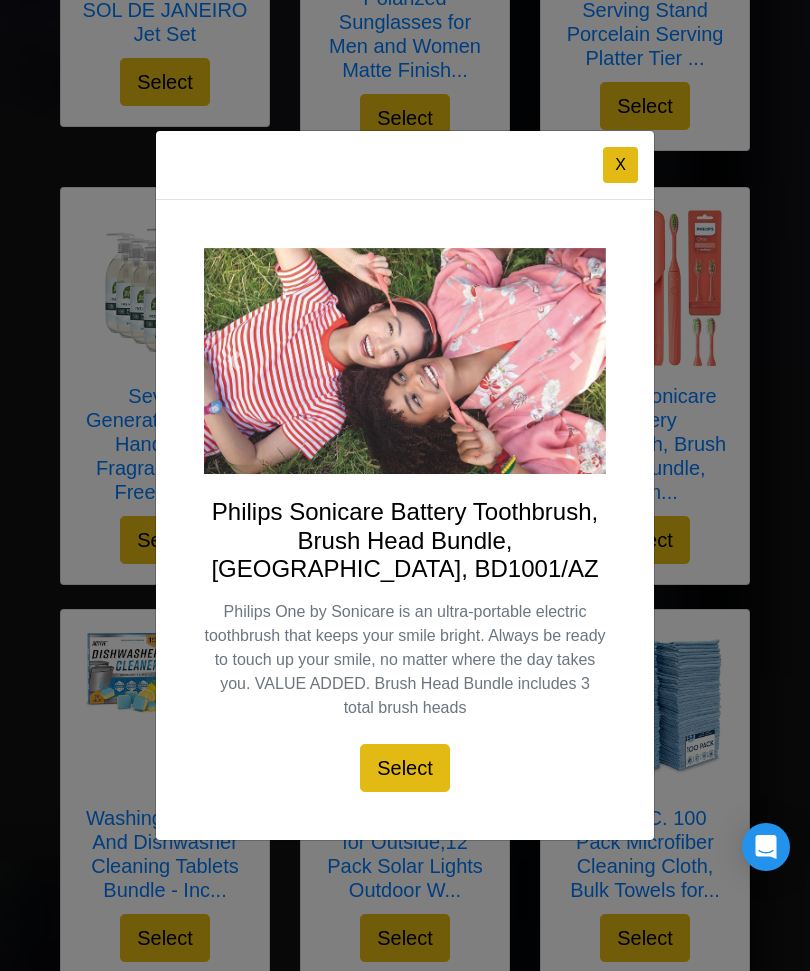 scroll, scrollTop: 992, scrollLeft: 0, axis: vertical 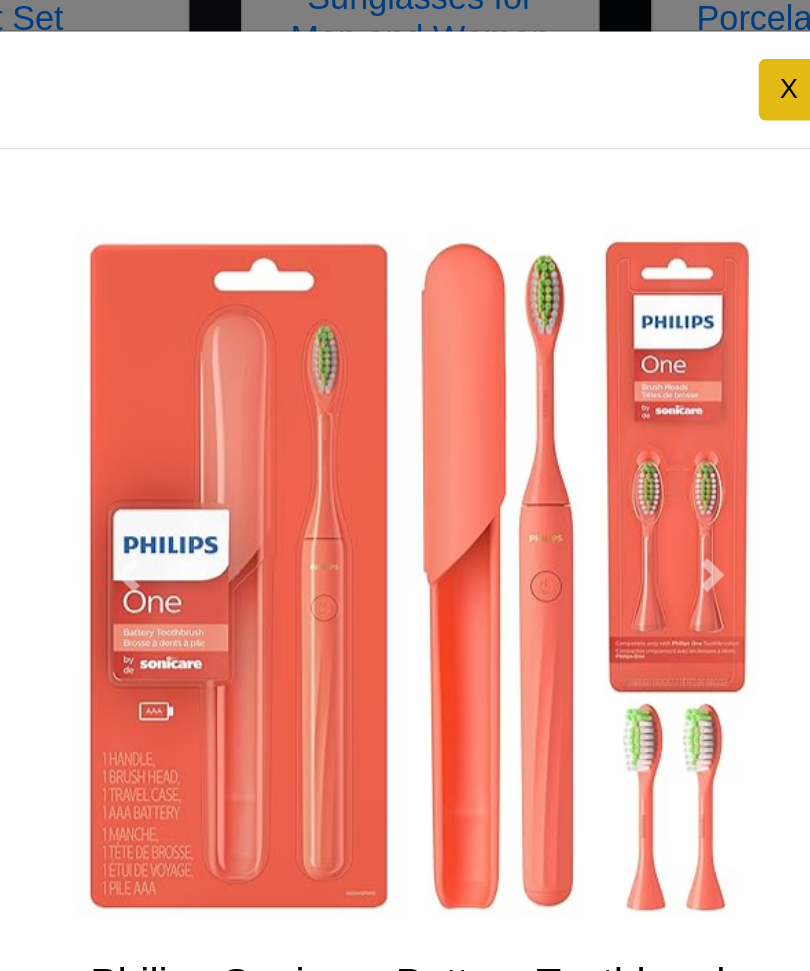 click at bounding box center (405, 520) 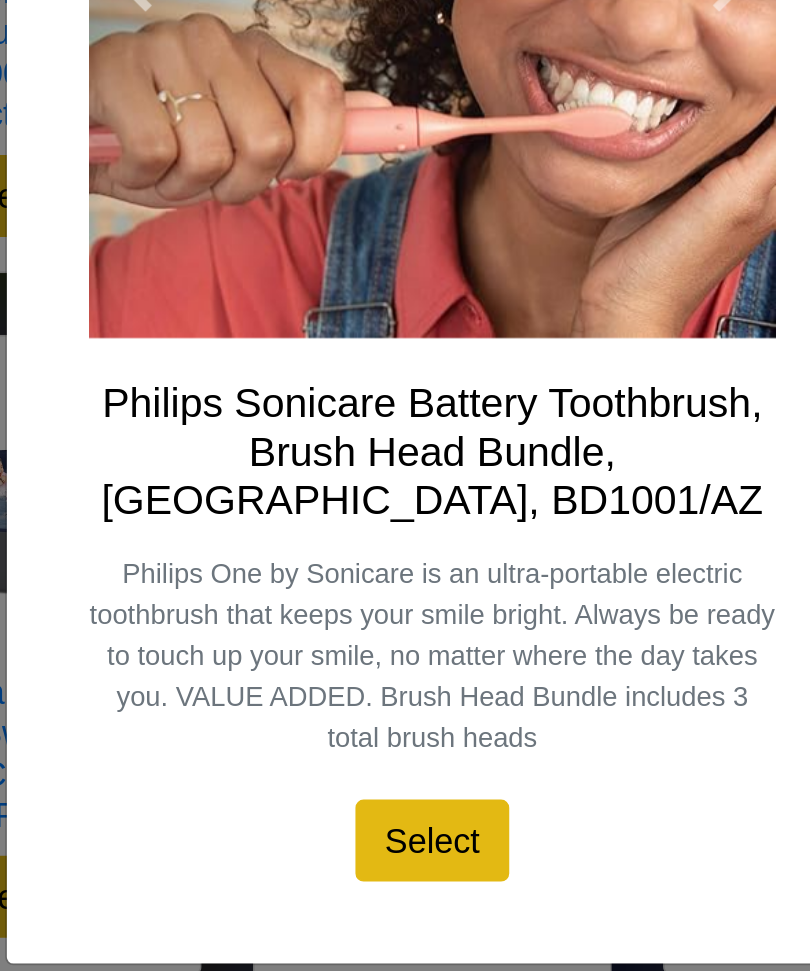 scroll, scrollTop: 2274, scrollLeft: 0, axis: vertical 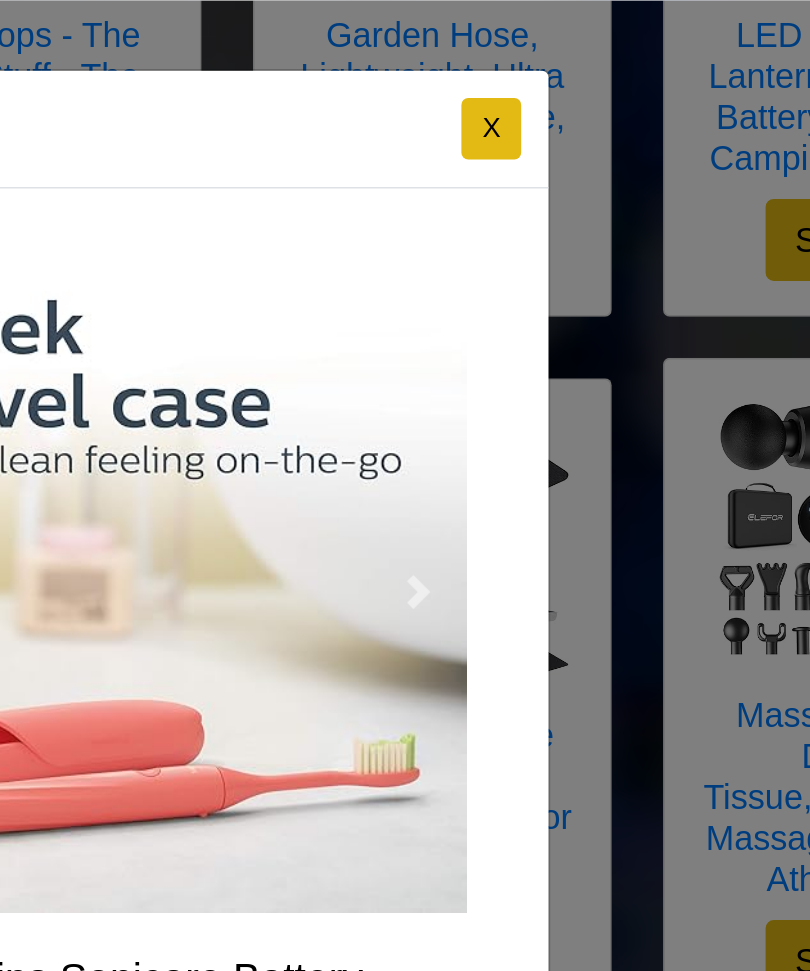 click on "X" at bounding box center [439, 75] 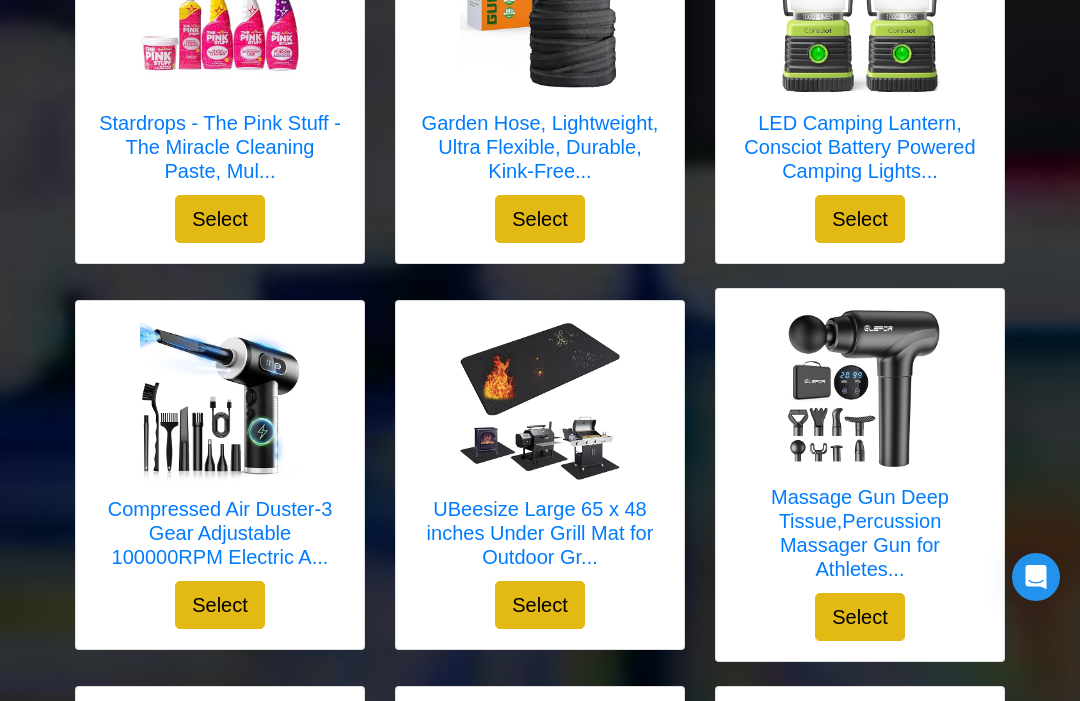 scroll, scrollTop: 1914, scrollLeft: 0, axis: vertical 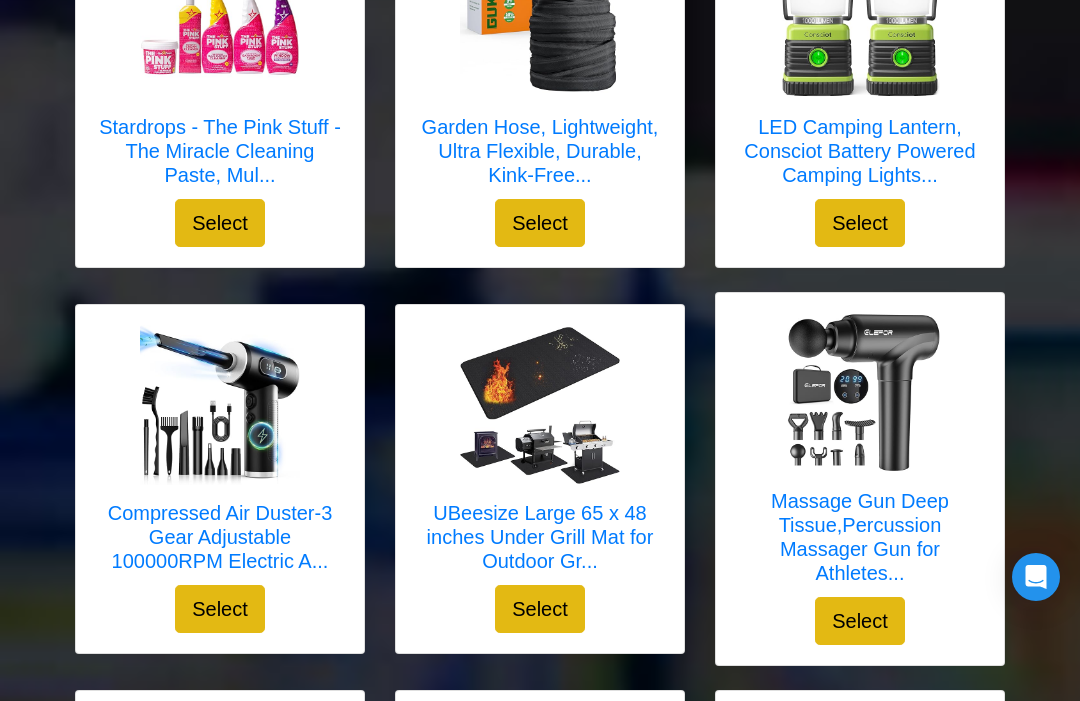 click at bounding box center (540, 405) 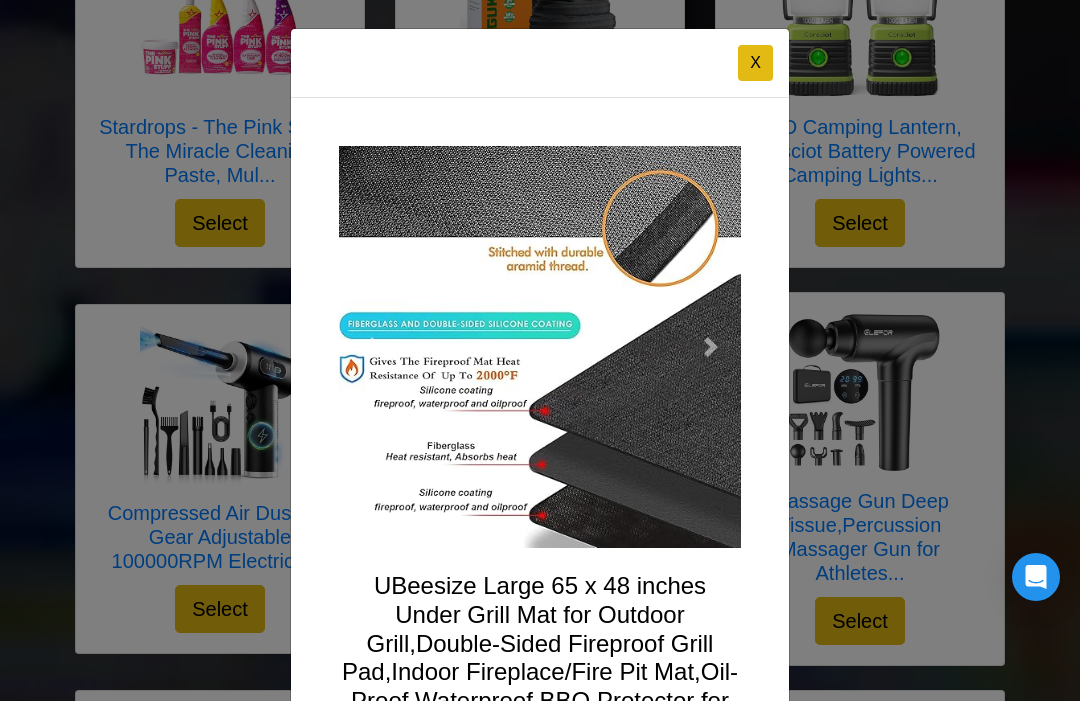 scroll, scrollTop: 7, scrollLeft: 0, axis: vertical 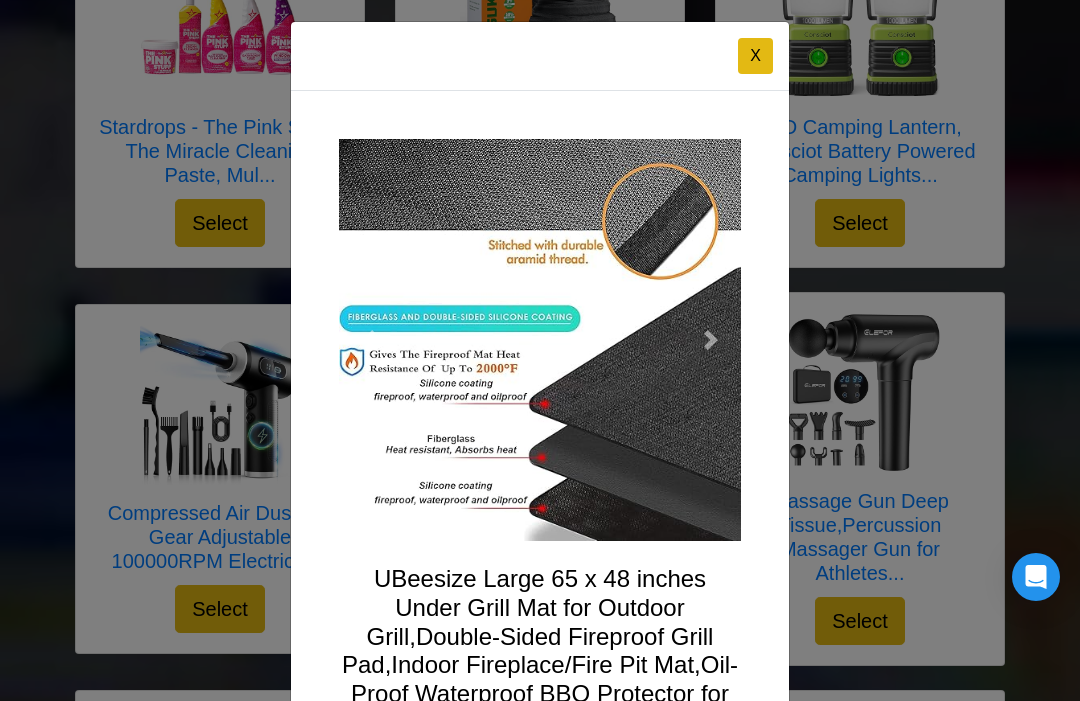 click at bounding box center (711, 340) 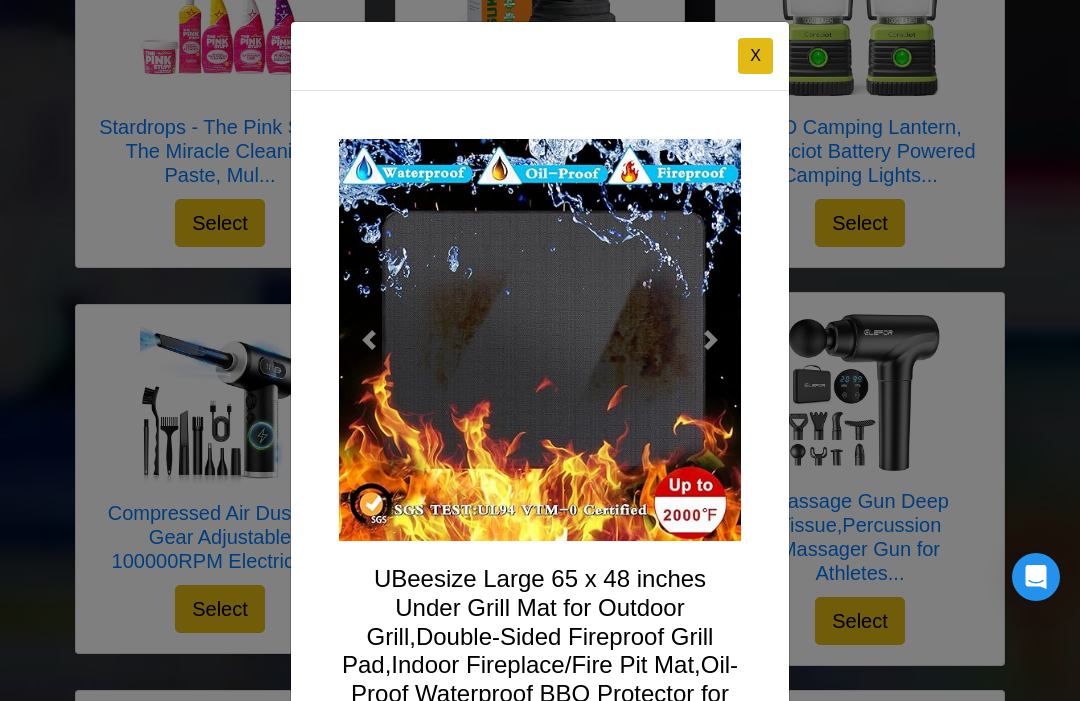 click at bounding box center (711, 340) 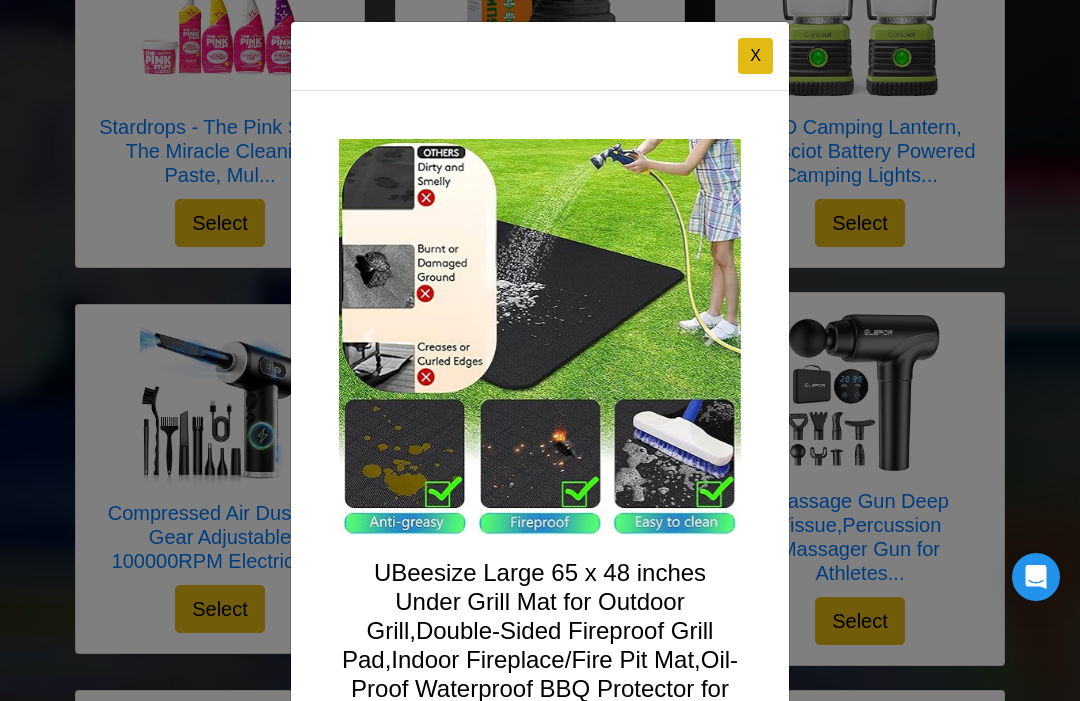 click at bounding box center (711, 337) 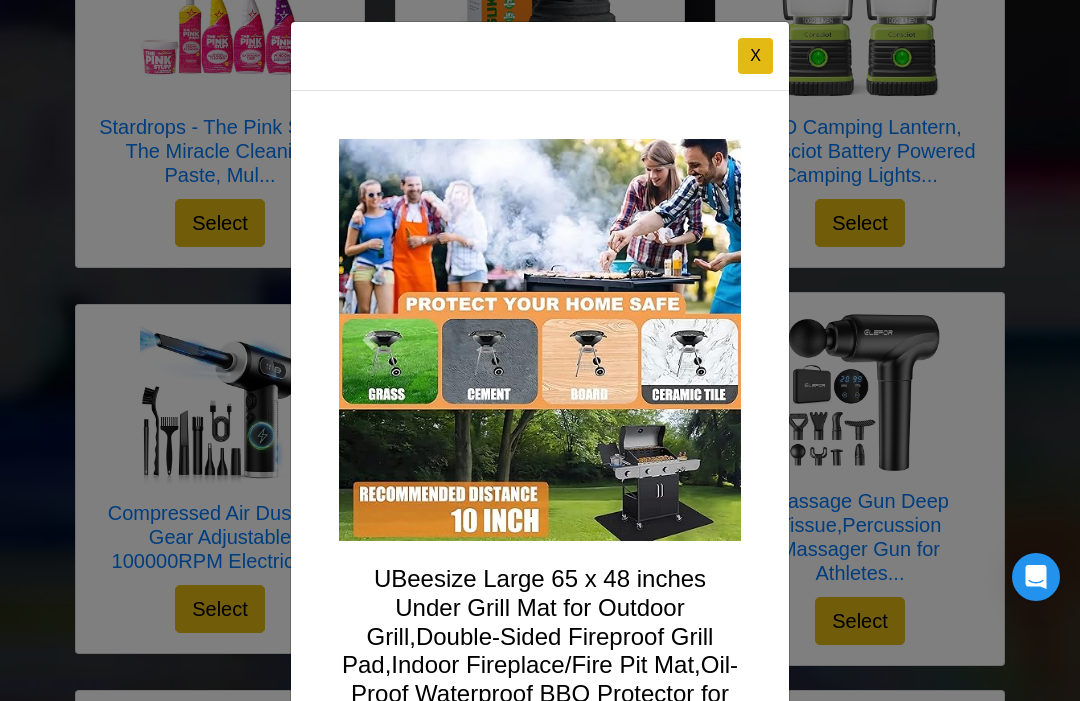 click at bounding box center (711, 340) 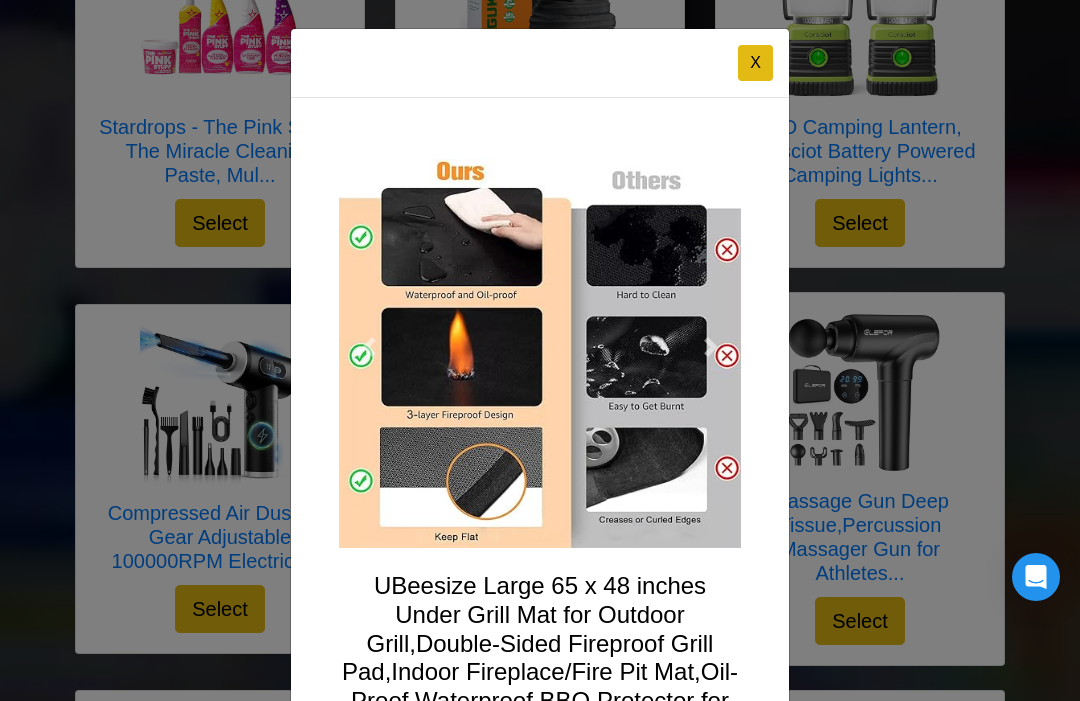 scroll, scrollTop: 0, scrollLeft: 0, axis: both 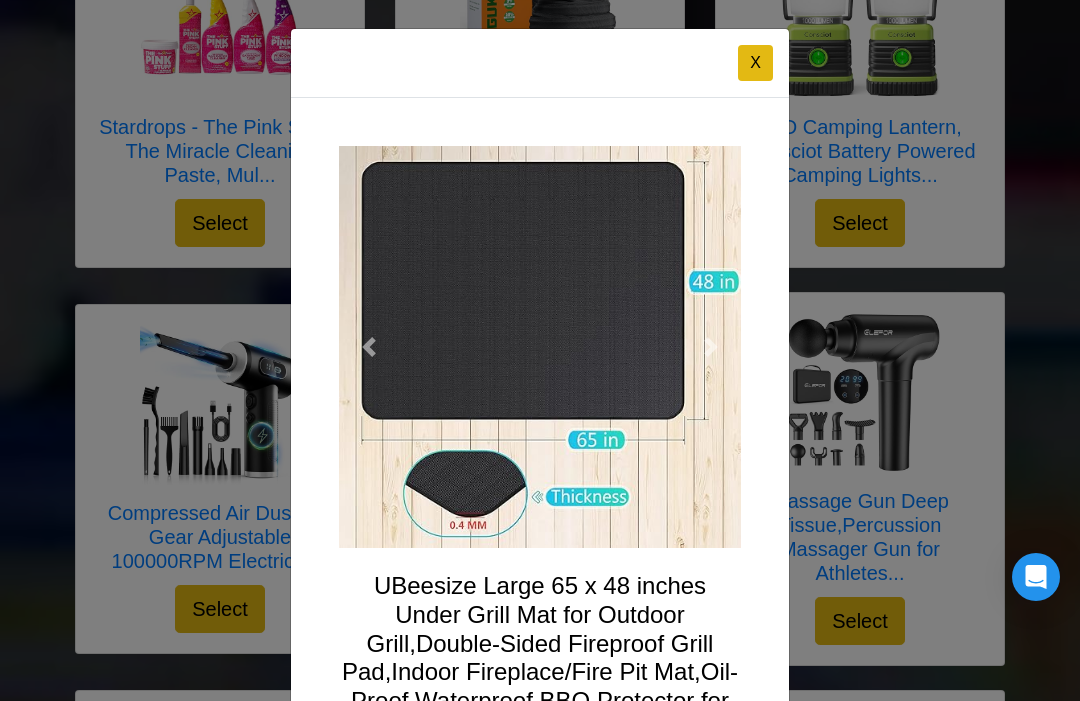 click at bounding box center (369, 347) 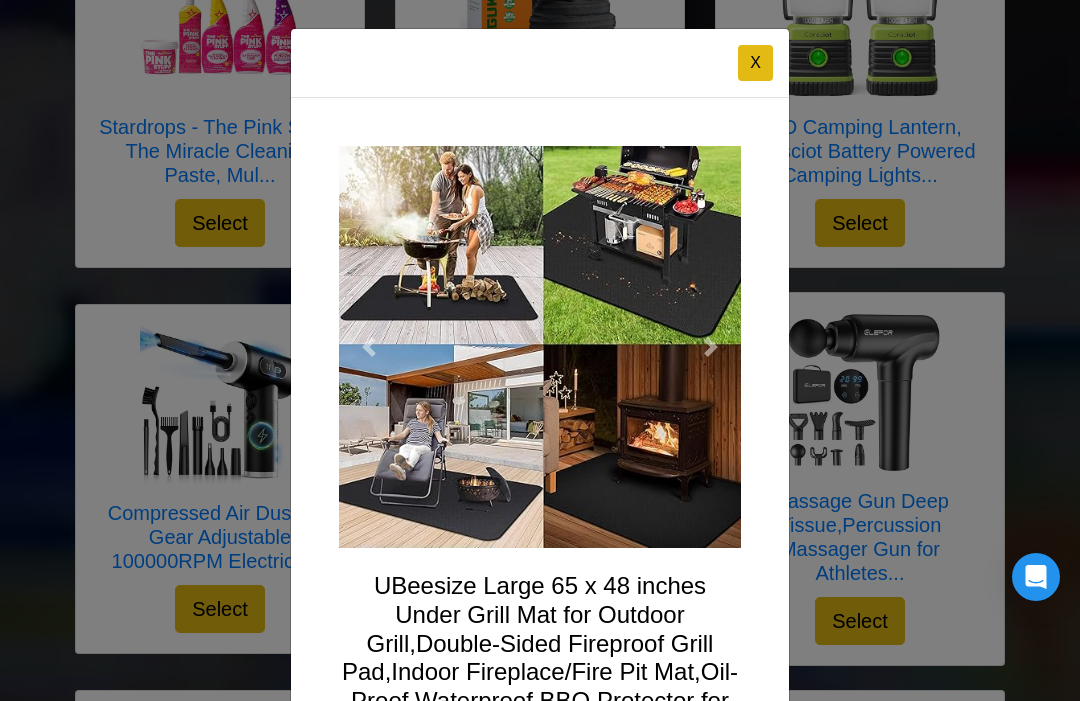 click at bounding box center (540, 681) 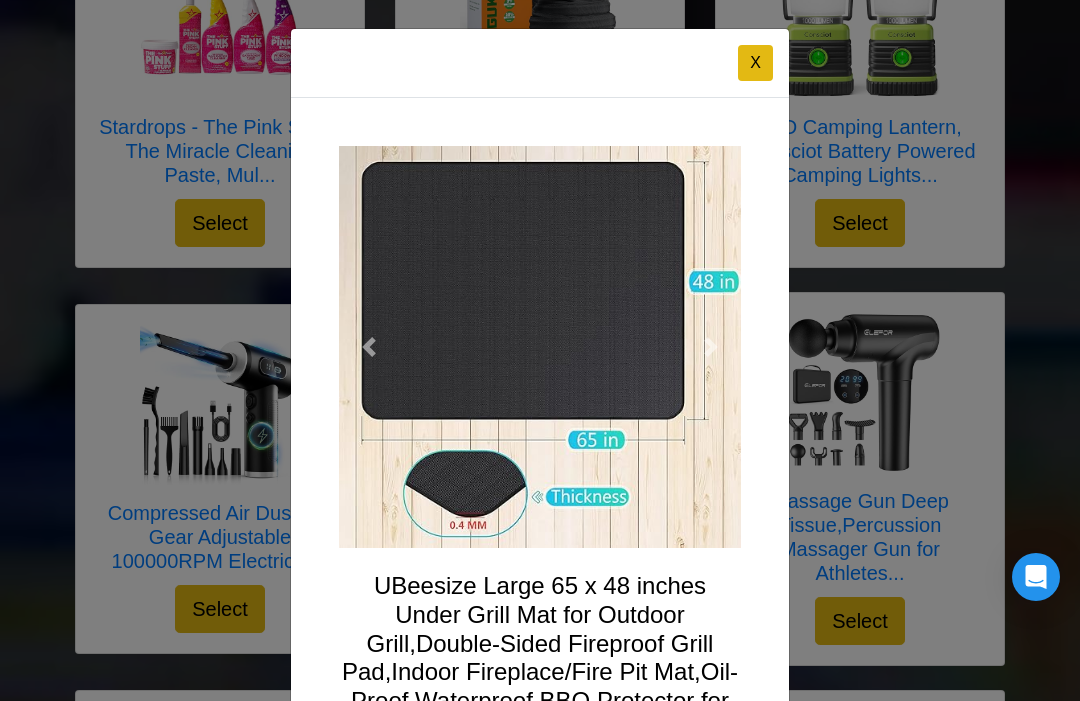 click at bounding box center (711, 347) 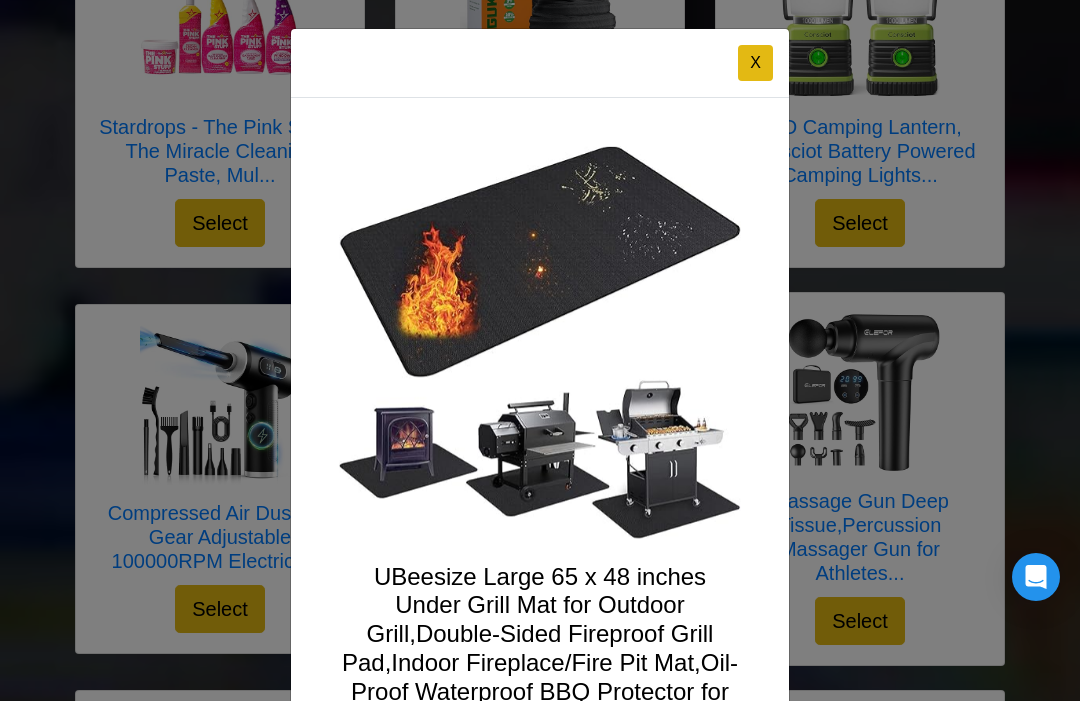 click at bounding box center (711, 342) 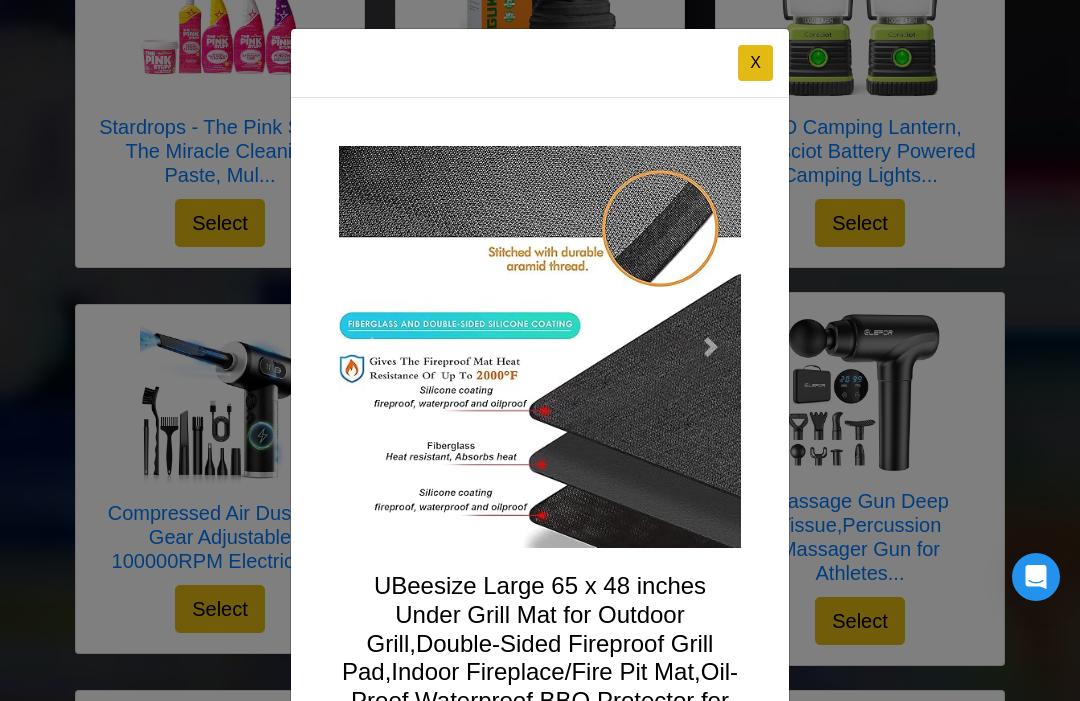 click at bounding box center (540, 681) 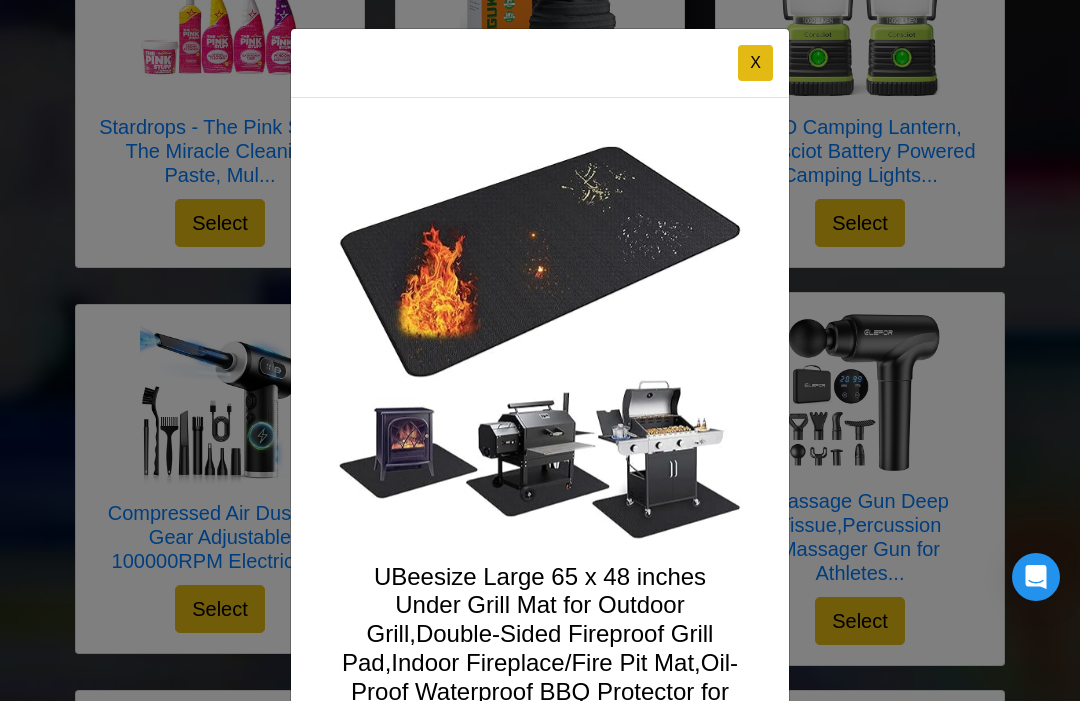 click at bounding box center (711, 342) 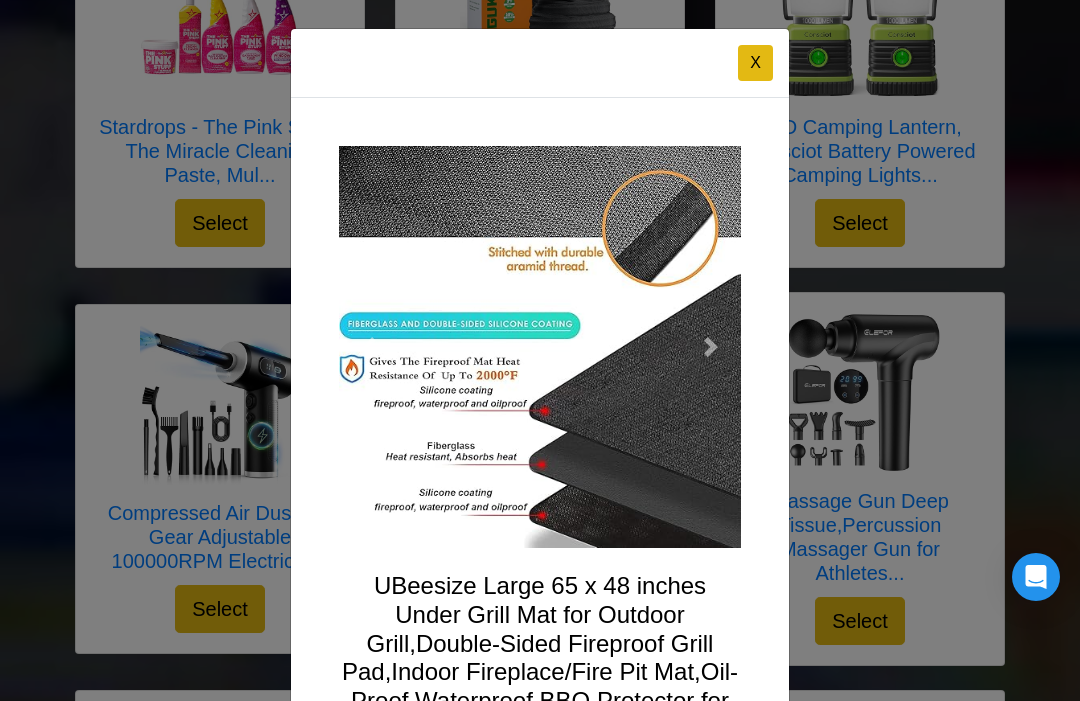 scroll, scrollTop: 0, scrollLeft: 0, axis: both 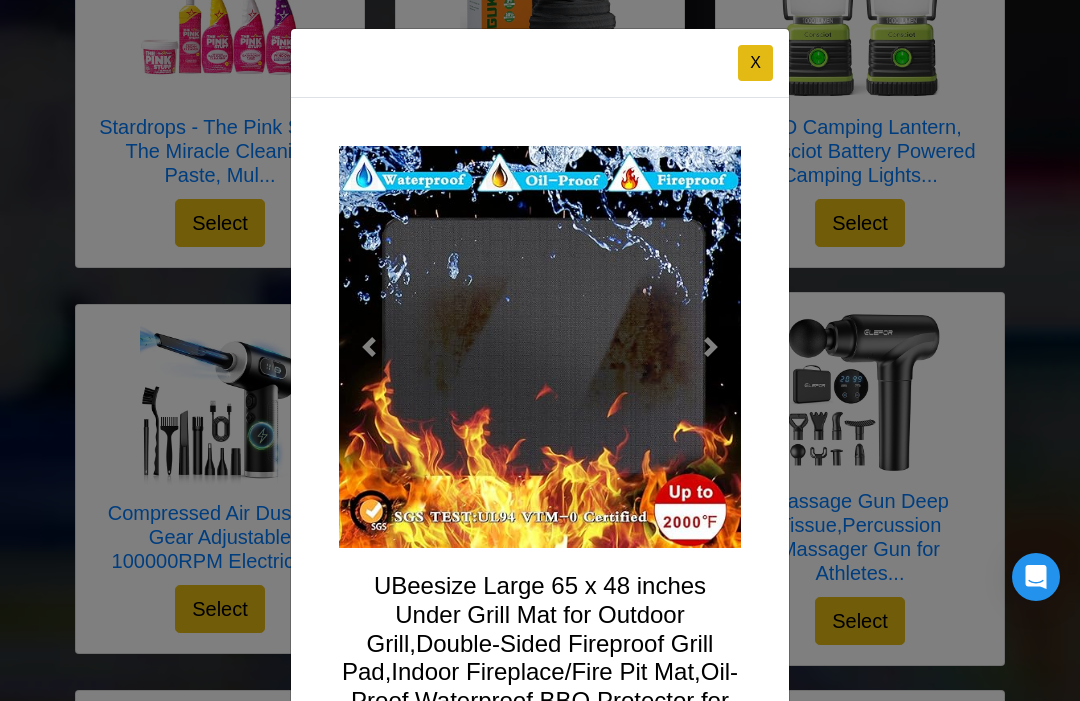 click at bounding box center (711, 347) 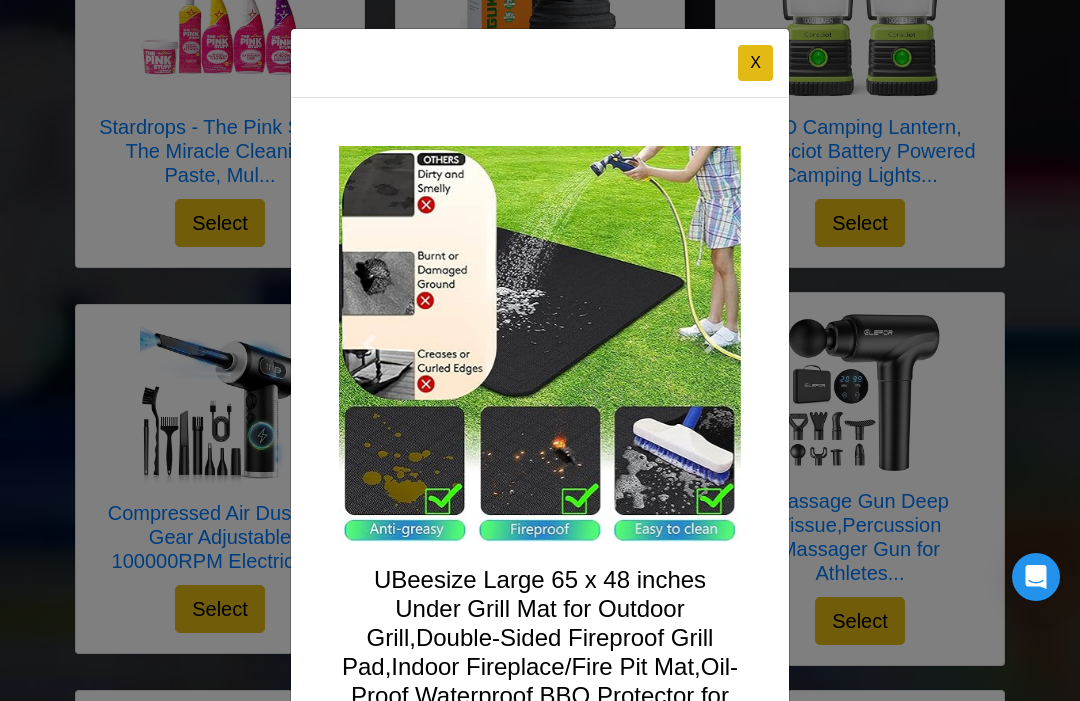 click at bounding box center (711, 344) 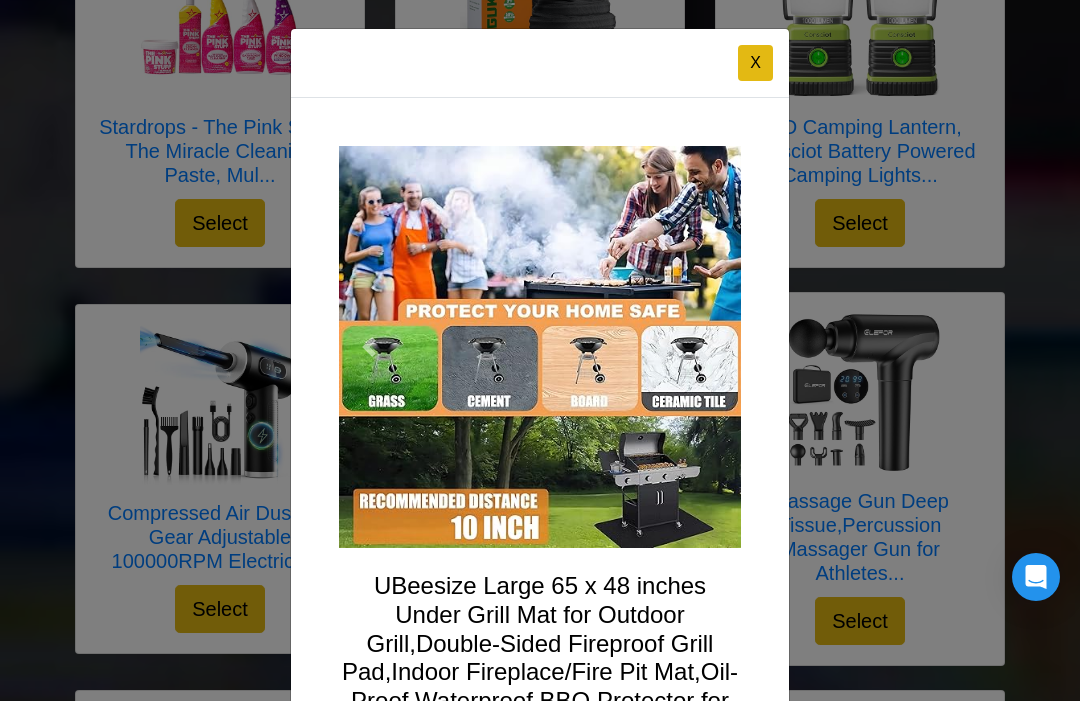click at bounding box center [711, 347] 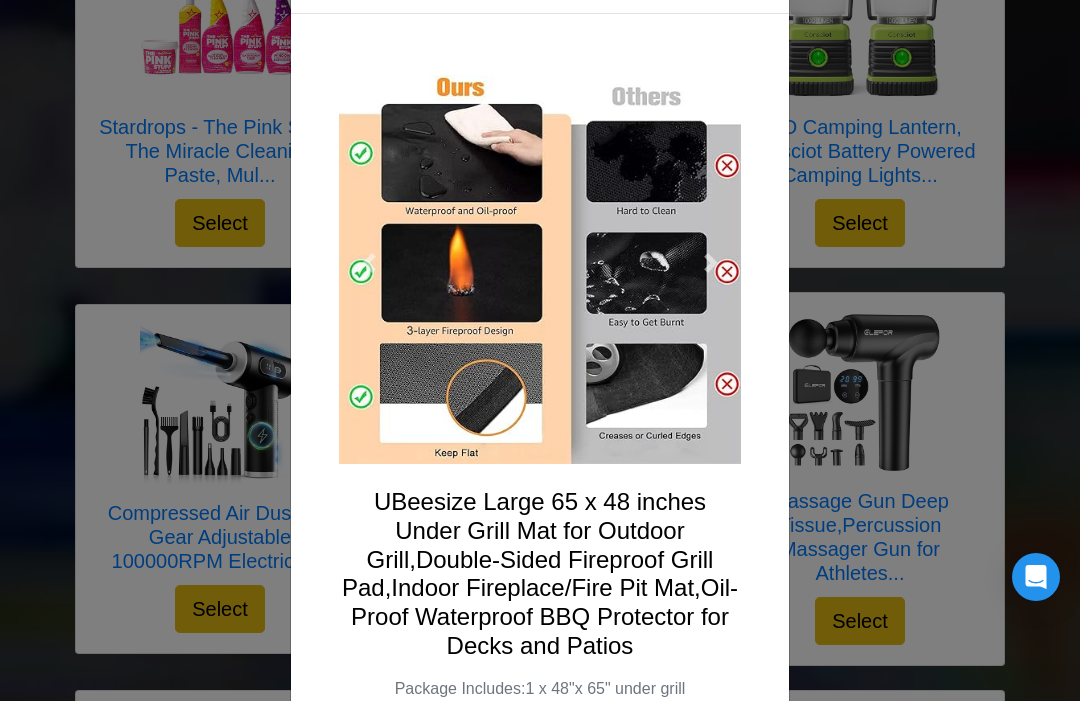 scroll, scrollTop: 93, scrollLeft: 0, axis: vertical 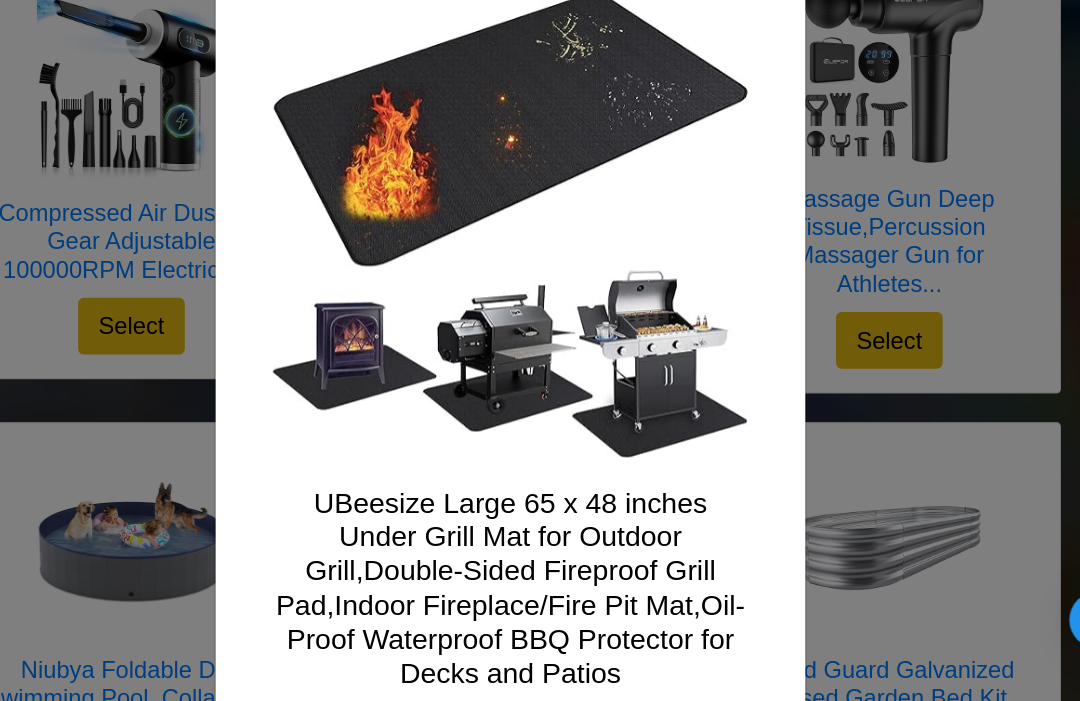 click at bounding box center [540, 578] 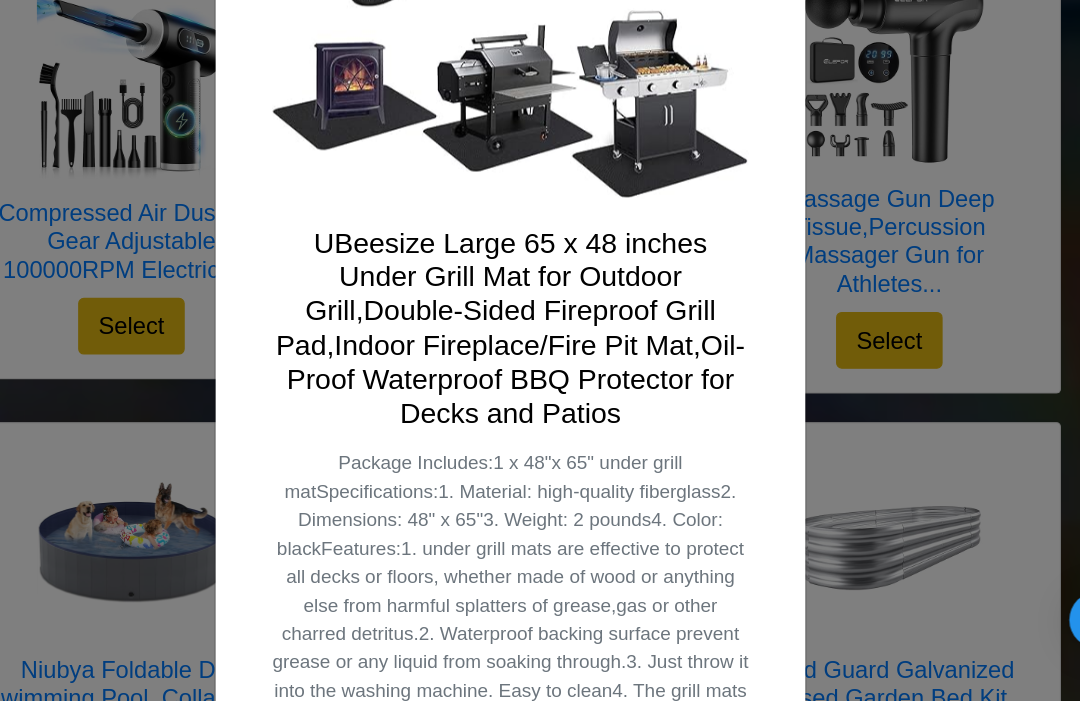 scroll, scrollTop: 361, scrollLeft: 0, axis: vertical 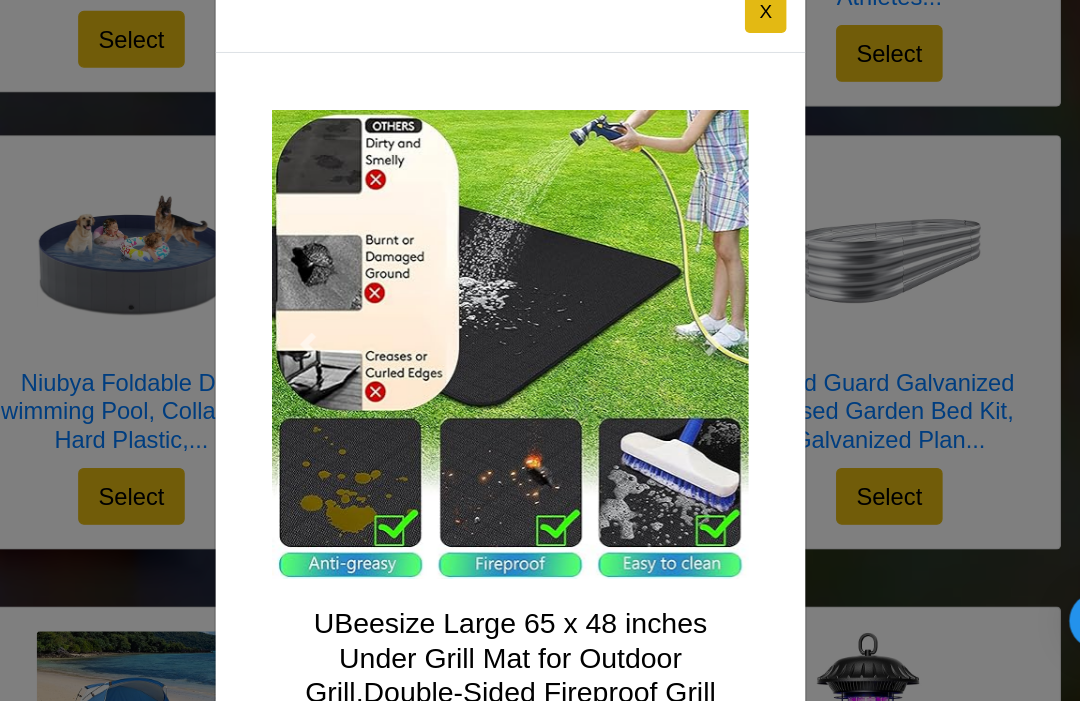 click on "X" at bounding box center [755, 63] 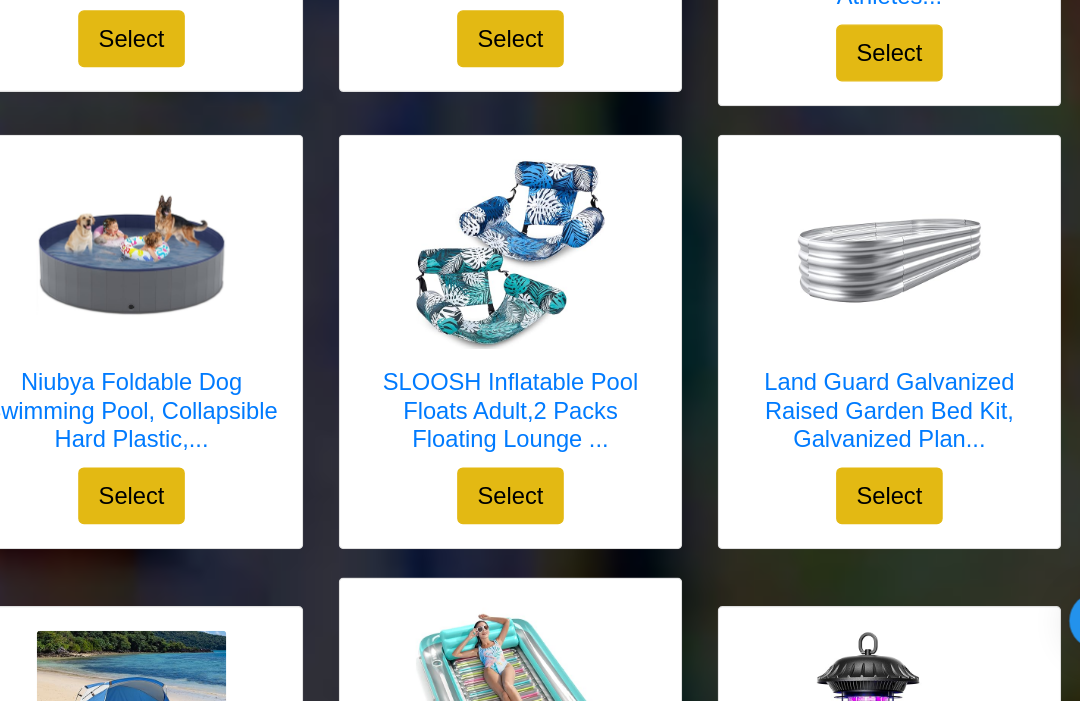 scroll, scrollTop: 2239, scrollLeft: 0, axis: vertical 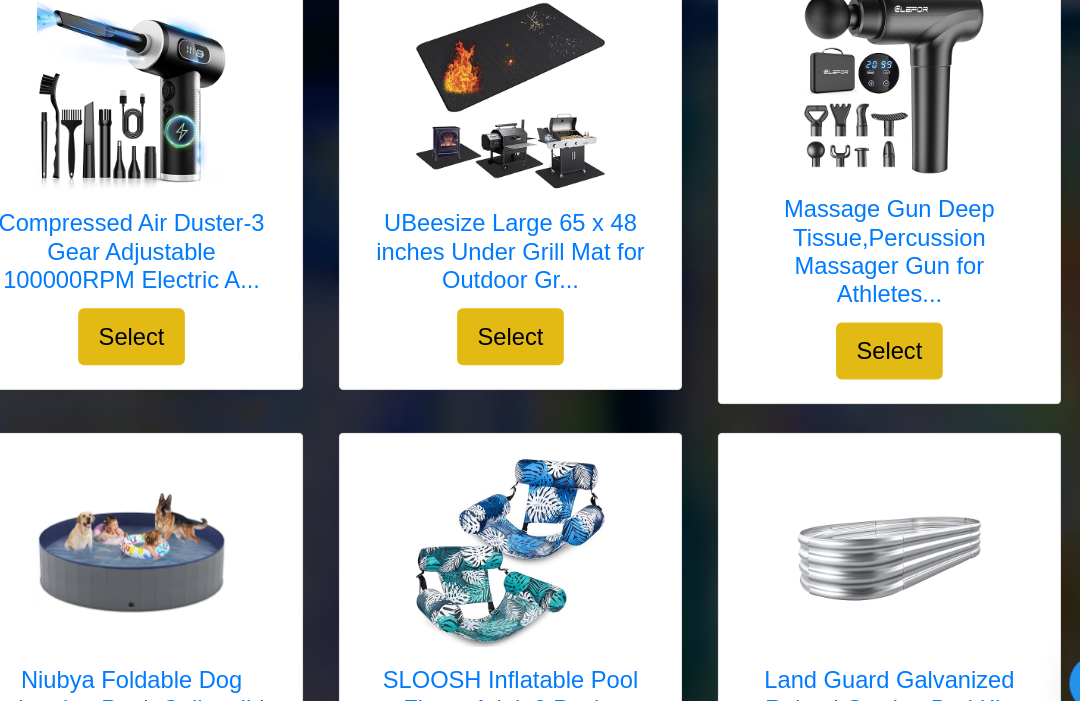 click on "SLOOSH Inflatable Pool Floats Adult,2 Packs Floating Lounge ..." at bounding box center [540, 516] 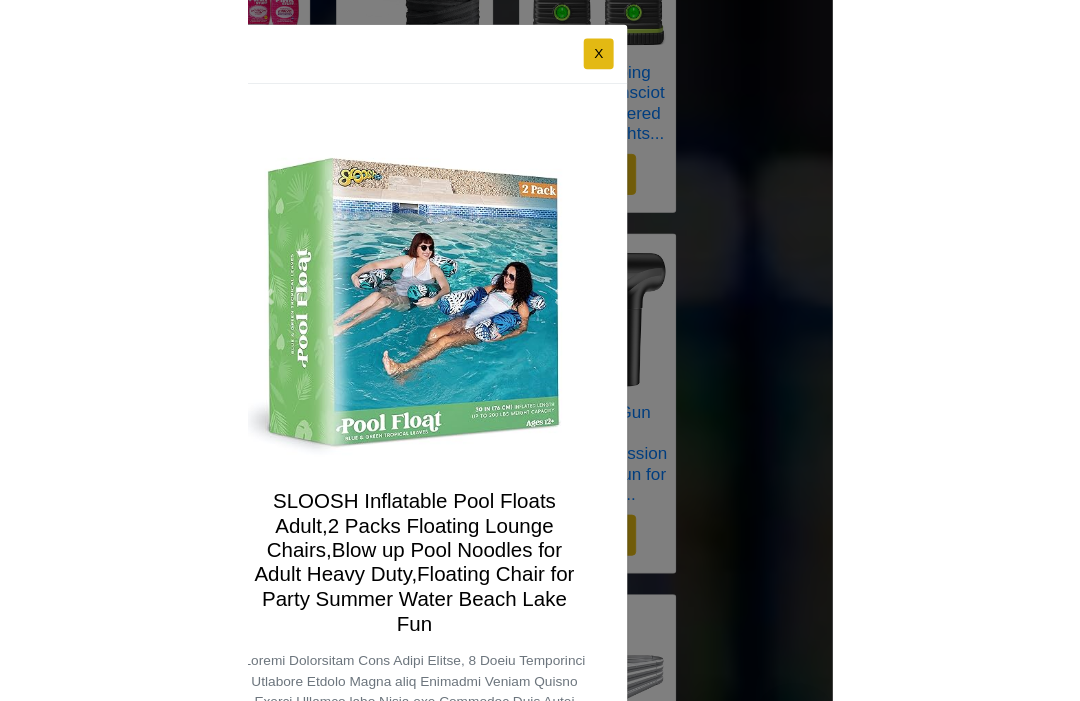 scroll, scrollTop: 2186, scrollLeft: 0, axis: vertical 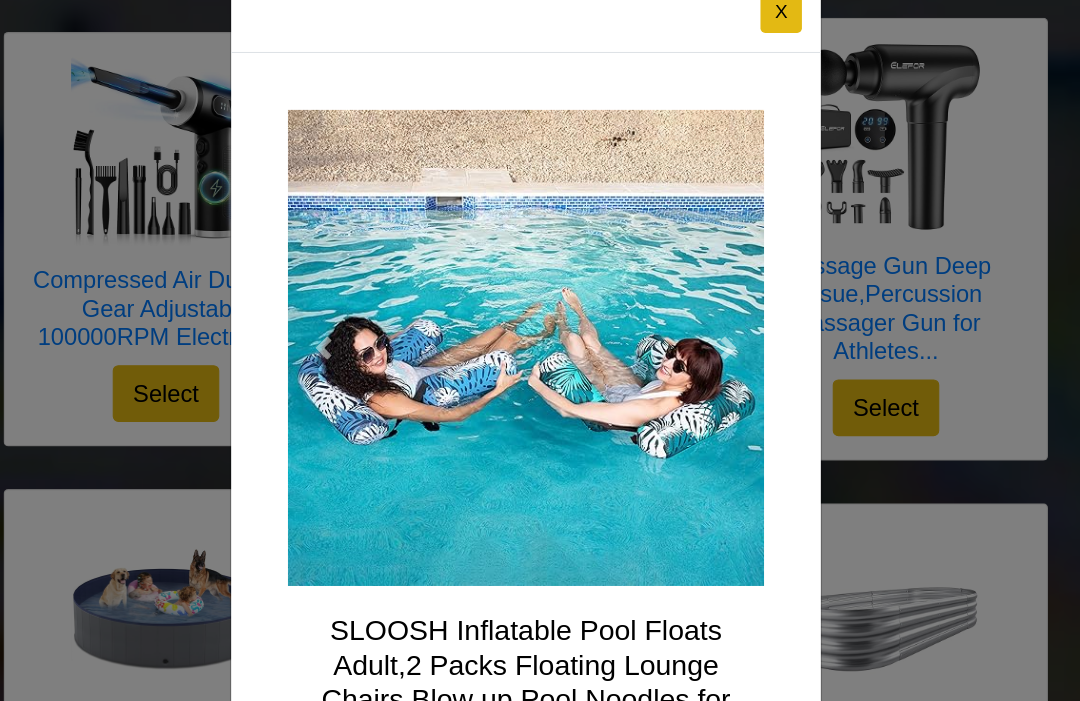 click on "X" at bounding box center (671, 63) 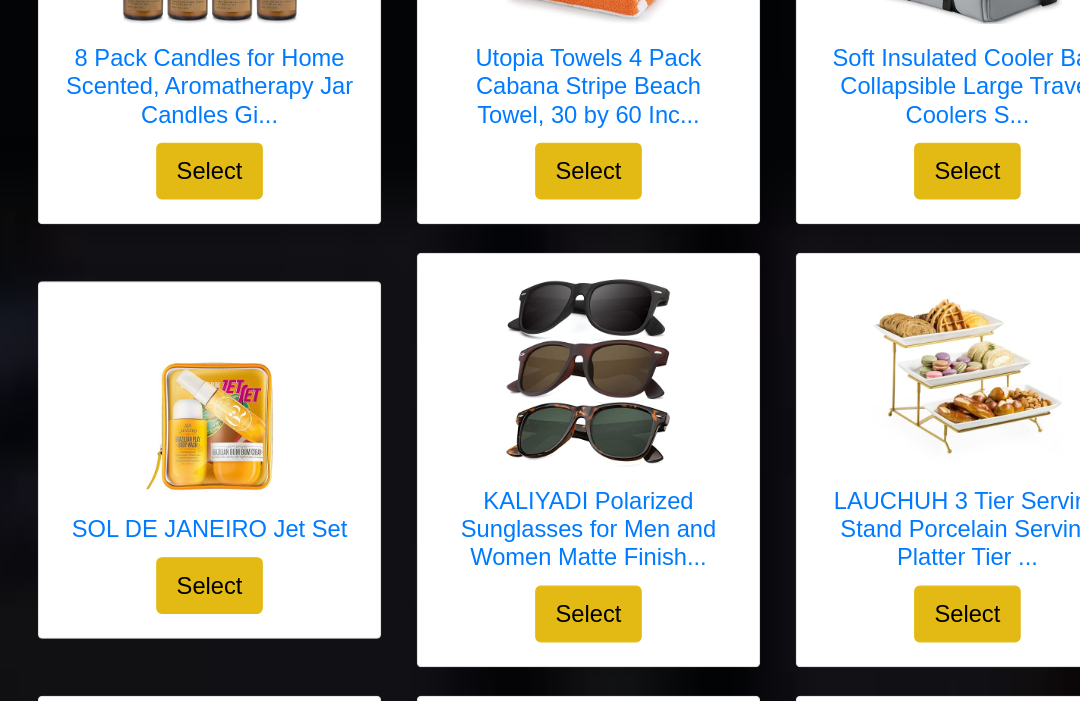 scroll, scrollTop: 496, scrollLeft: 0, axis: vertical 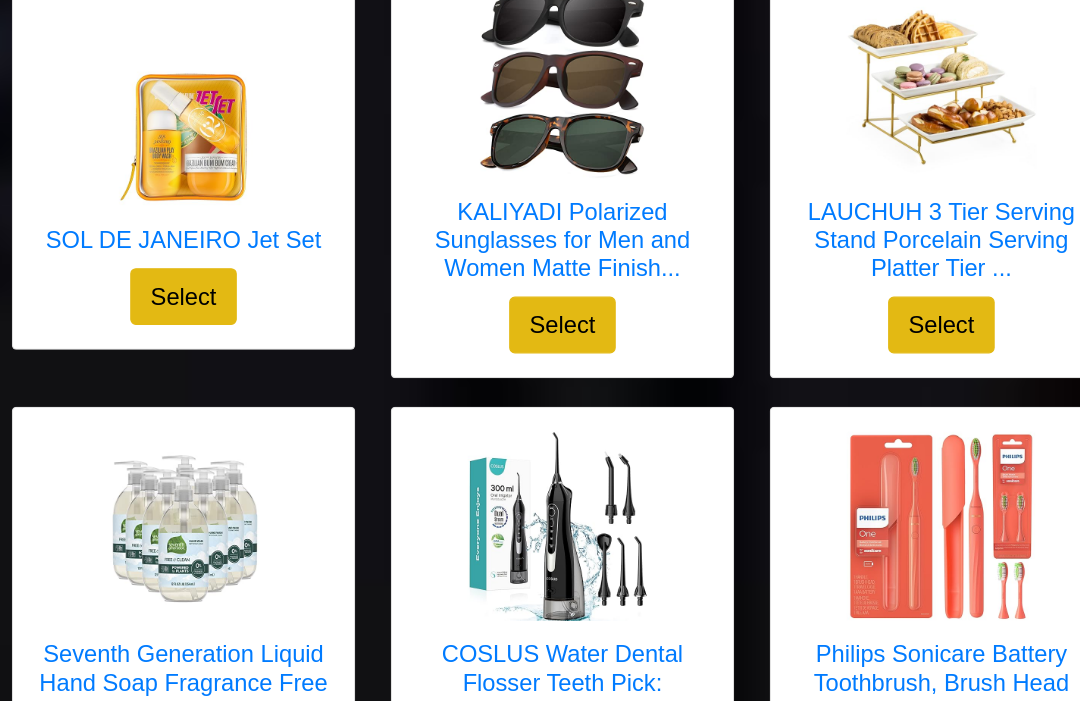 click at bounding box center [220, 94] 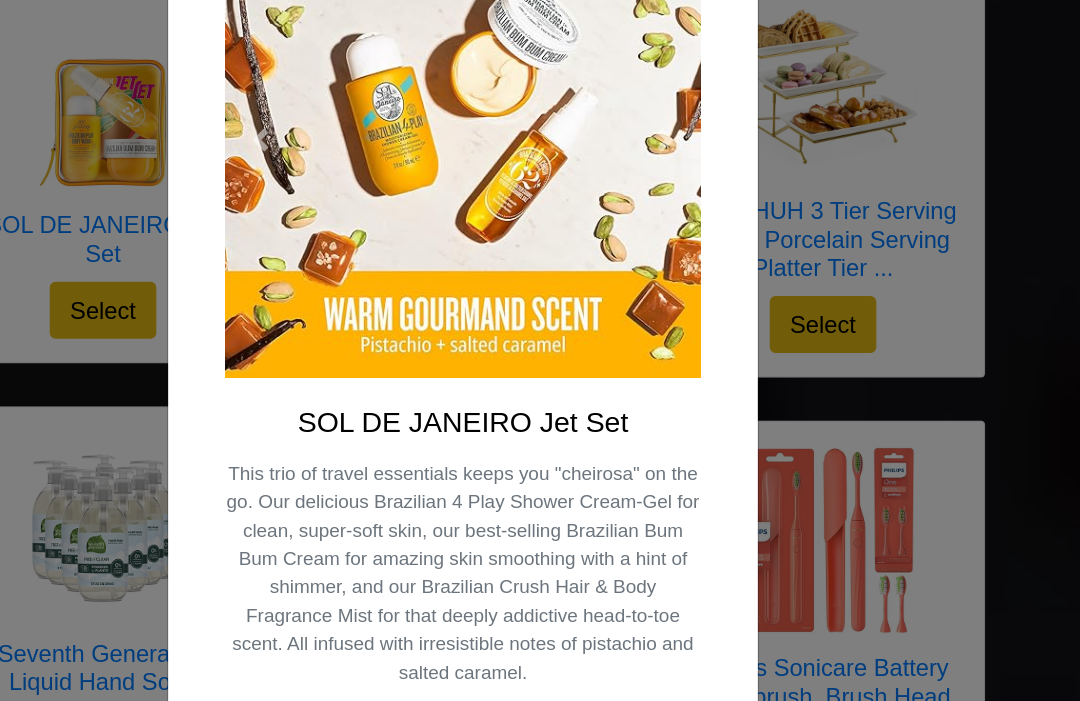 scroll, scrollTop: 242, scrollLeft: 0, axis: vertical 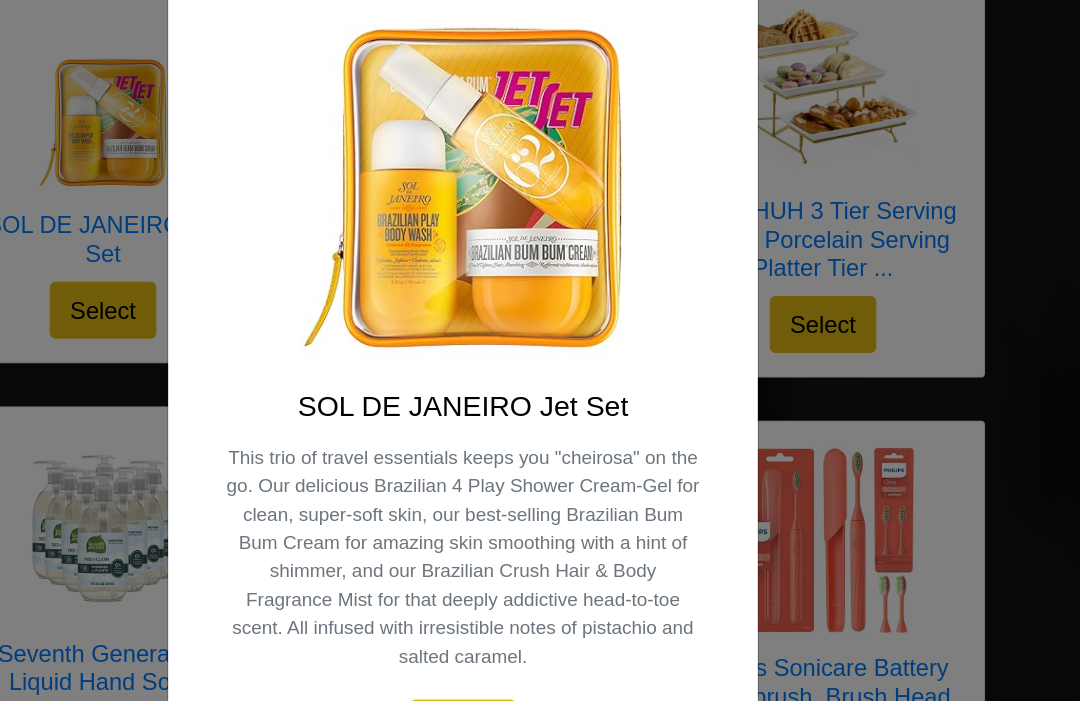 click on "X" at bounding box center [540, 350] 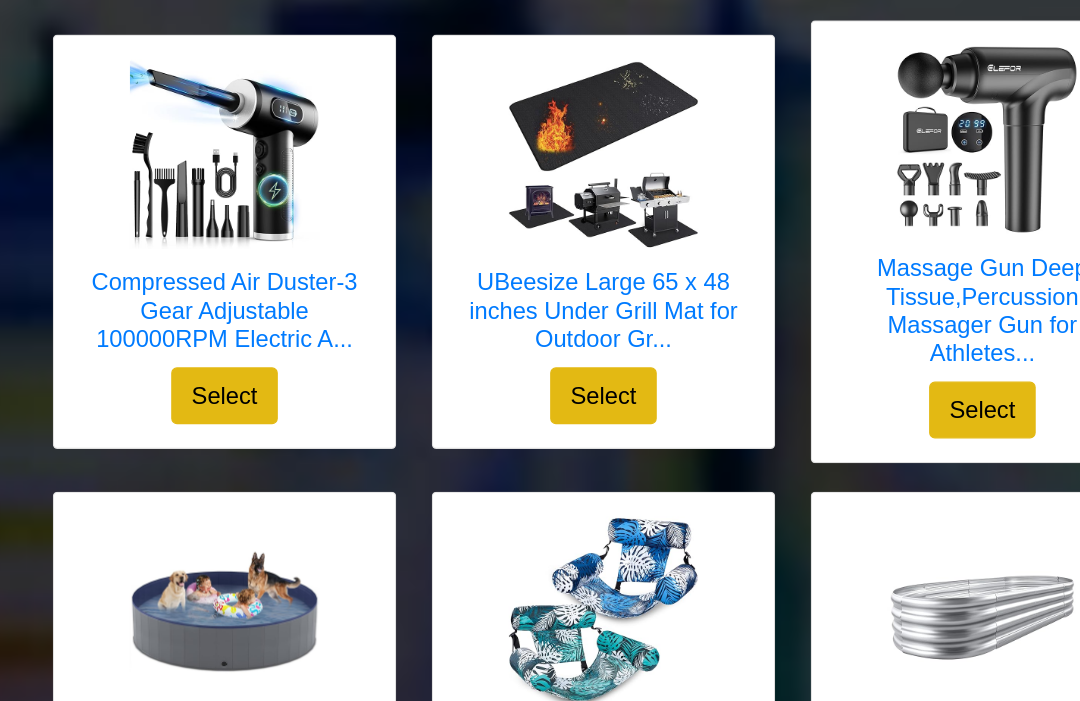 scroll, scrollTop: 2139, scrollLeft: 0, axis: vertical 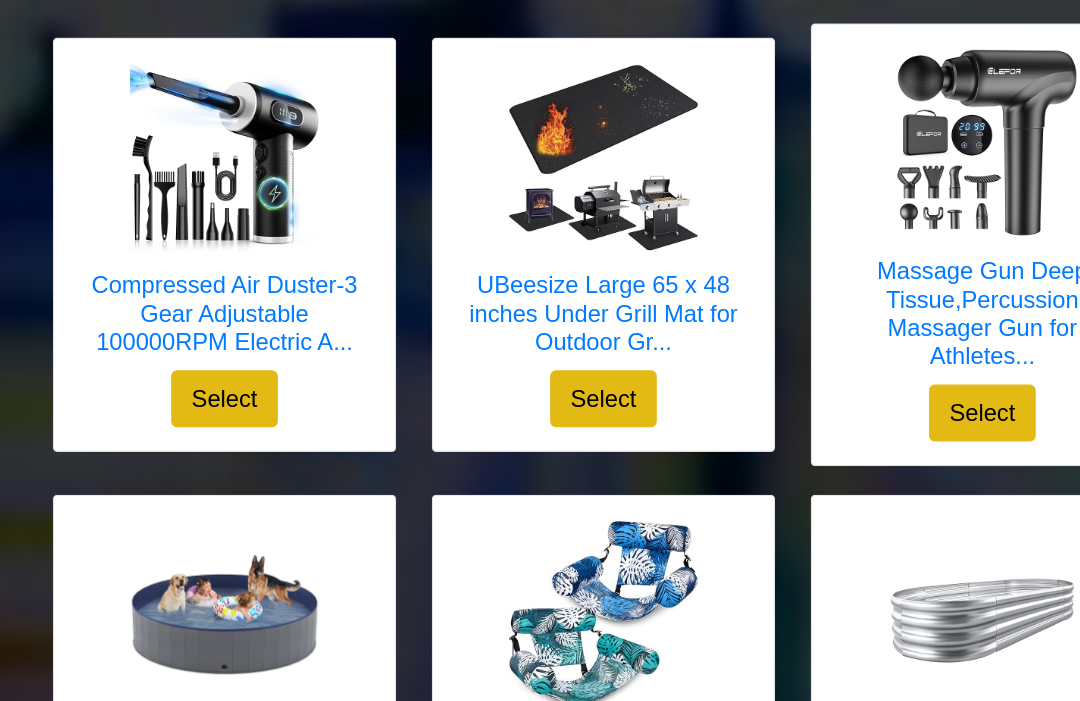 click on "Compressed Air Duster-3 Gear Adjustable 100000RPM Electric A..." at bounding box center (220, 312) 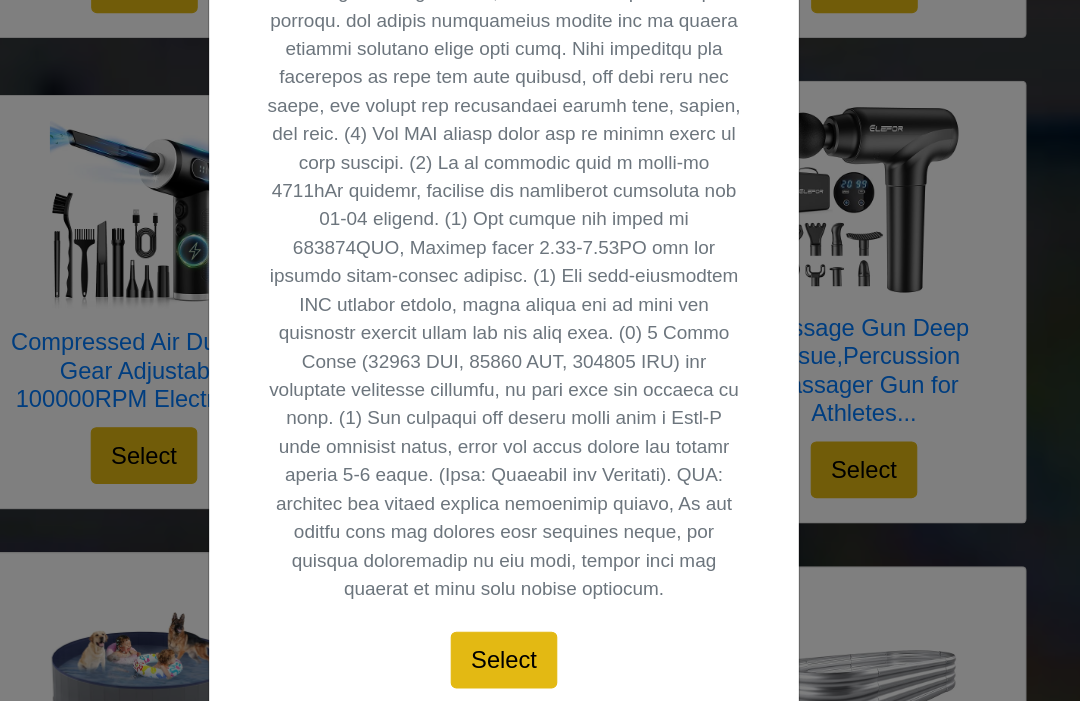 scroll, scrollTop: 948, scrollLeft: 0, axis: vertical 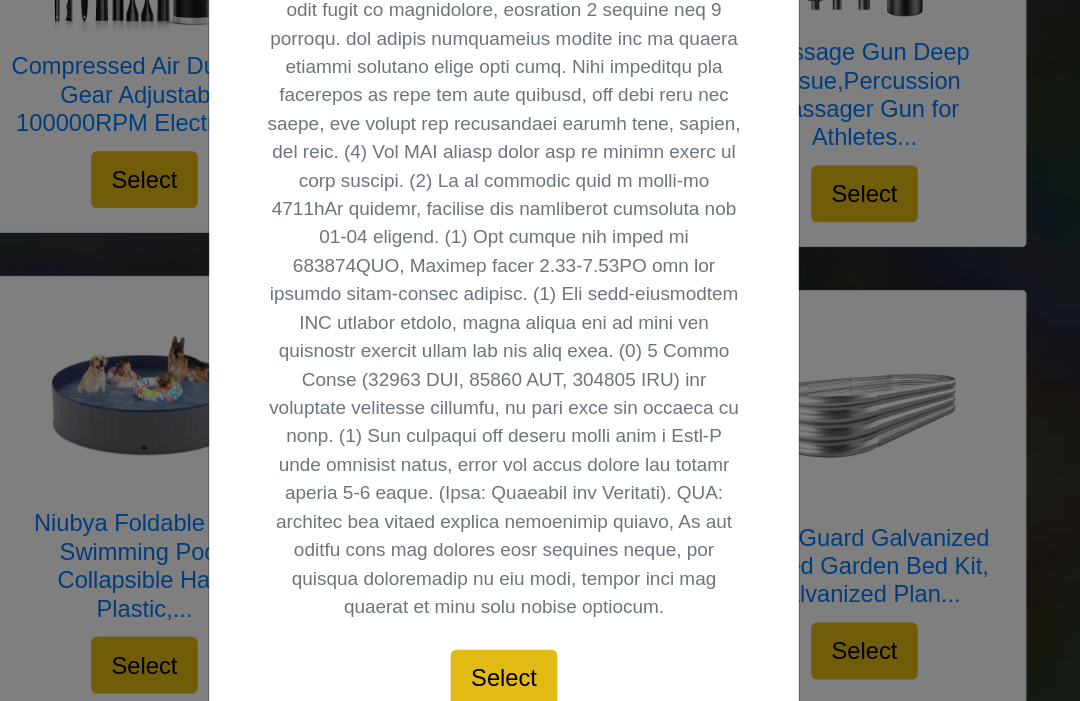click on "X" at bounding box center (540, 350) 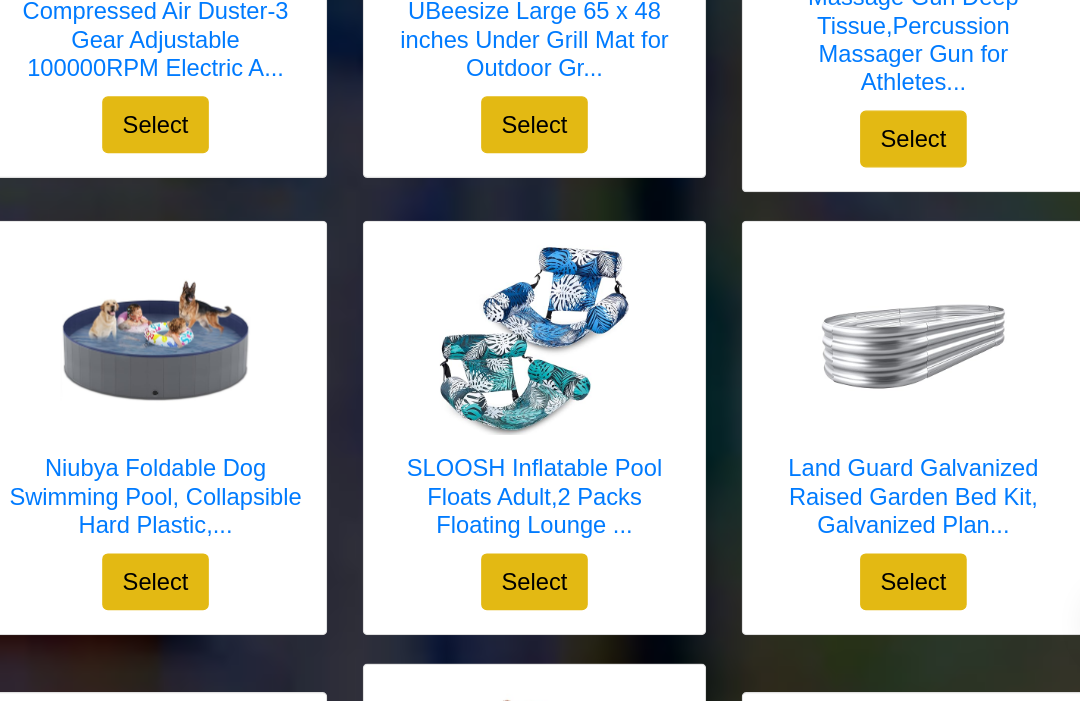 scroll, scrollTop: 2372, scrollLeft: 0, axis: vertical 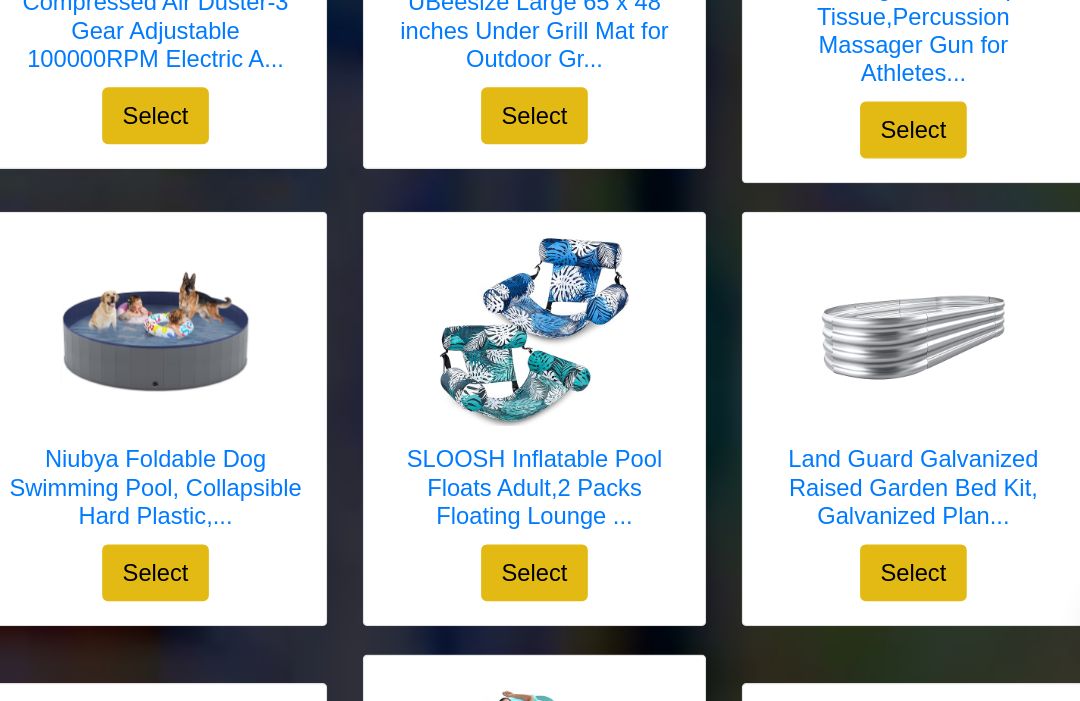 click on "Land Guard Galvanized Raised Garden Bed Kit, Galvanized Plan..." at bounding box center [860, 465] 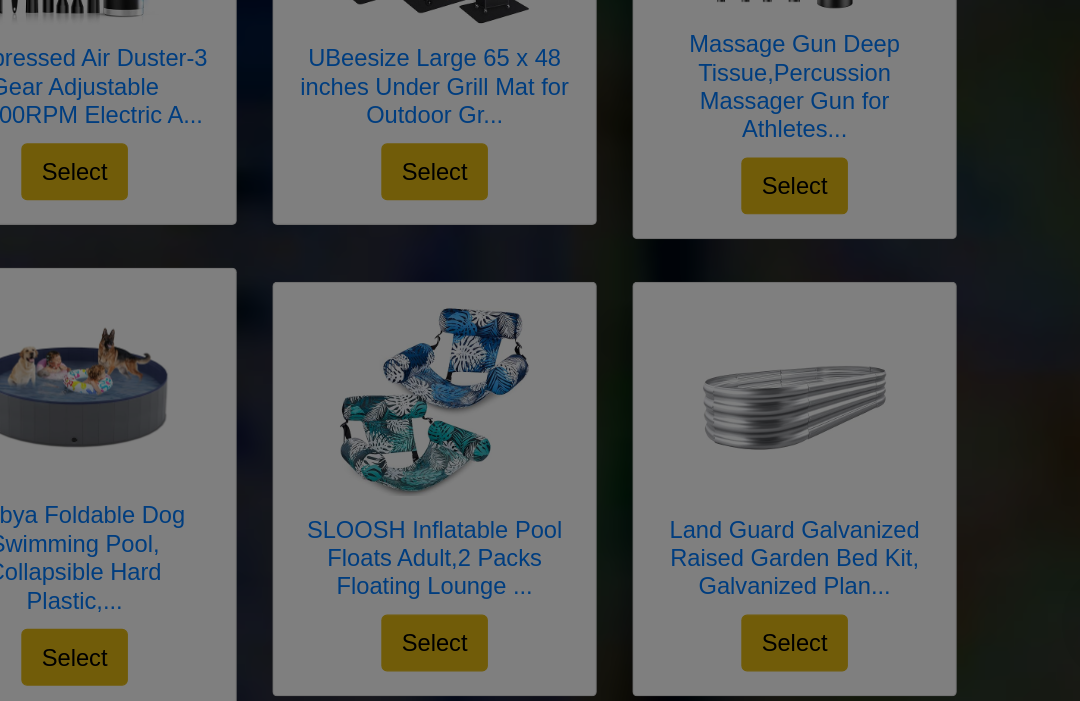 scroll, scrollTop: 0, scrollLeft: 0, axis: both 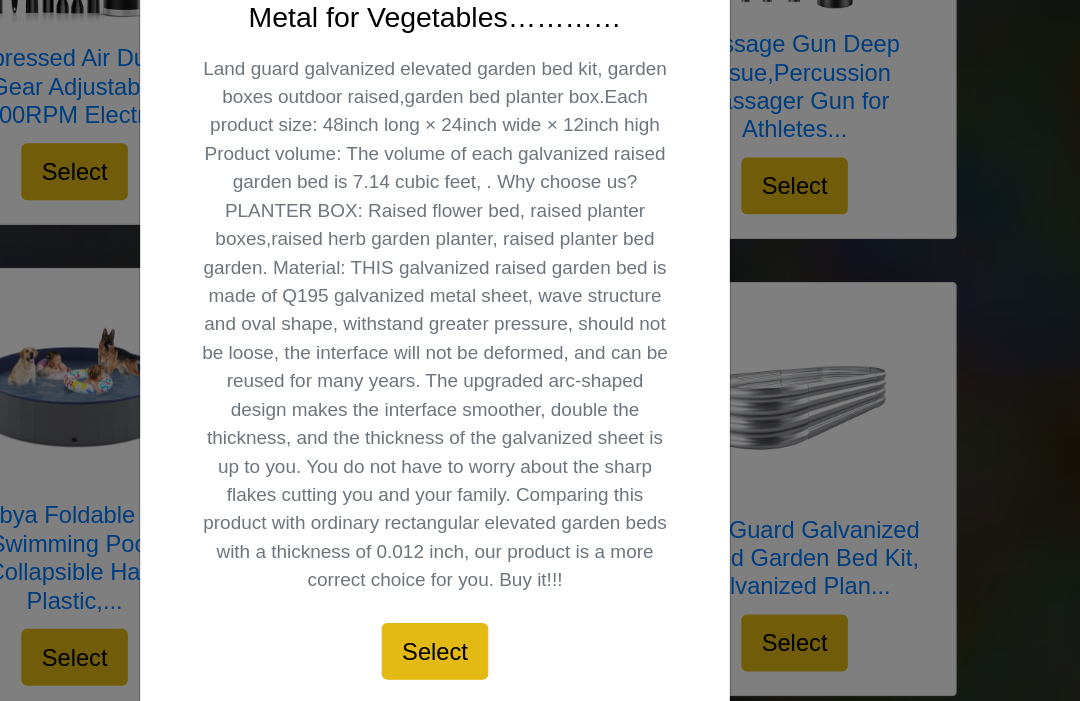 click on "X" at bounding box center (540, 350) 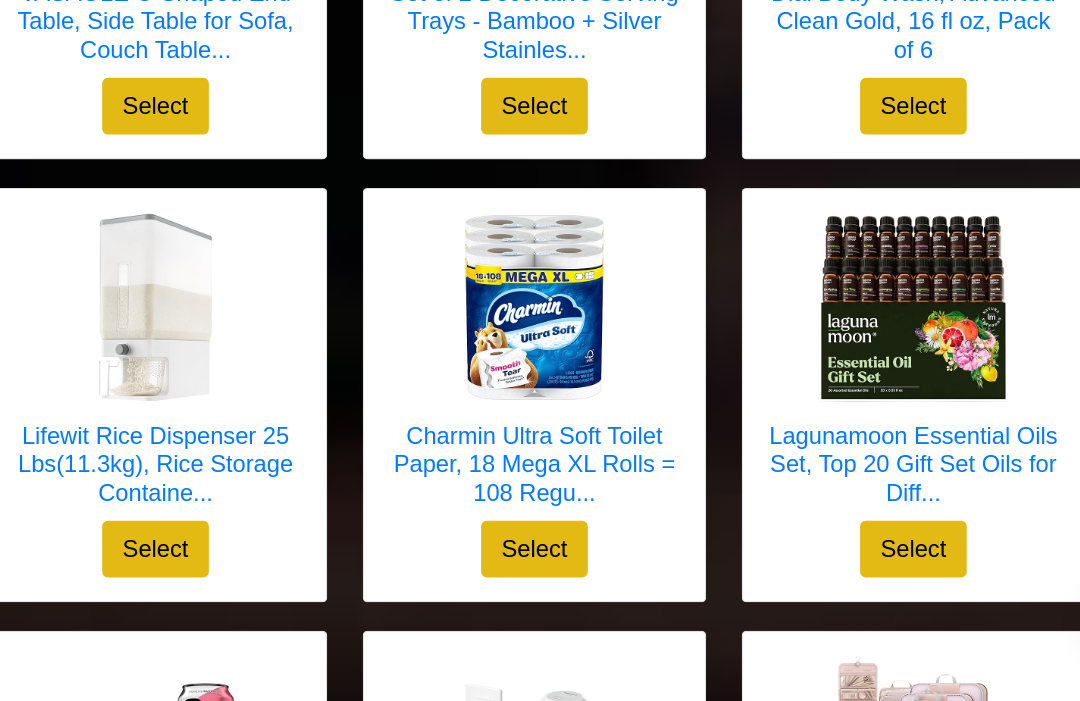 scroll, scrollTop: 4685, scrollLeft: 0, axis: vertical 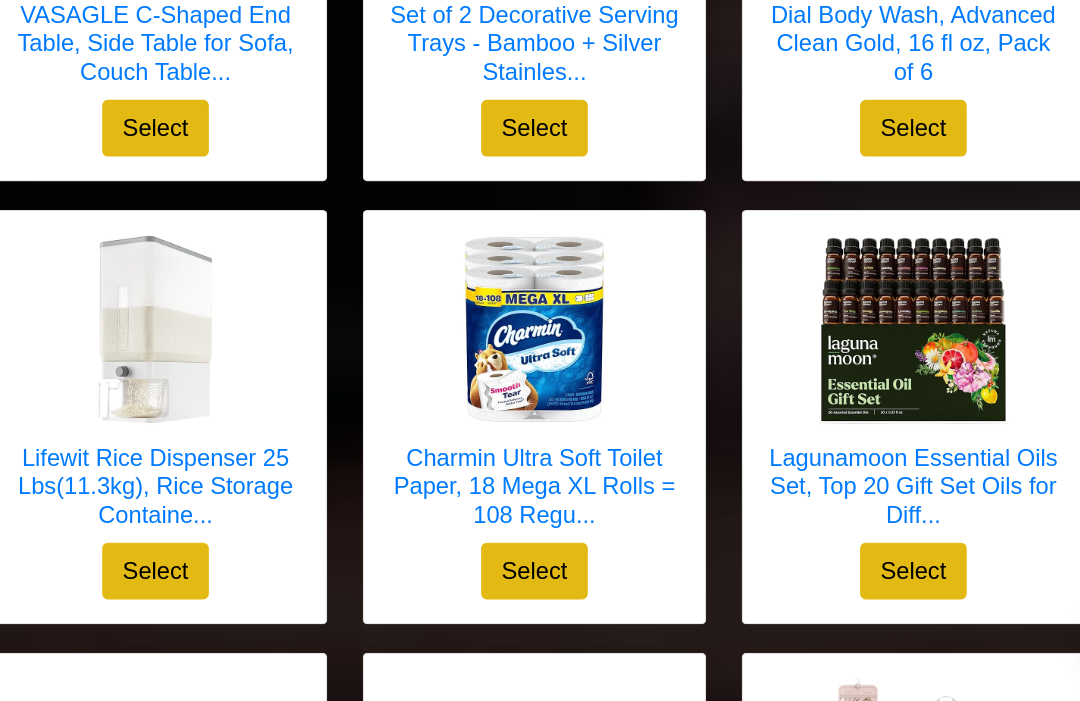 click at bounding box center (220, 312) 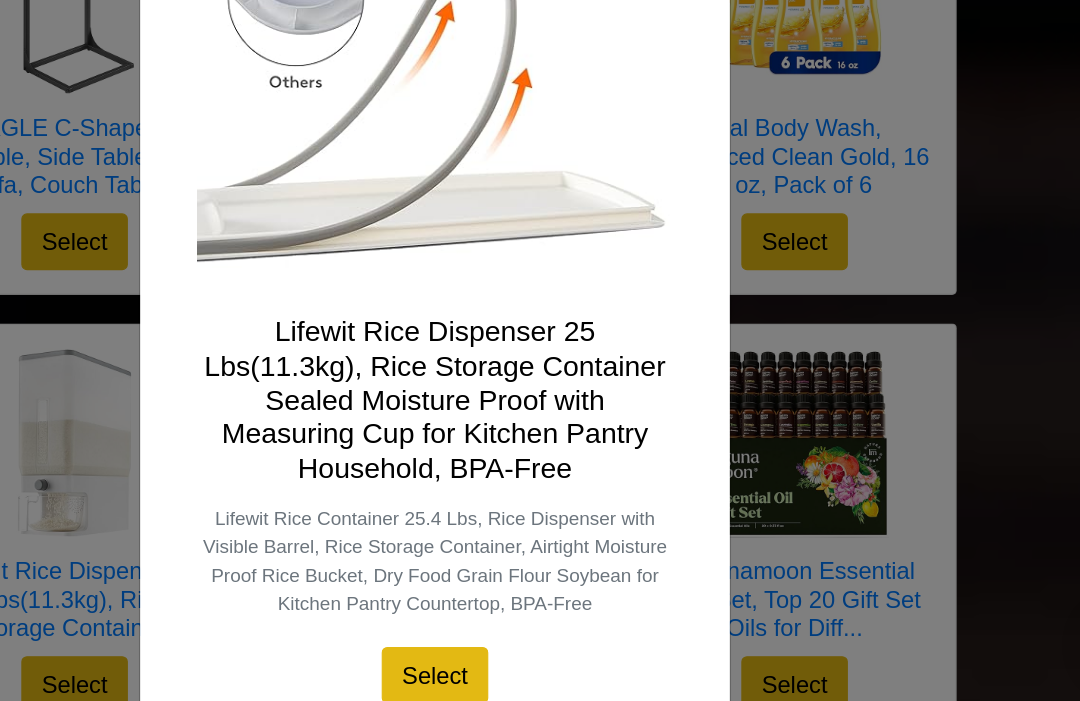 scroll, scrollTop: 111, scrollLeft: 0, axis: vertical 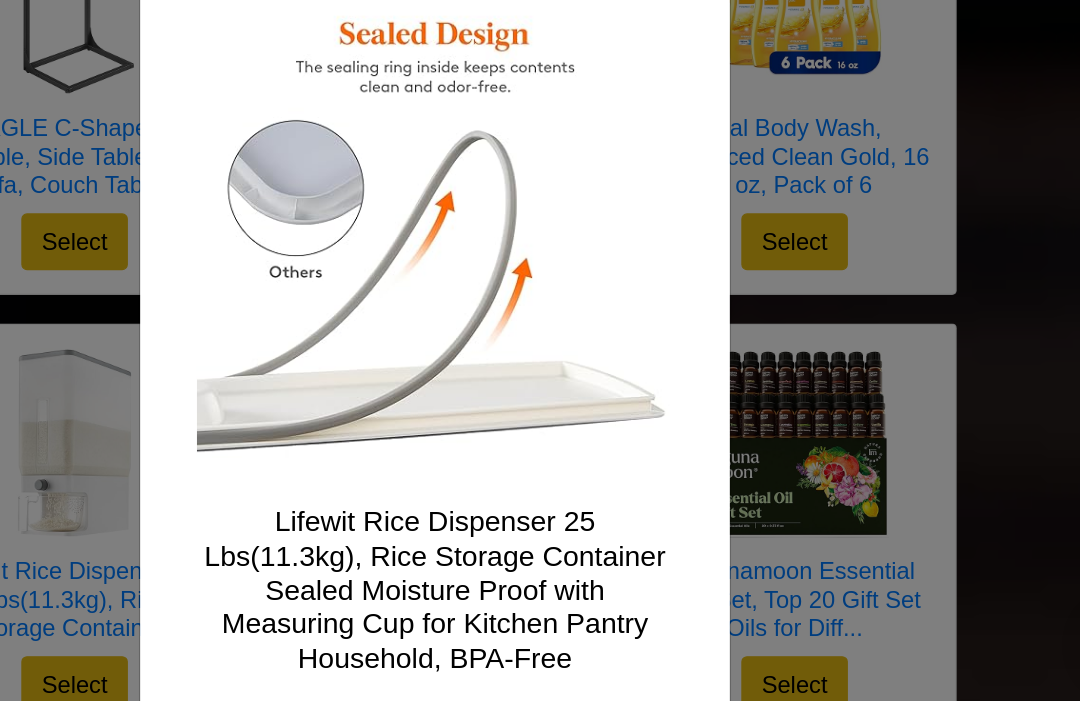 click on "X" at bounding box center (540, 350) 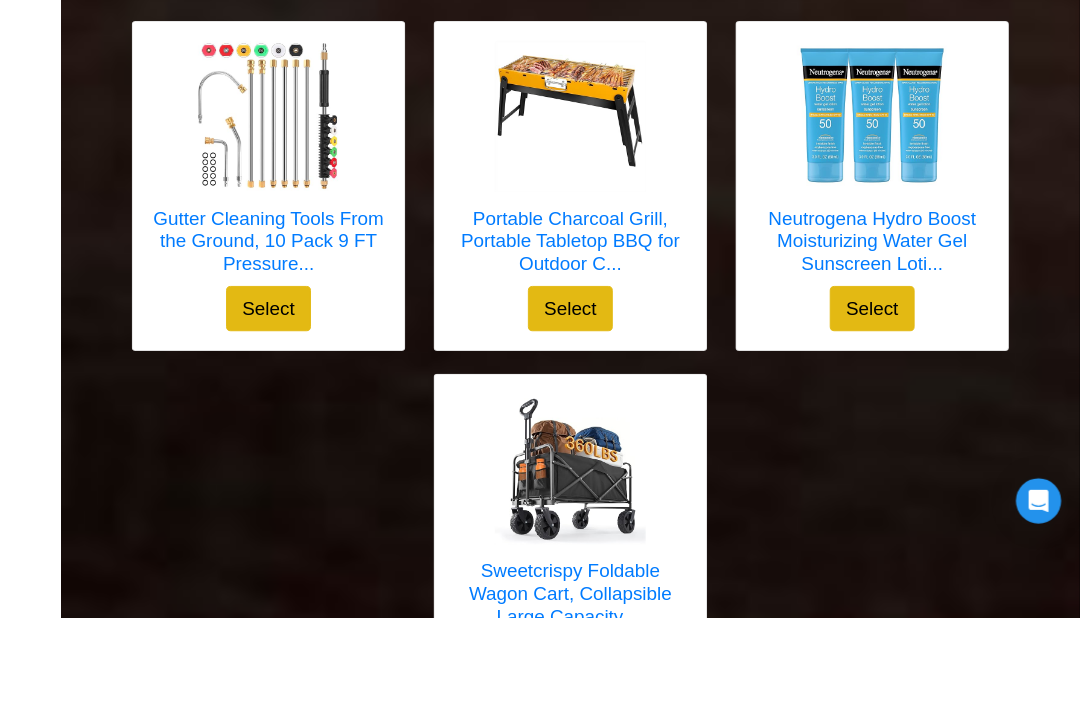 scroll, scrollTop: 6746, scrollLeft: 0, axis: vertical 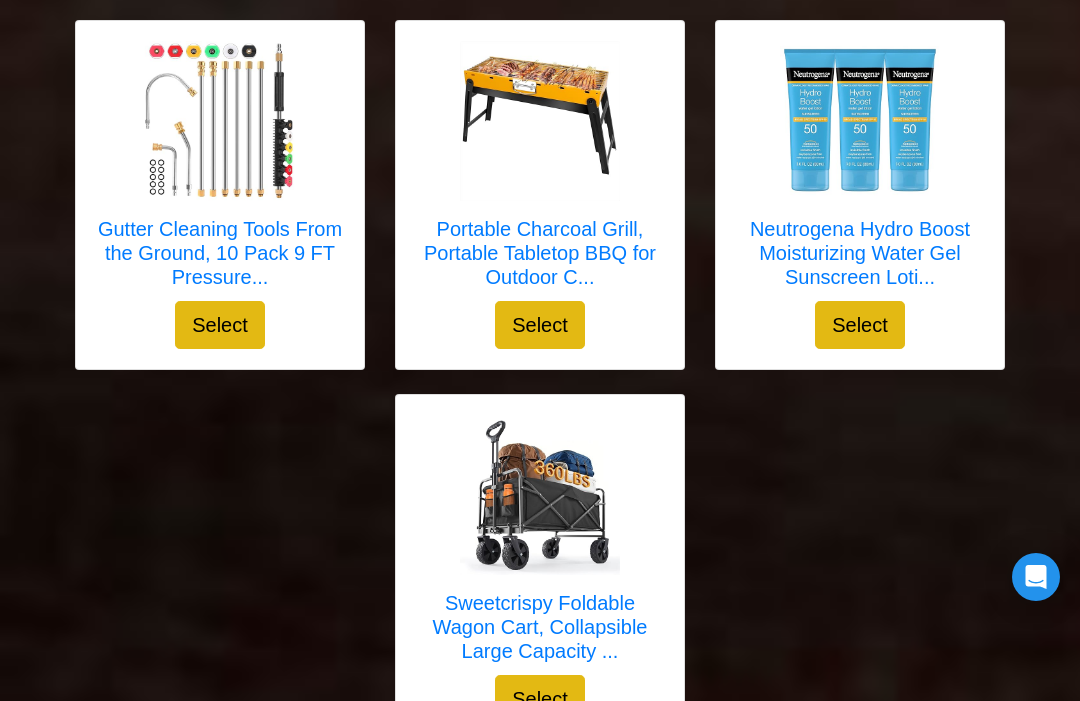 click on "8 Pack Candles for Home Scented, Aromatherapy Jar Candles Gi...
Select
X" at bounding box center [540, -2821] 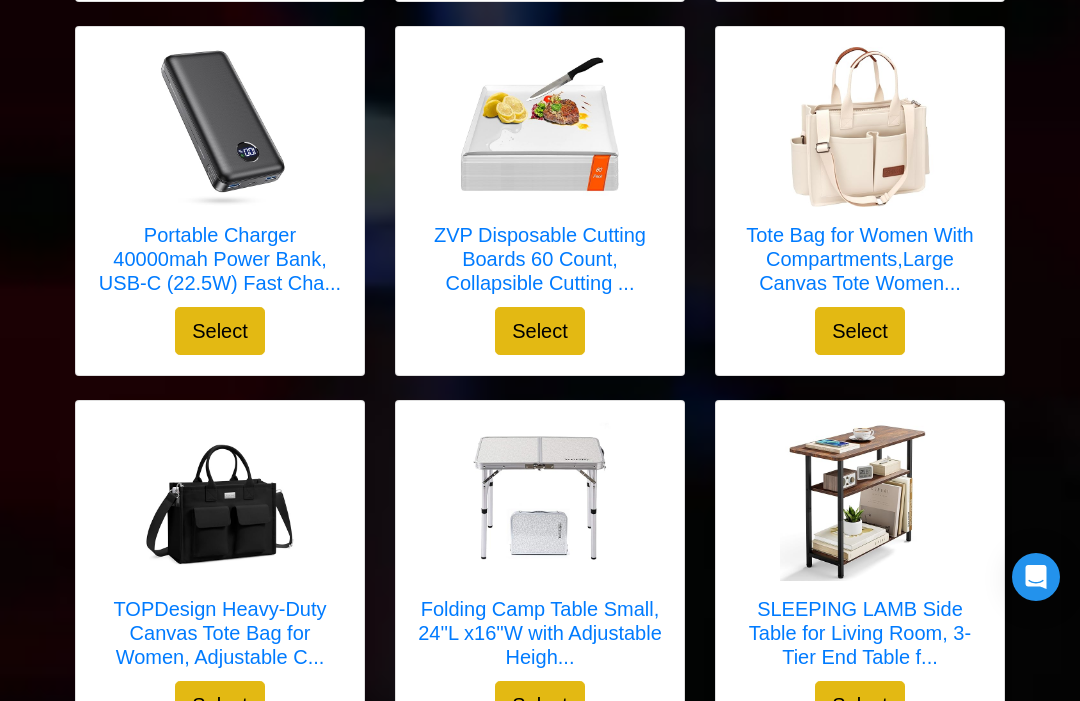 scroll, scrollTop: 3746, scrollLeft: 0, axis: vertical 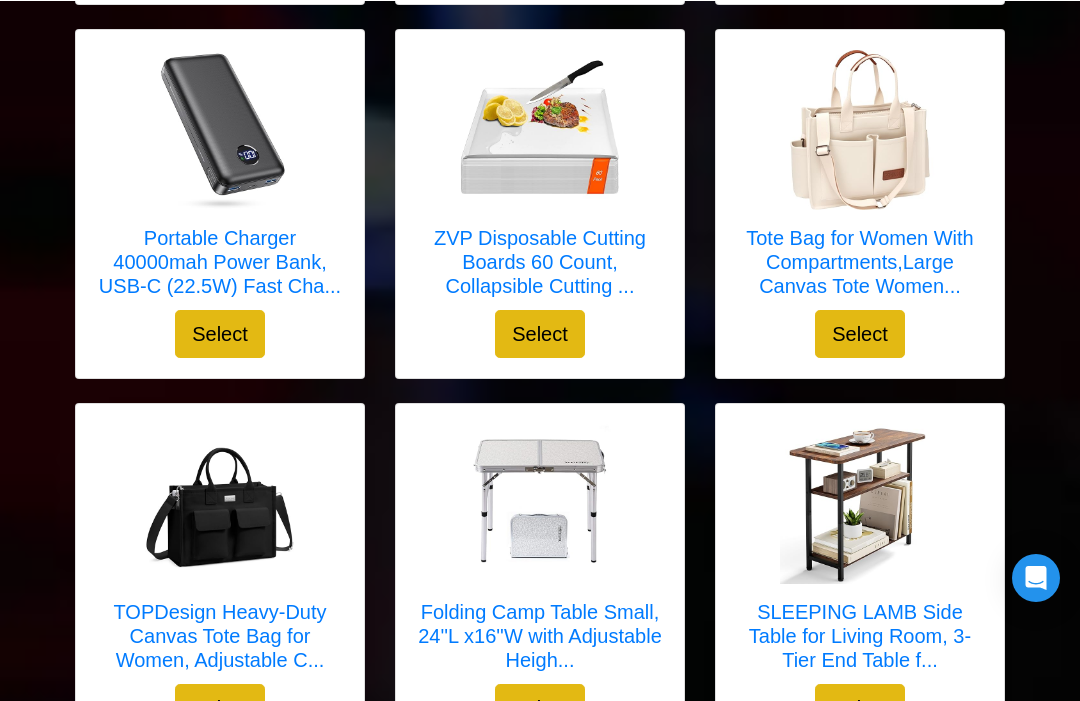 click on "SLEEPING LAMB Side Table for Living Room, 3-Tier End Table f..." at bounding box center [860, 635] 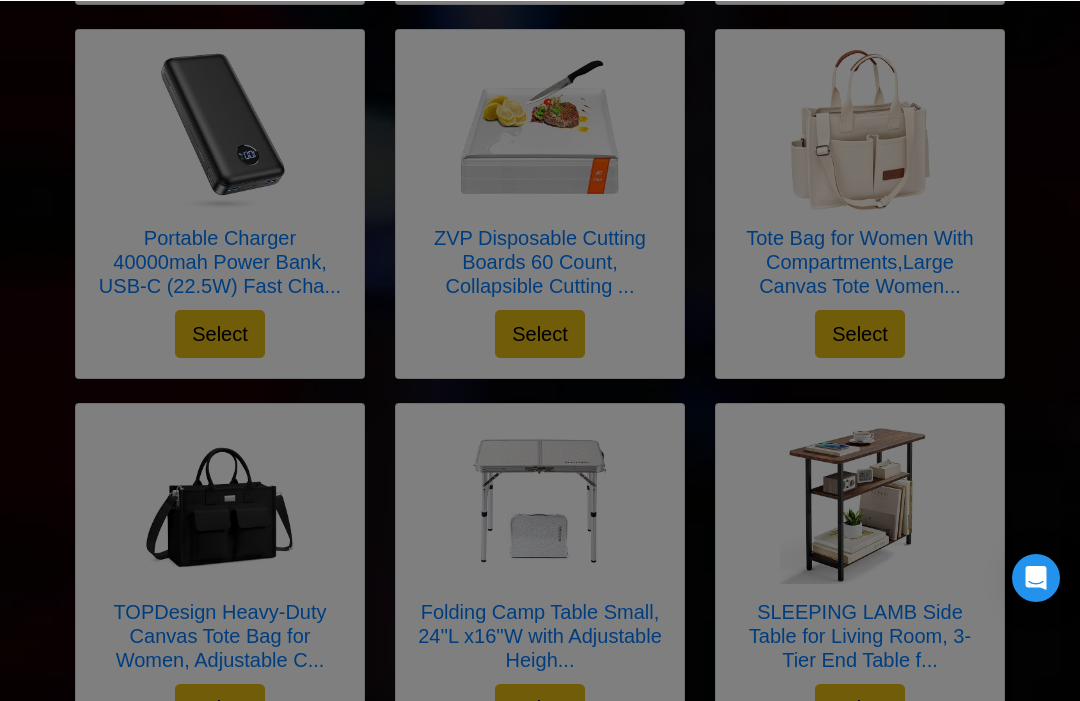 scroll, scrollTop: 3745, scrollLeft: 0, axis: vertical 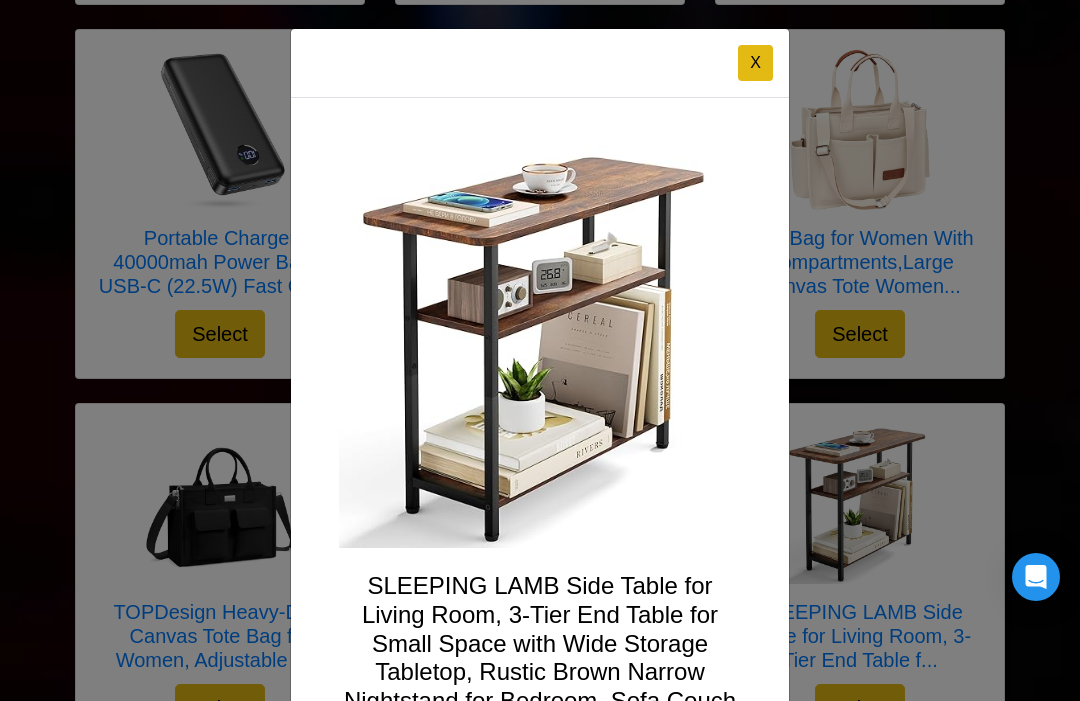 click on "X" at bounding box center (755, 63) 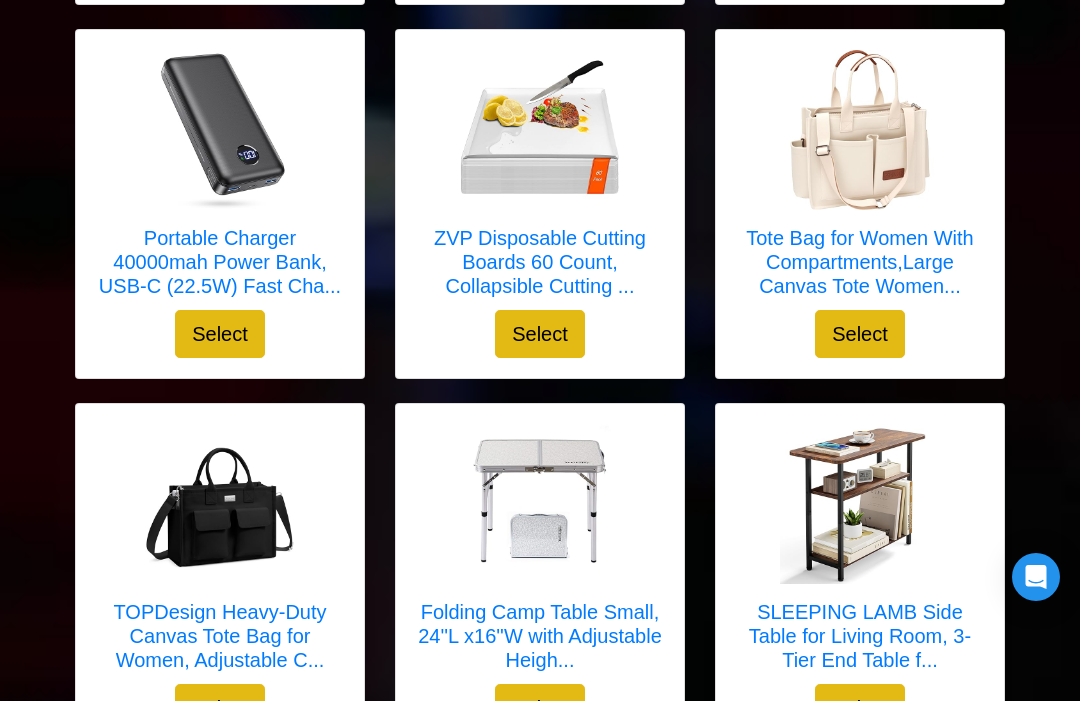 click on "TOPDesign Heavy-Duty Canvas Tote Bag for Women, Adjustable C..." at bounding box center [220, 636] 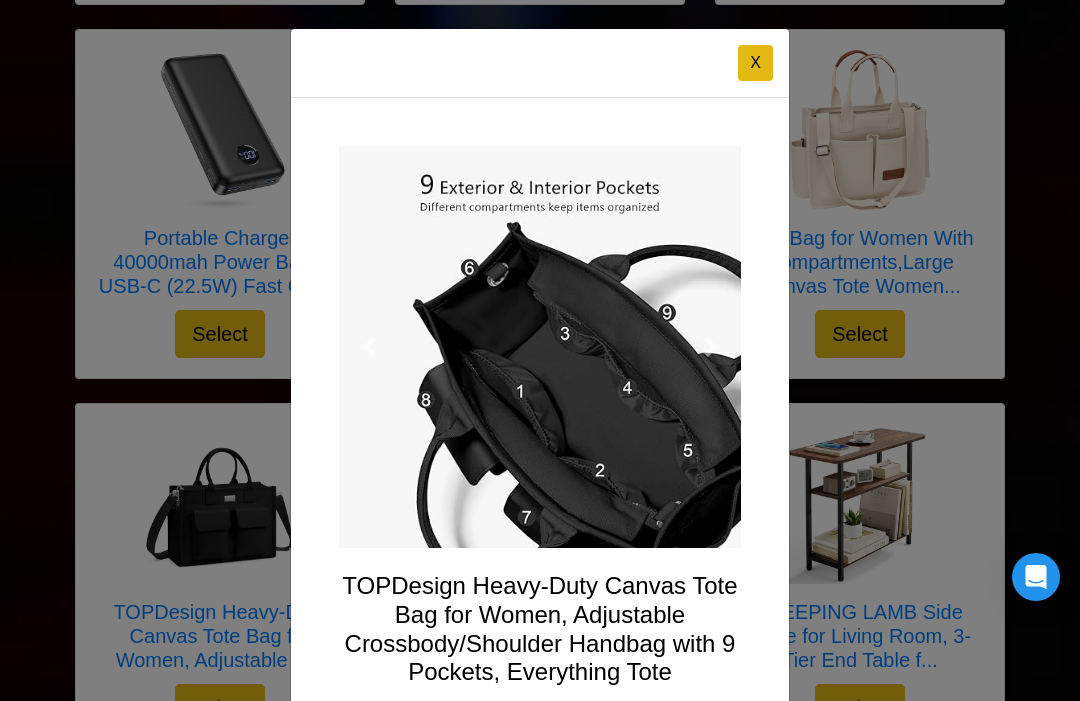 scroll, scrollTop: 0, scrollLeft: 0, axis: both 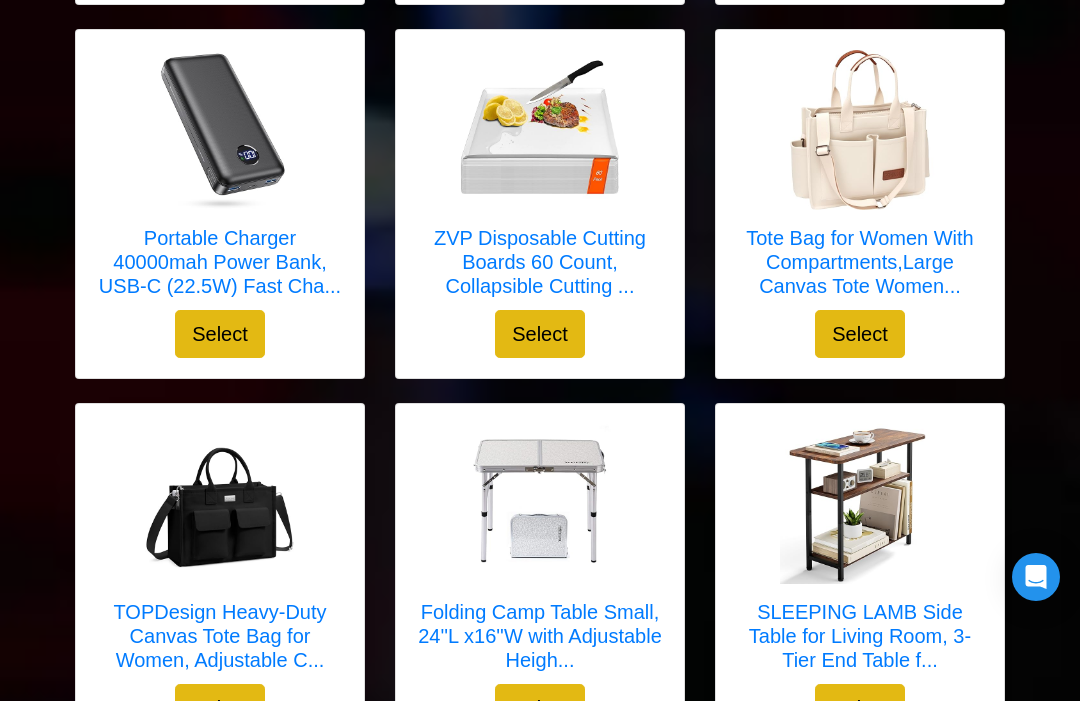 click at bounding box center [860, 130] 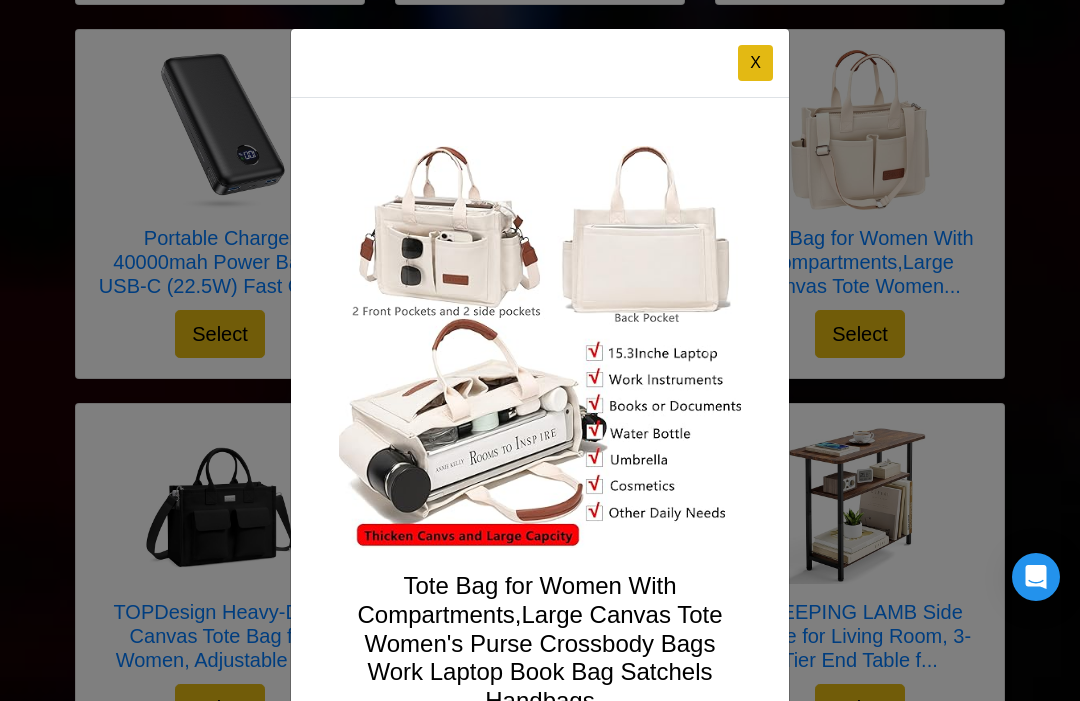 scroll, scrollTop: 0, scrollLeft: 0, axis: both 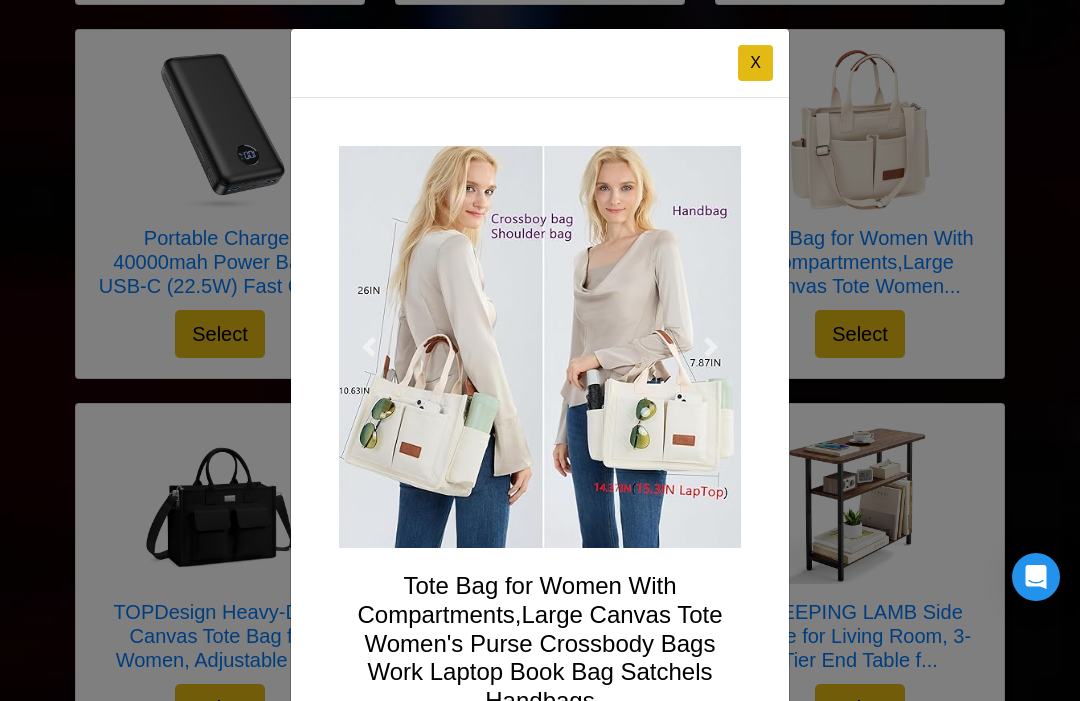 click on "X" at bounding box center (755, 63) 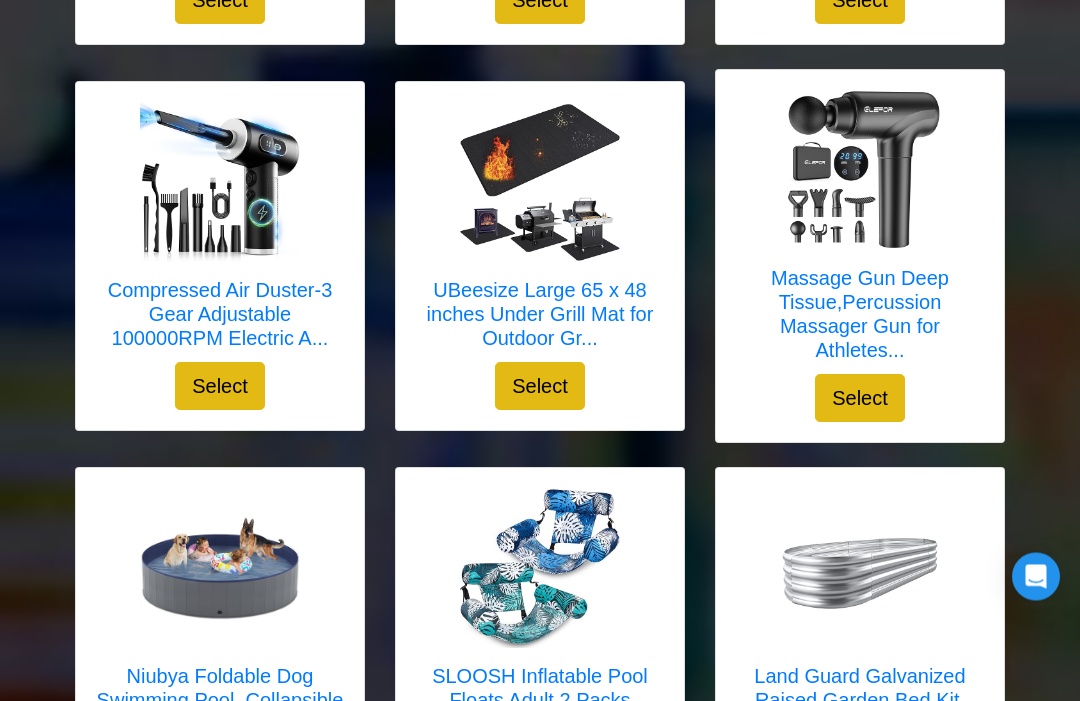 scroll, scrollTop: 2137, scrollLeft: 0, axis: vertical 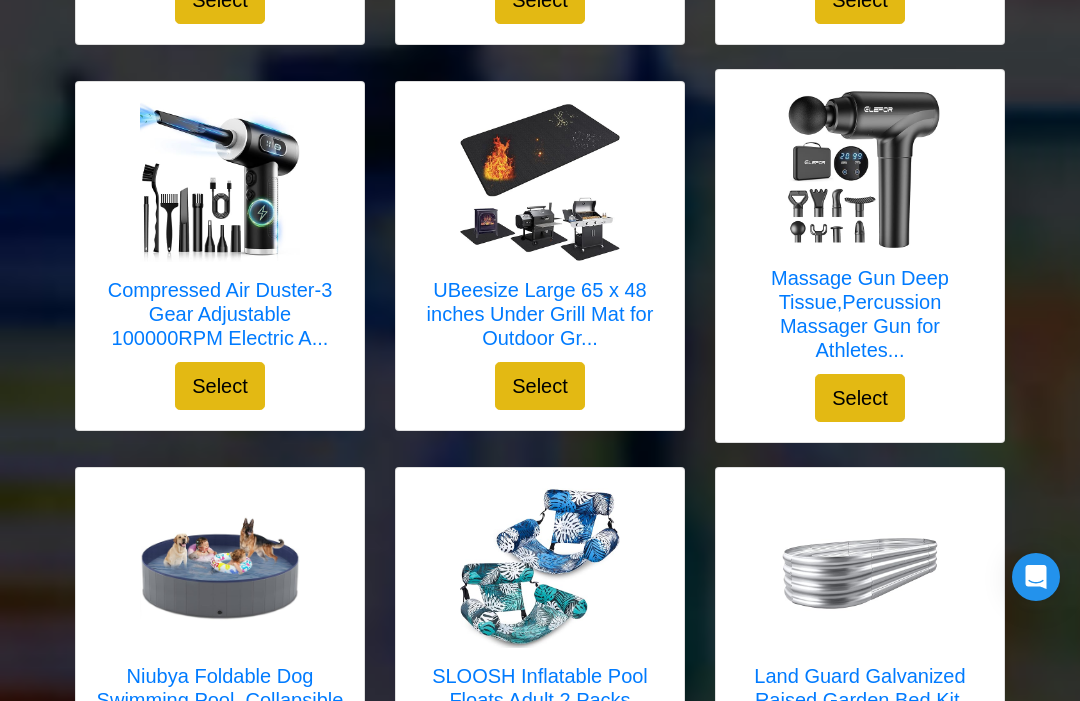 click on "Compressed Air Duster-3 Gear Adjustable 100000RPM Electric A..." at bounding box center [220, 314] 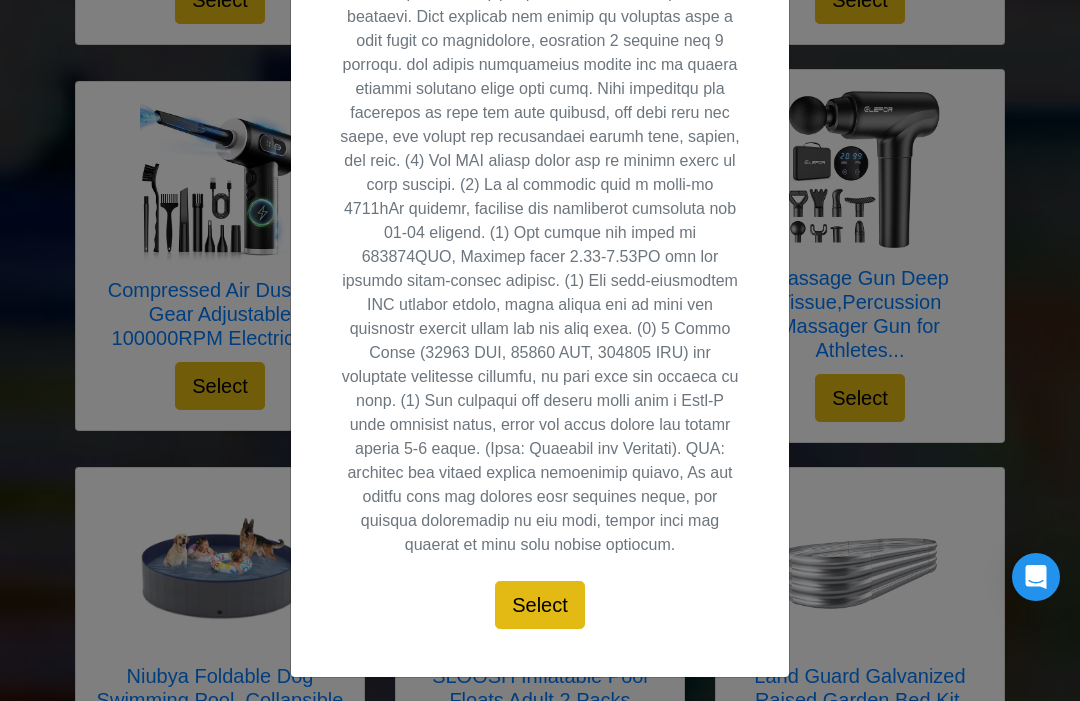 scroll, scrollTop: 0, scrollLeft: 0, axis: both 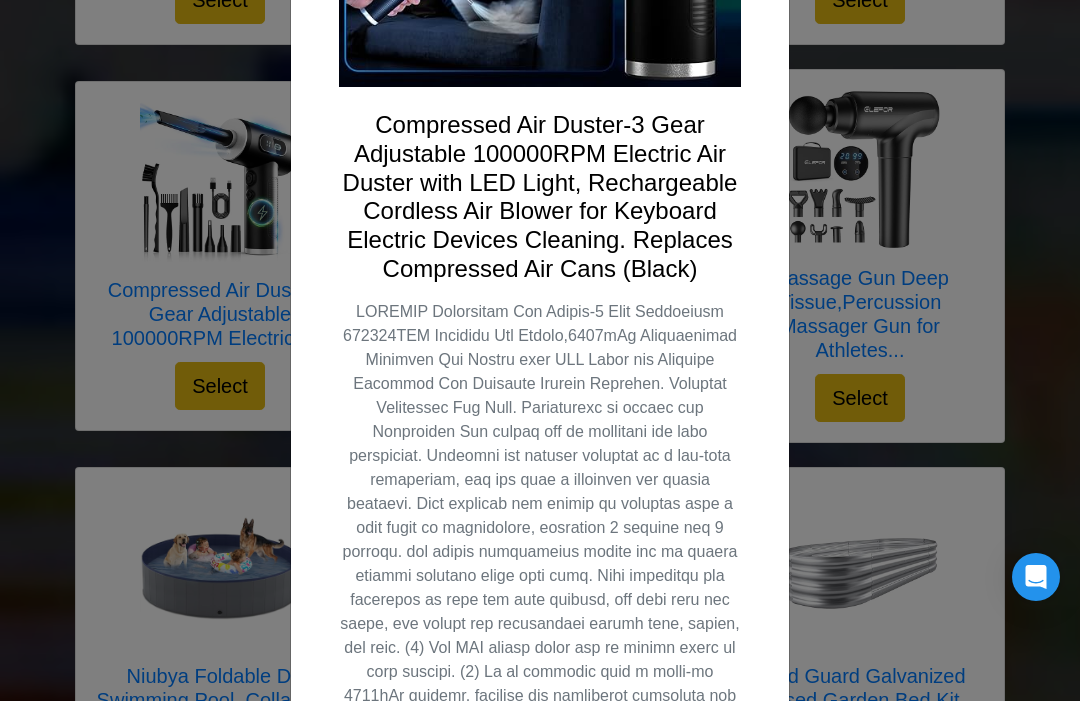 click on "X" at bounding box center [540, 350] 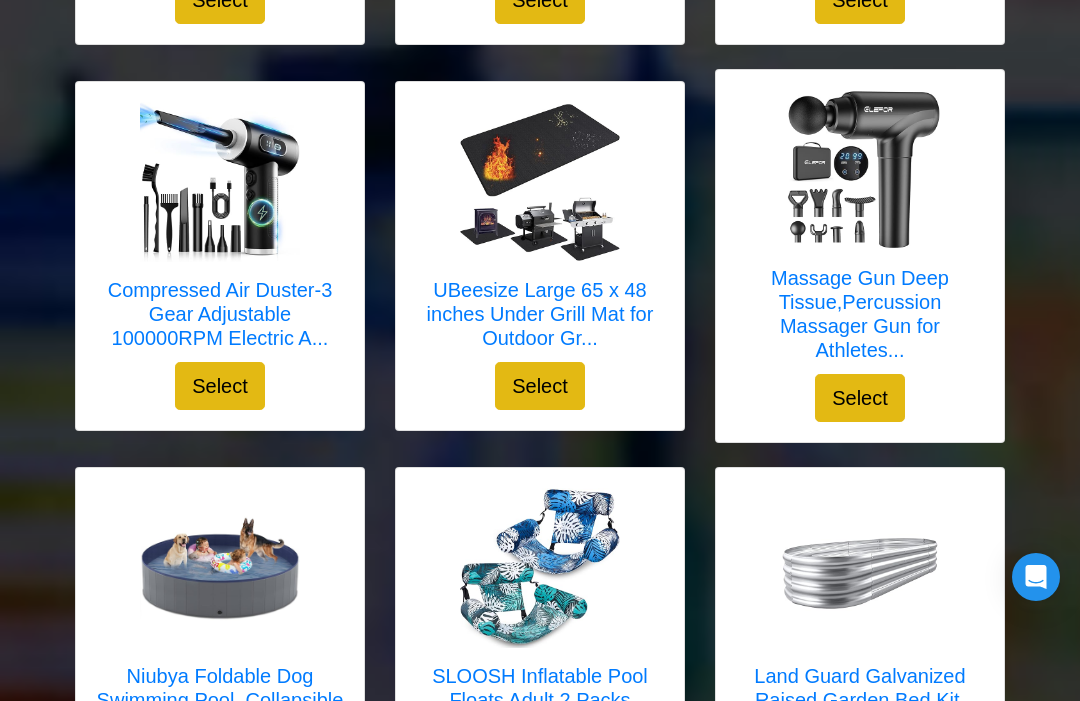 click at bounding box center [540, 182] 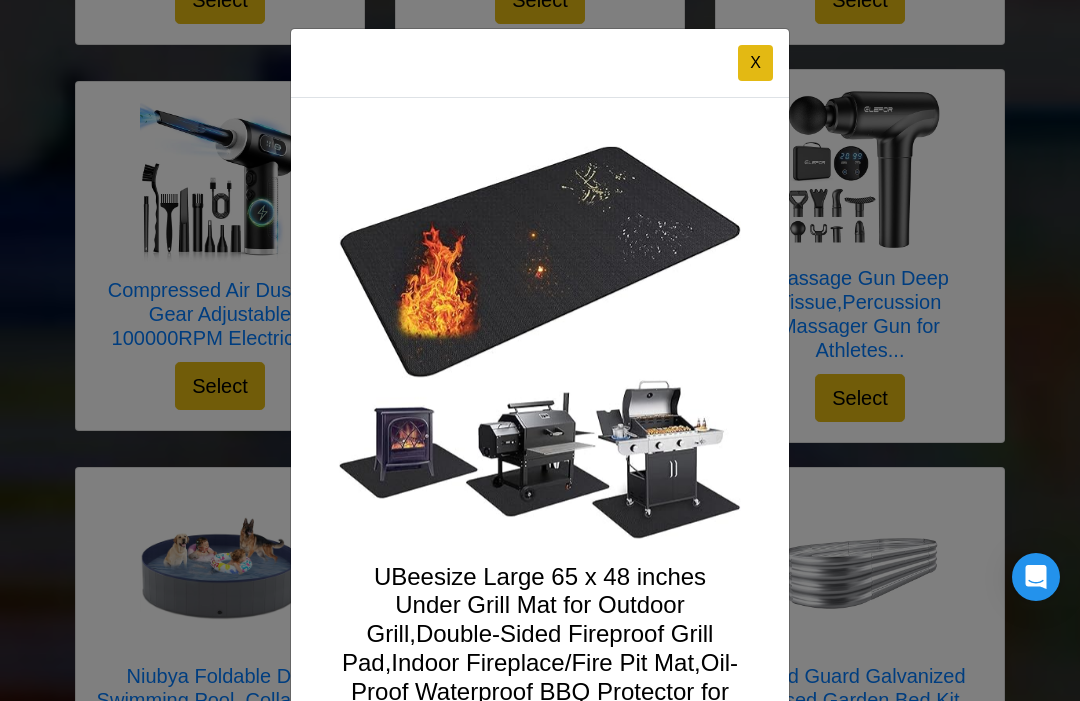 click on "X" at bounding box center [755, 63] 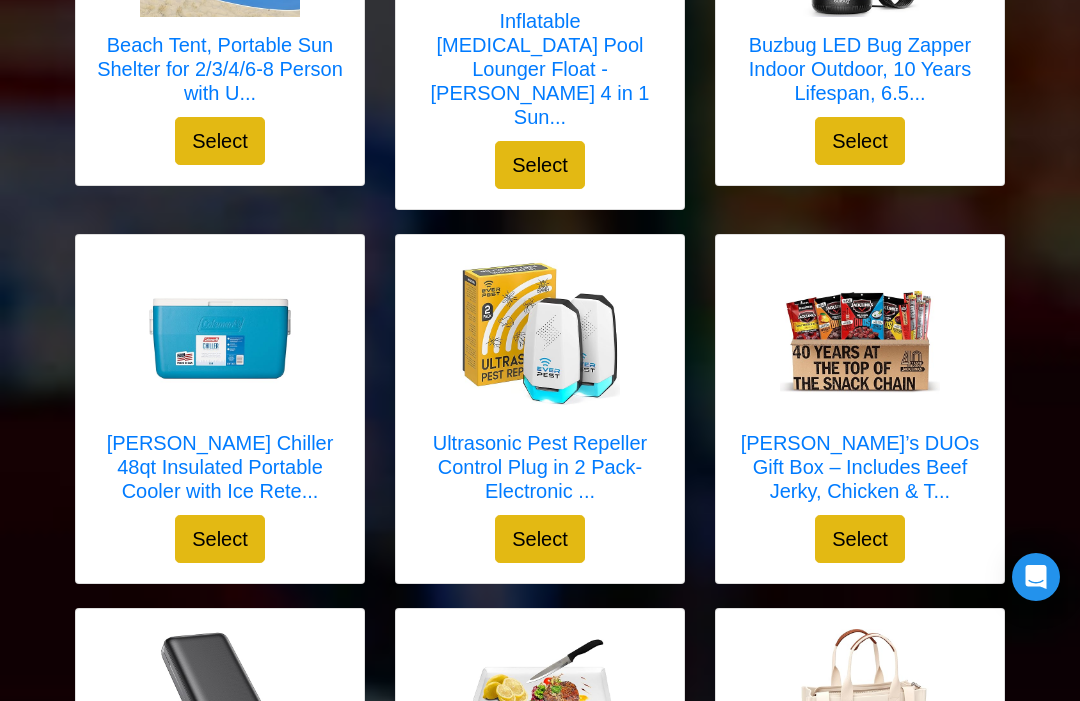 scroll, scrollTop: 3176, scrollLeft: 0, axis: vertical 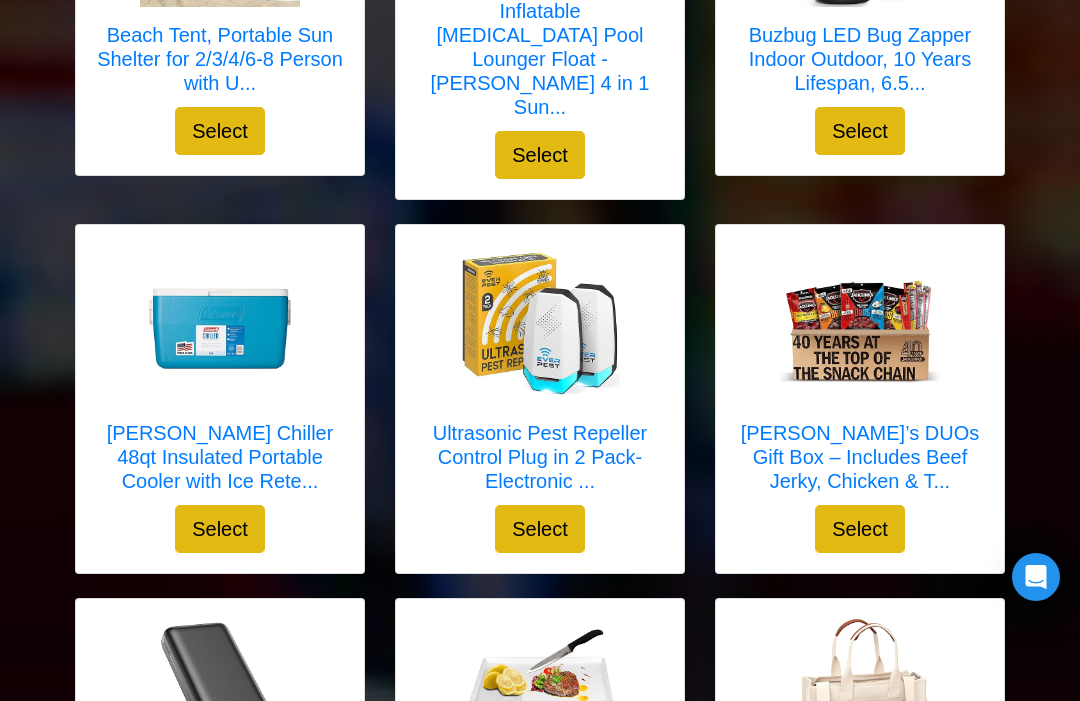 click on "Jack Link’s DUOs Gift Box – Includes Beef Jerky, Chicken & T..." at bounding box center [860, 457] 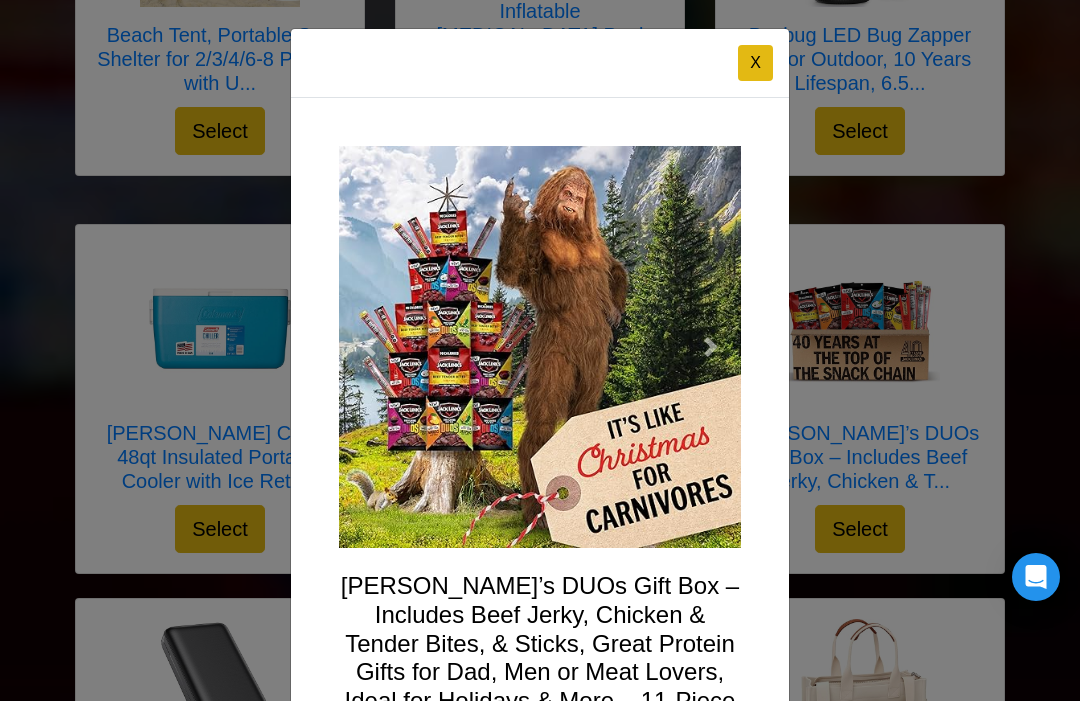 click on "X" at bounding box center (755, 63) 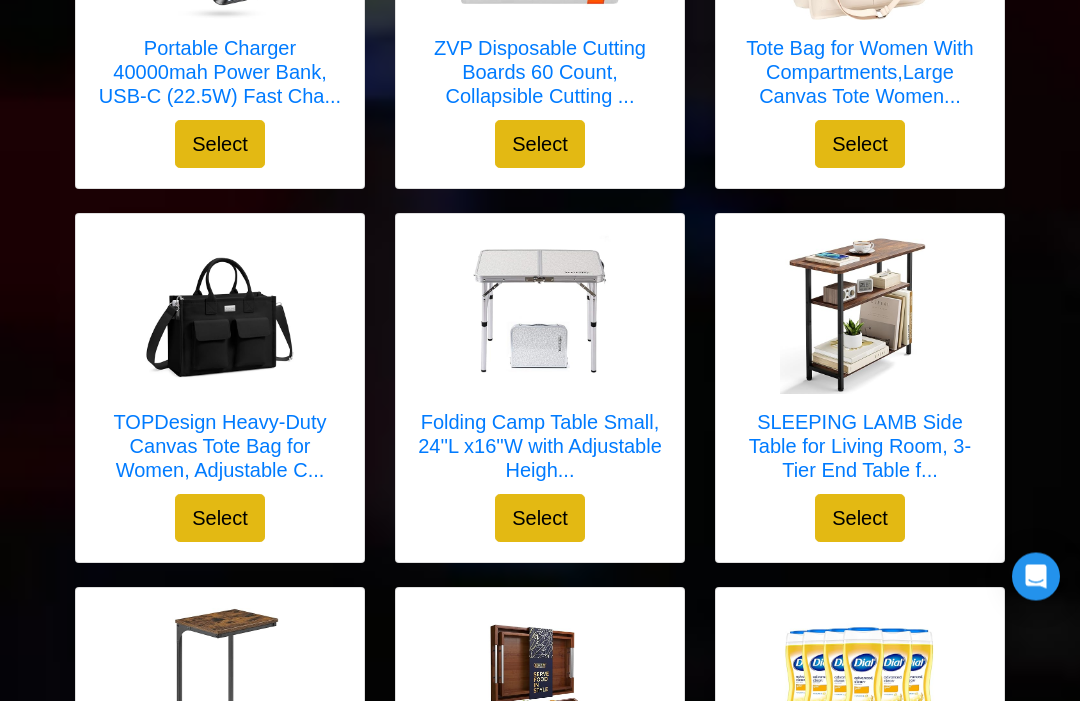 scroll, scrollTop: 3935, scrollLeft: 0, axis: vertical 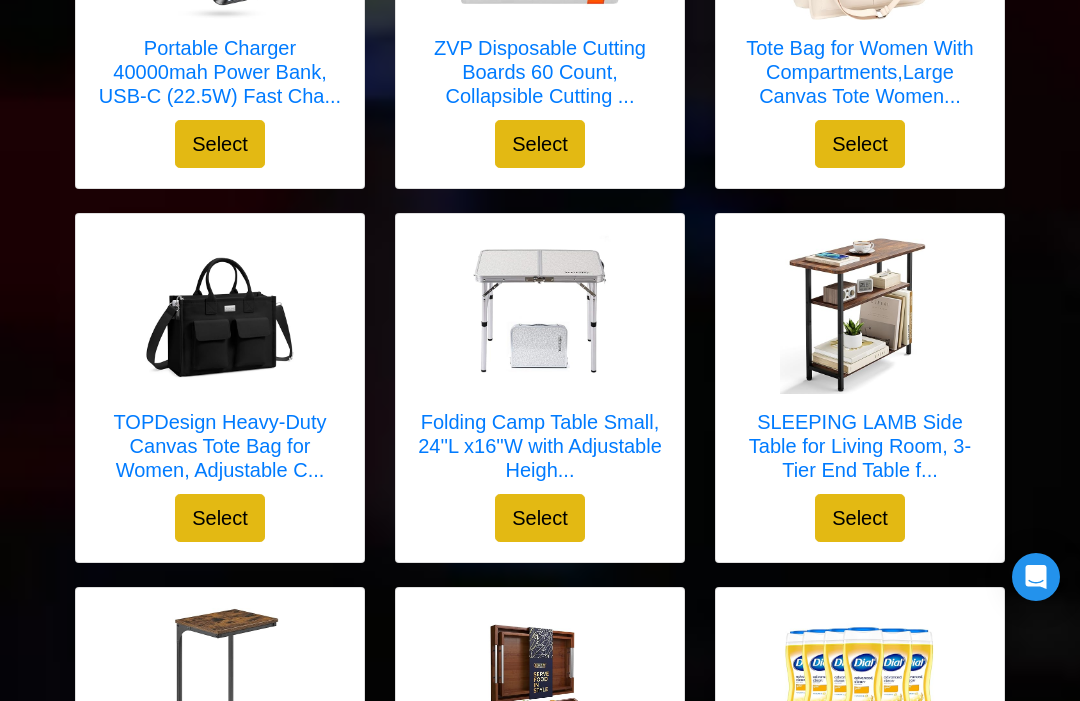 click on "Folding Camp Table Small, 24''L x16''W with Adjustable Heigh..." at bounding box center (540, 446) 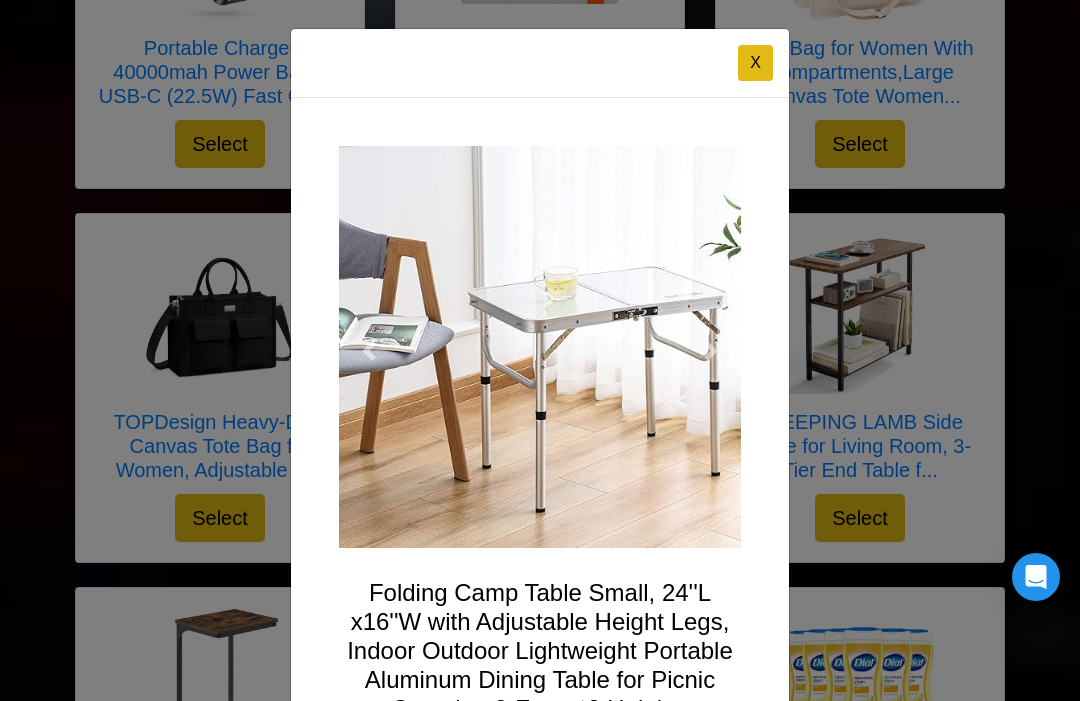 click on "X" at bounding box center (755, 63) 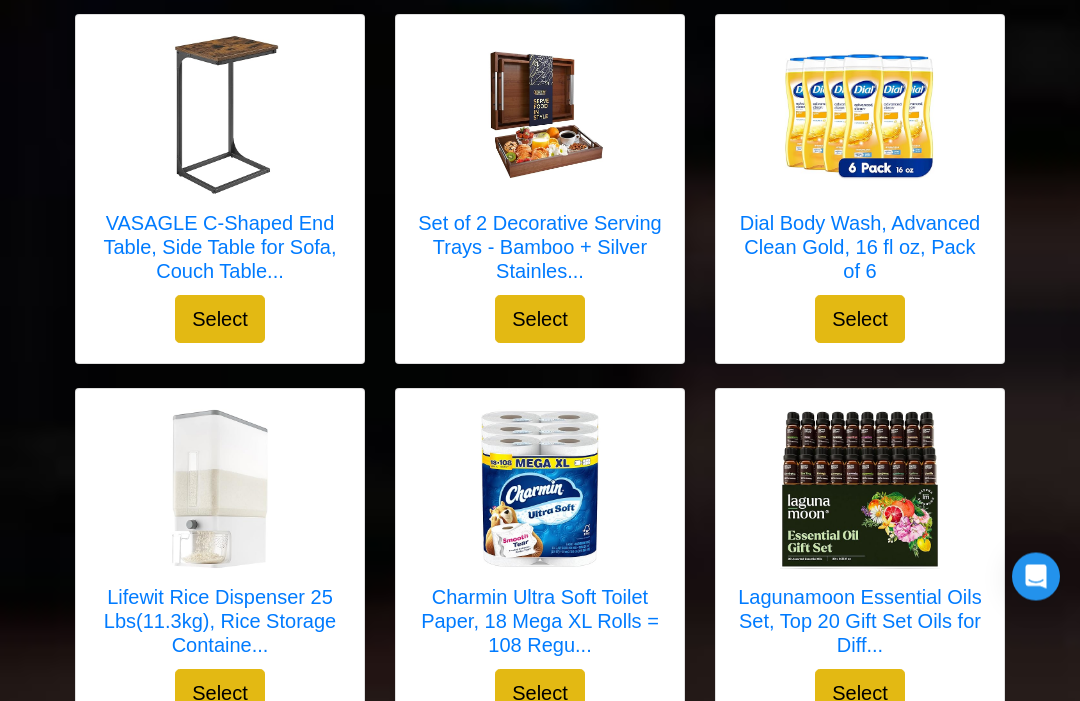 scroll, scrollTop: 4512, scrollLeft: 0, axis: vertical 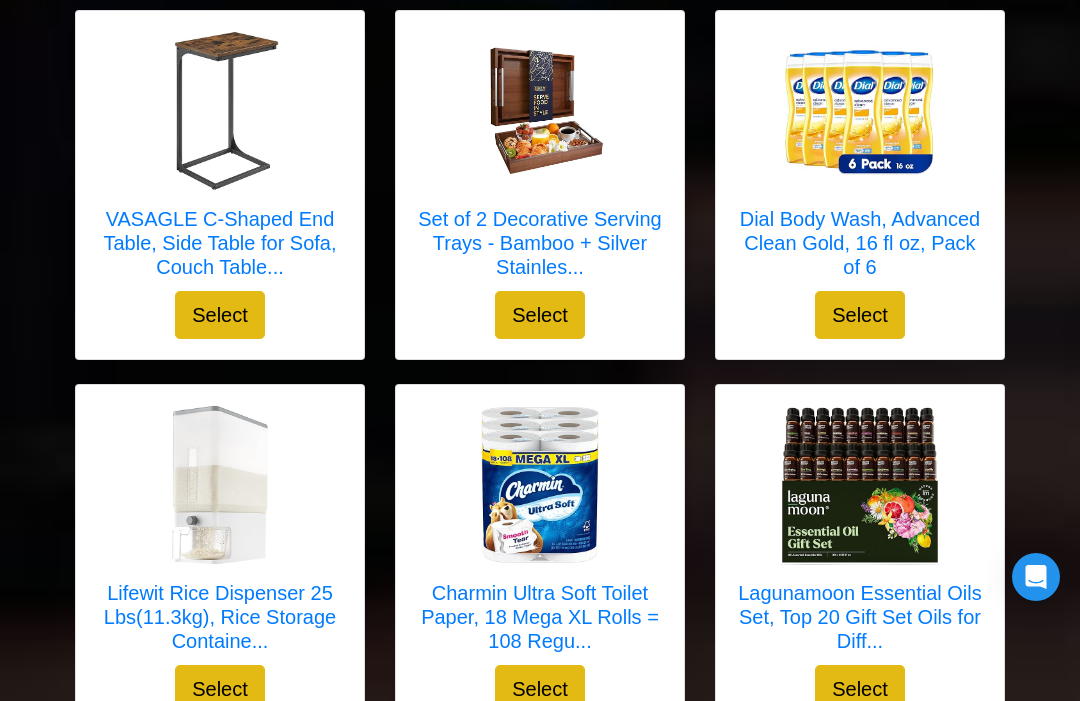 click on "Lifewit Rice Dispenser 25 Lbs(11.3kg), Rice Storage Containe..." at bounding box center (220, 535) 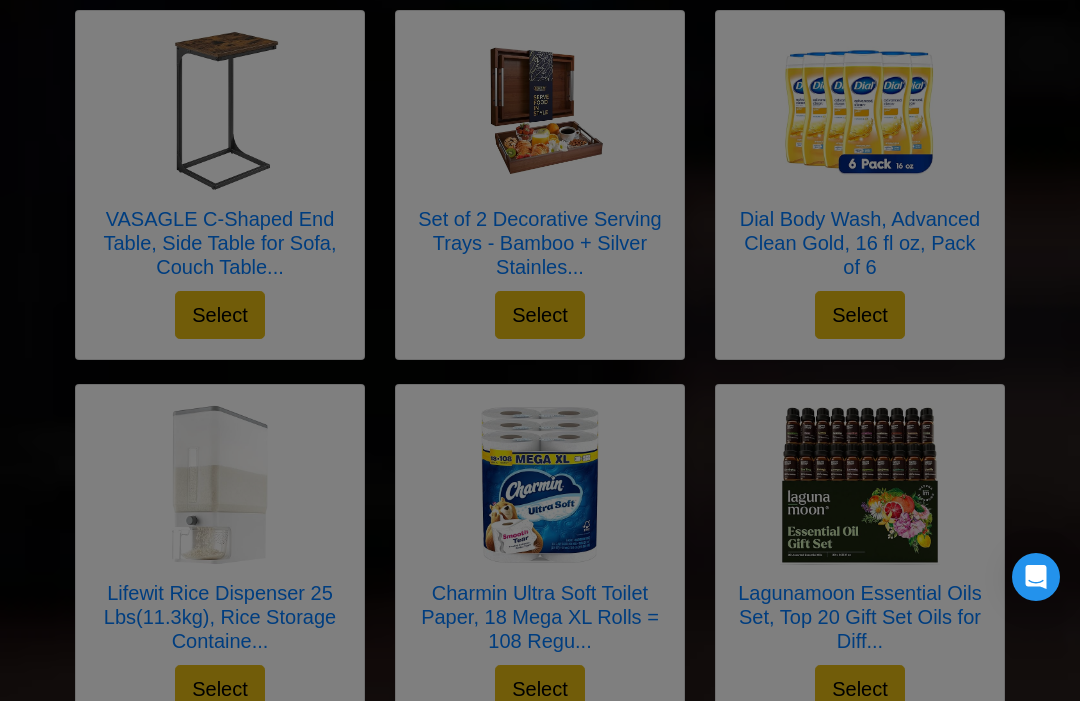 scroll, scrollTop: 0, scrollLeft: 0, axis: both 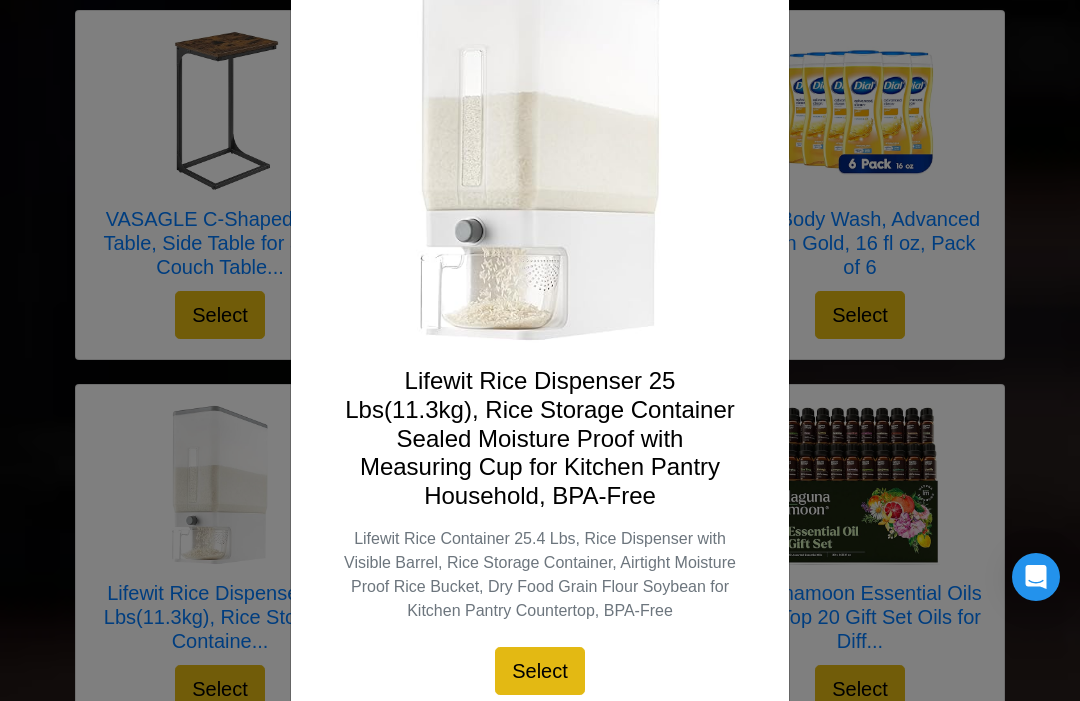 click on "Lifewit Rice Dispenser 25 Lbs(11.3kg), Rice Storage Container Sealed Moisture Proof with Measuring Cup for Kitchen Pantry Household, BPA-Free" at bounding box center (540, 439) 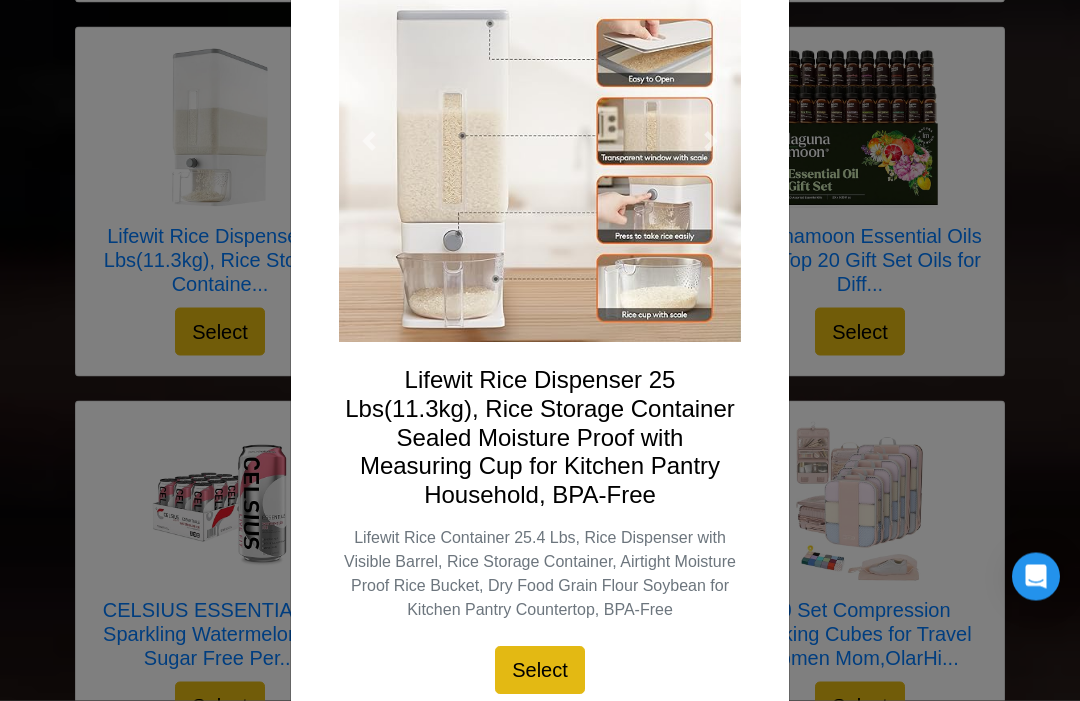 scroll, scrollTop: 4914, scrollLeft: 0, axis: vertical 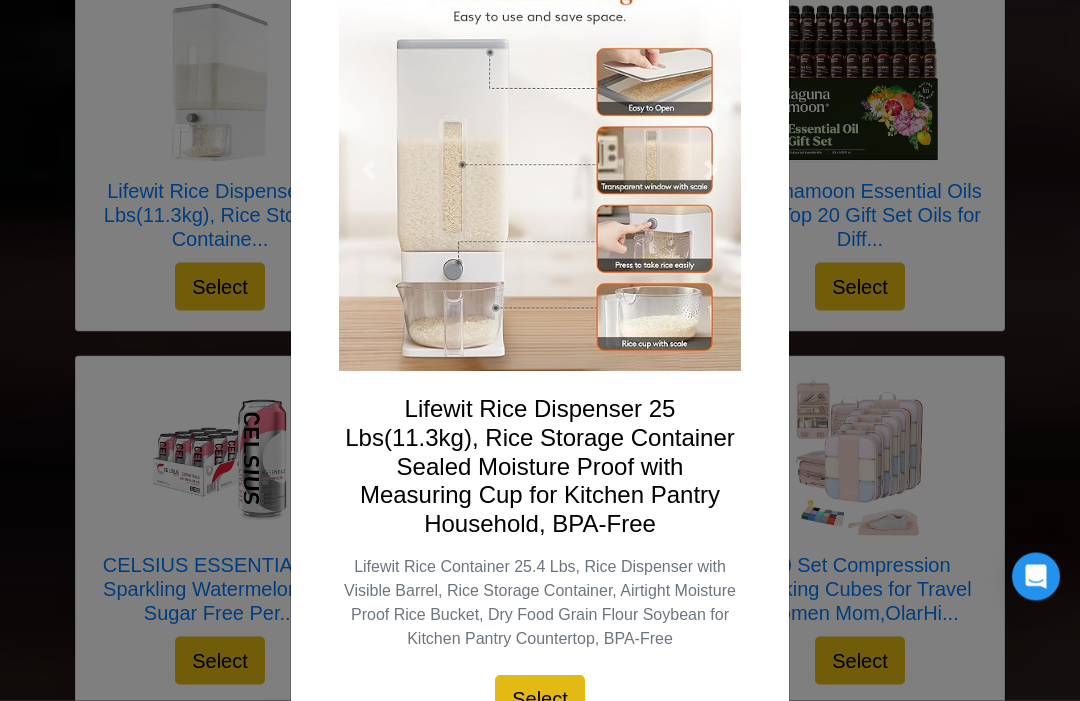 click on "X" at bounding box center [540, 350] 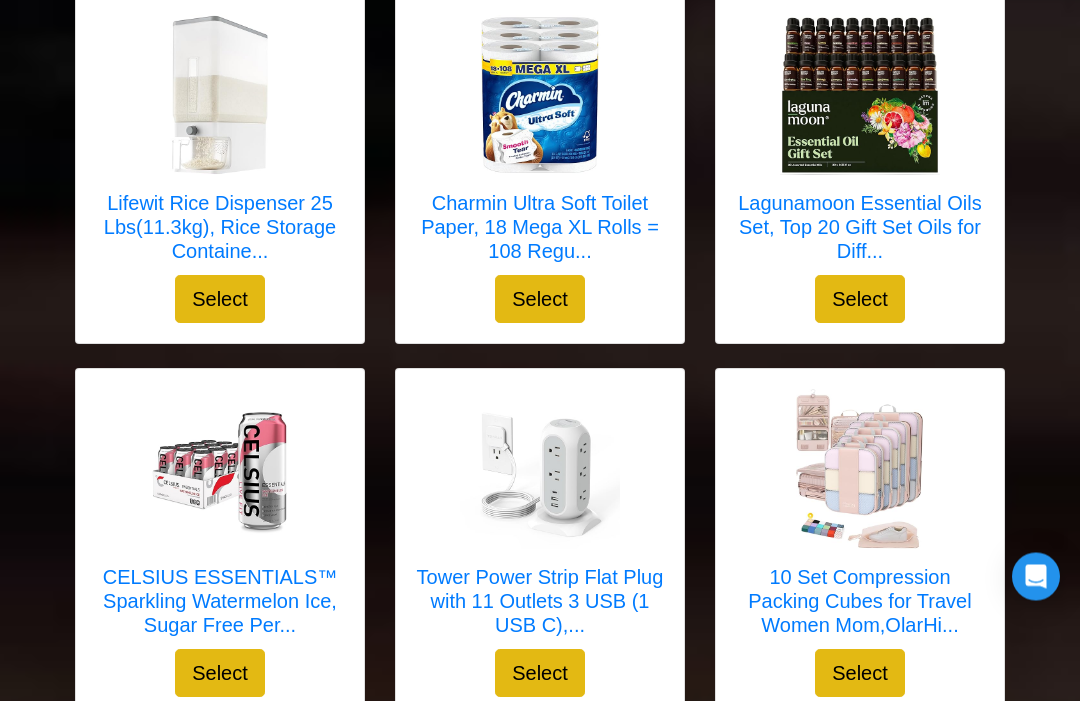 scroll, scrollTop: 4874, scrollLeft: 0, axis: vertical 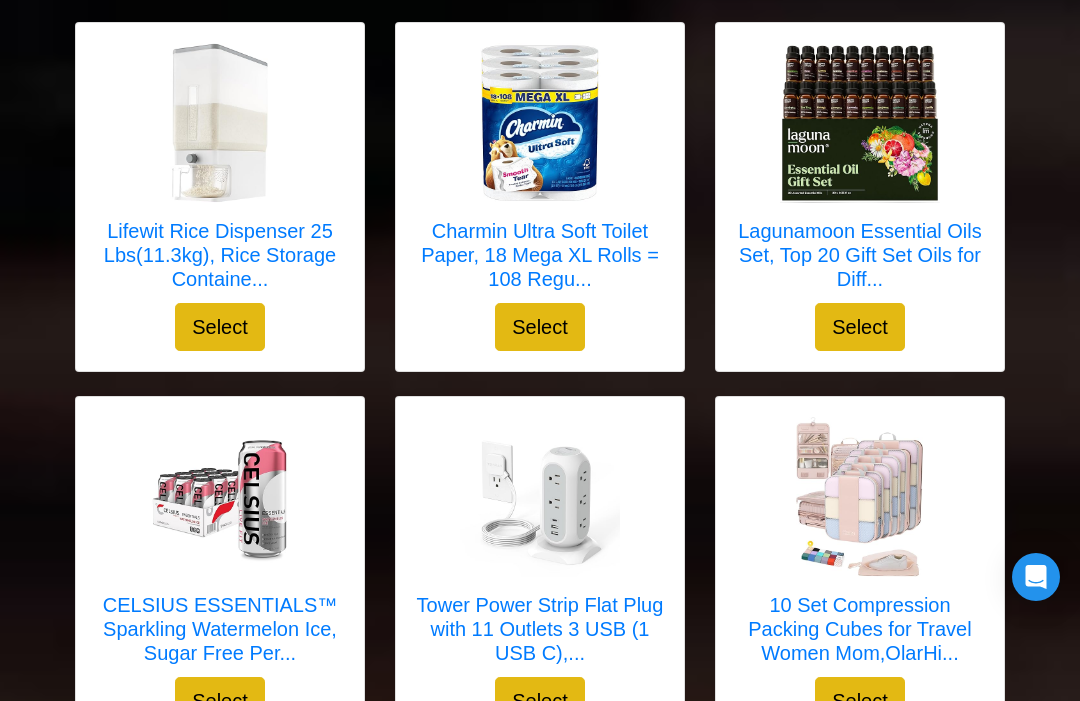 click at bounding box center [860, 123] 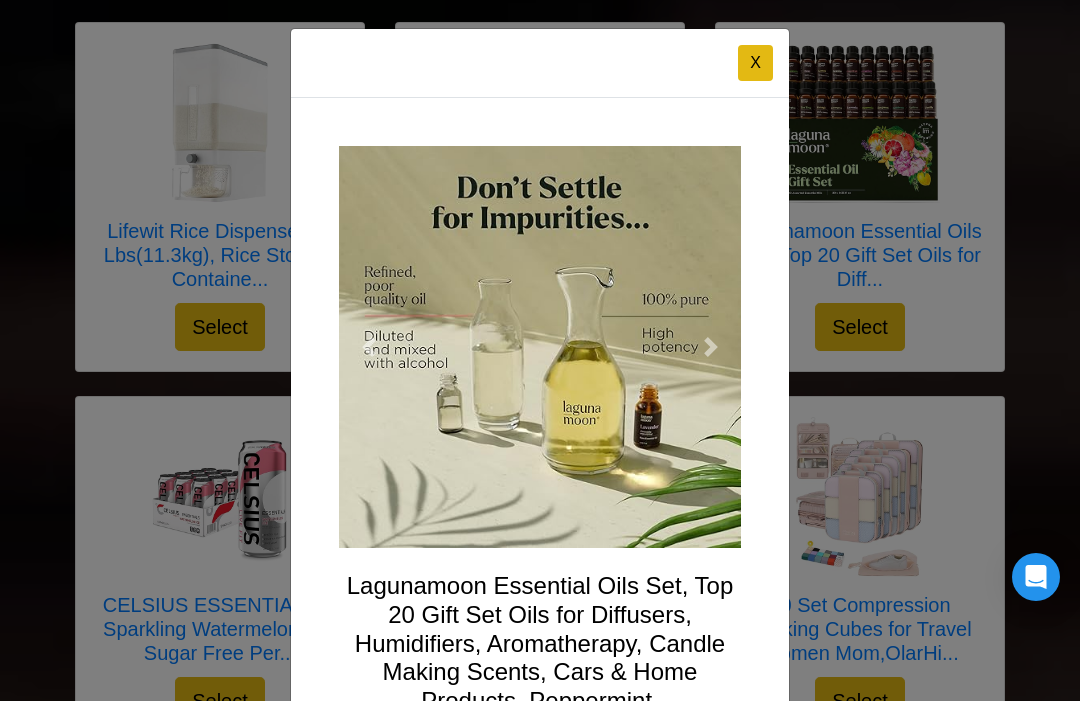 click on "X" at bounding box center [540, 350] 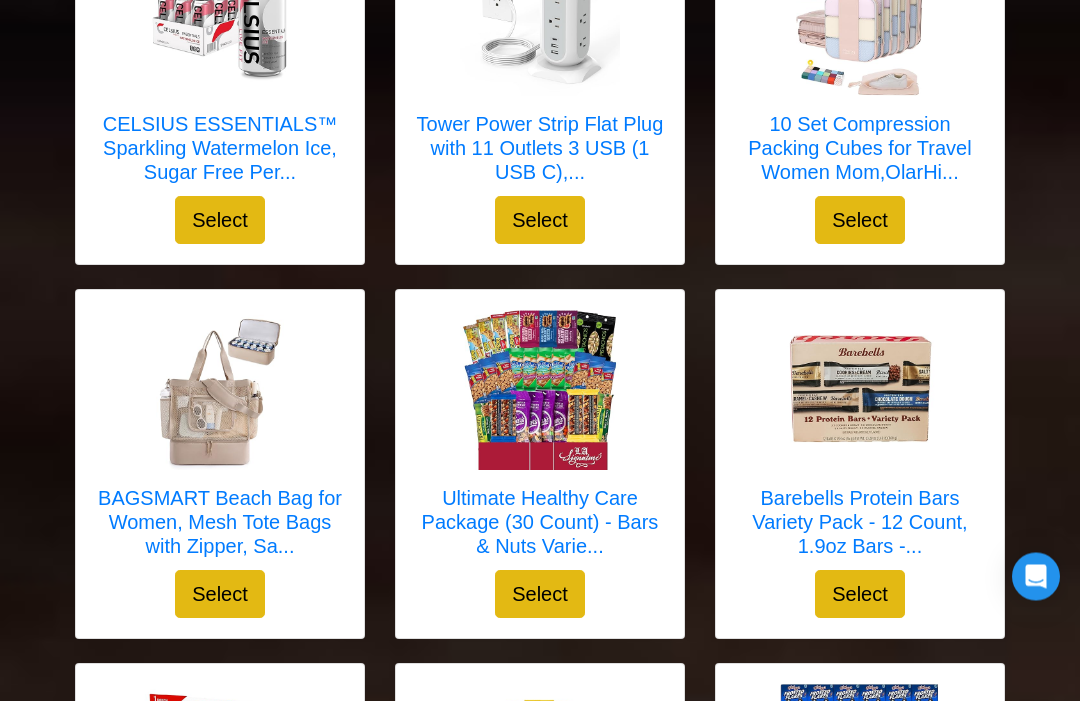 scroll, scrollTop: 5356, scrollLeft: 0, axis: vertical 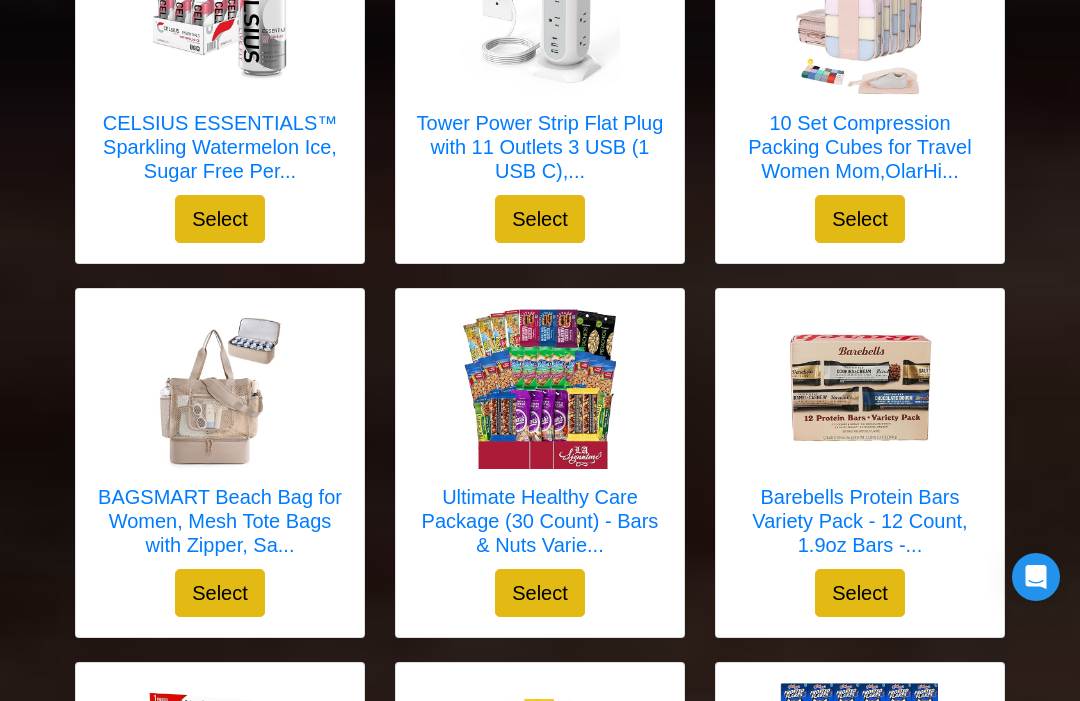 click on "BAGSMART Beach Bag for Women, Mesh Tote Bags with Zipper, Sa..." at bounding box center [220, 521] 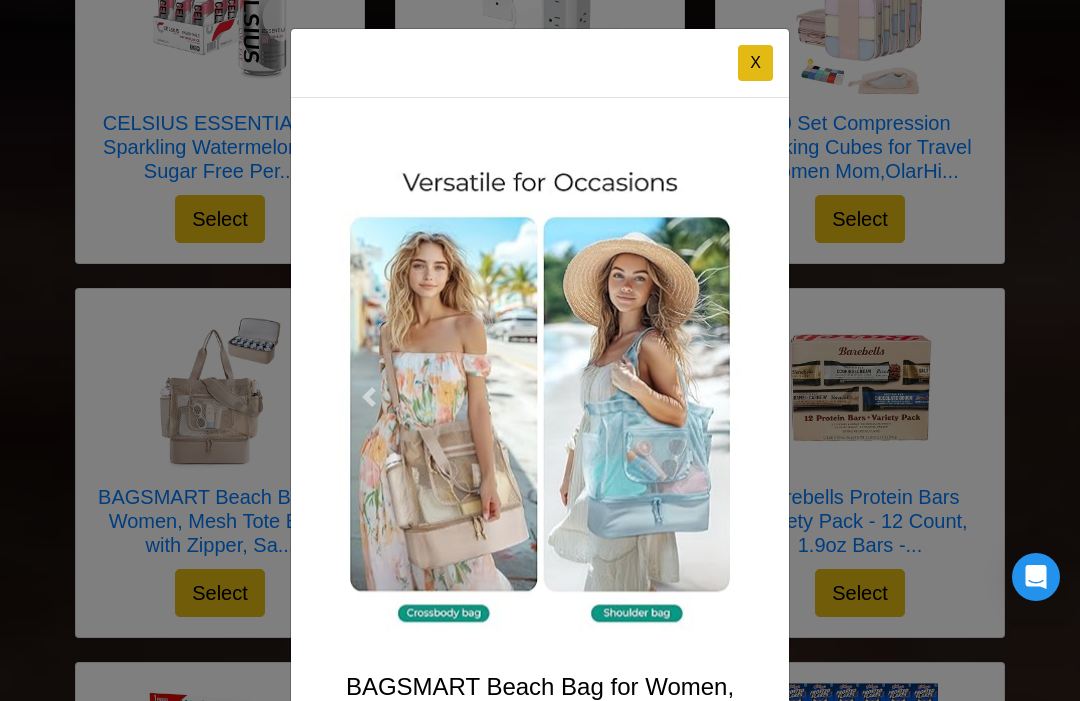 click on "X" at bounding box center [540, 350] 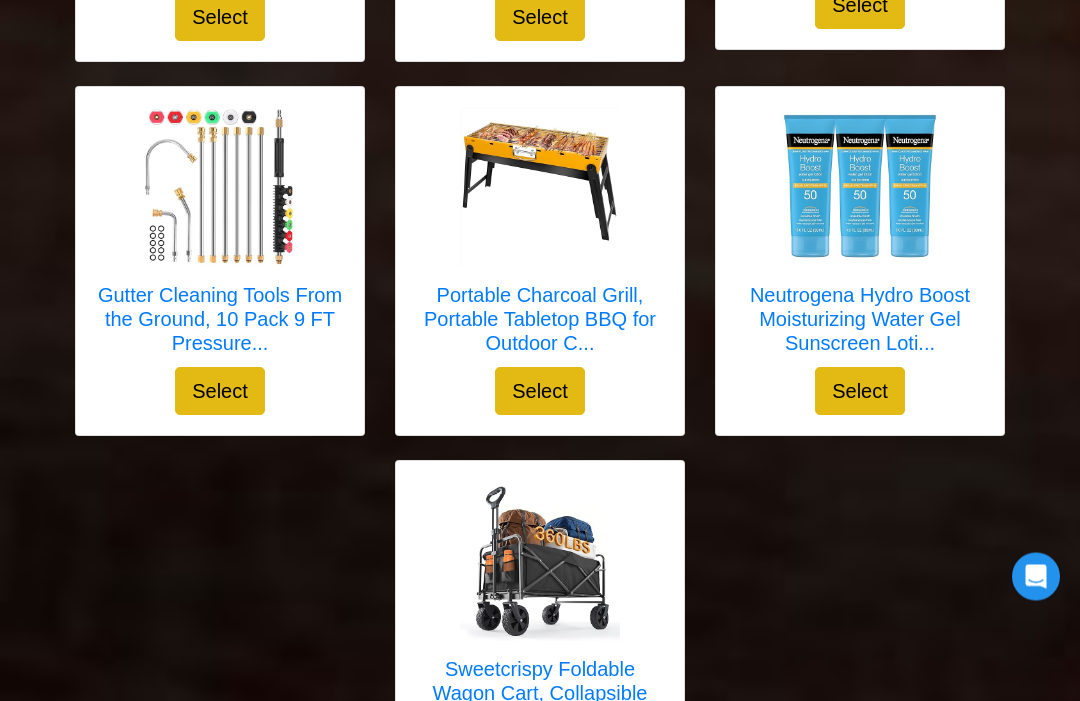 scroll, scrollTop: 6746, scrollLeft: 0, axis: vertical 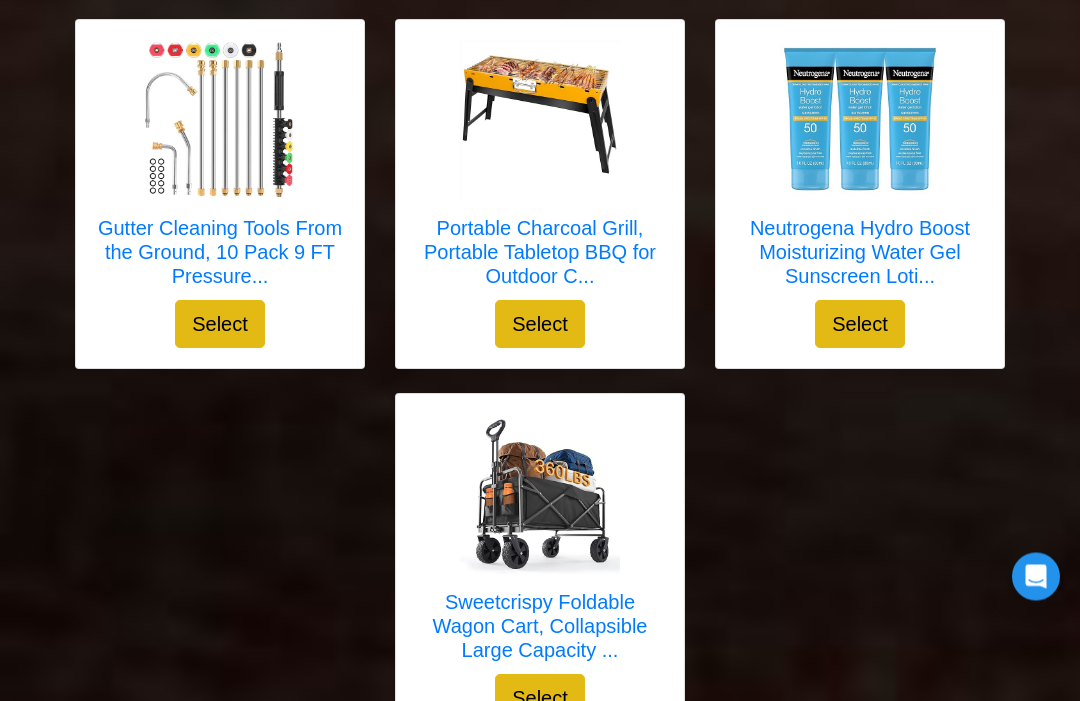 click on "Sweetcrispy Foldable Wagon Cart, Collapsible Large Capacity ..." at bounding box center (540, 627) 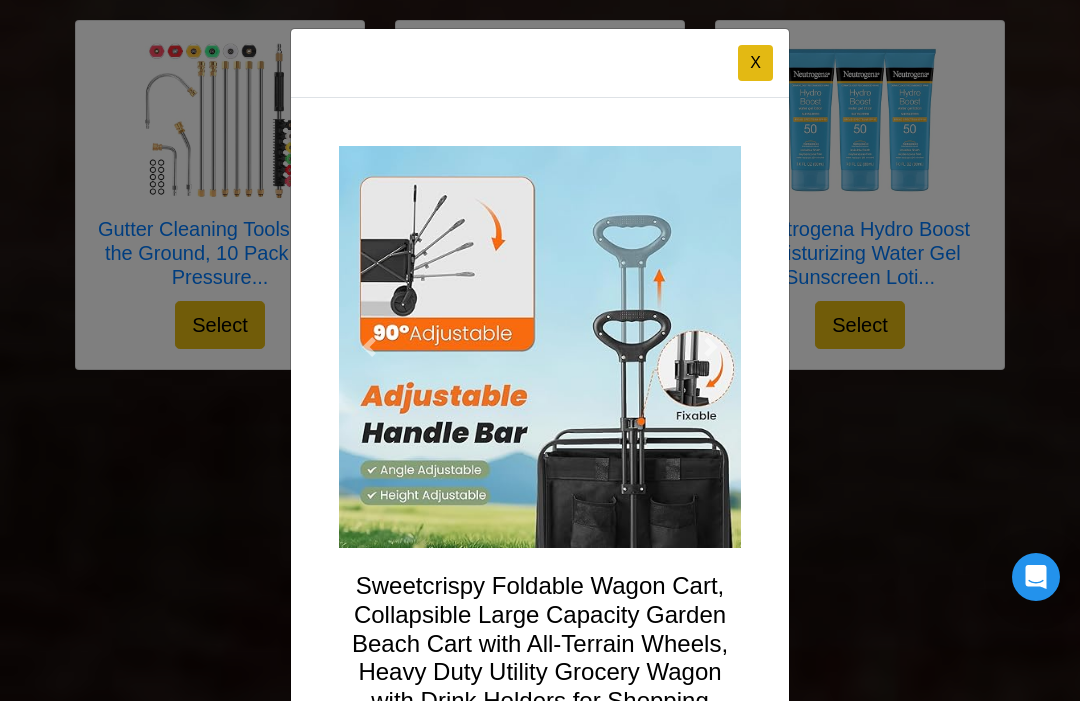 scroll, scrollTop: 0, scrollLeft: 0, axis: both 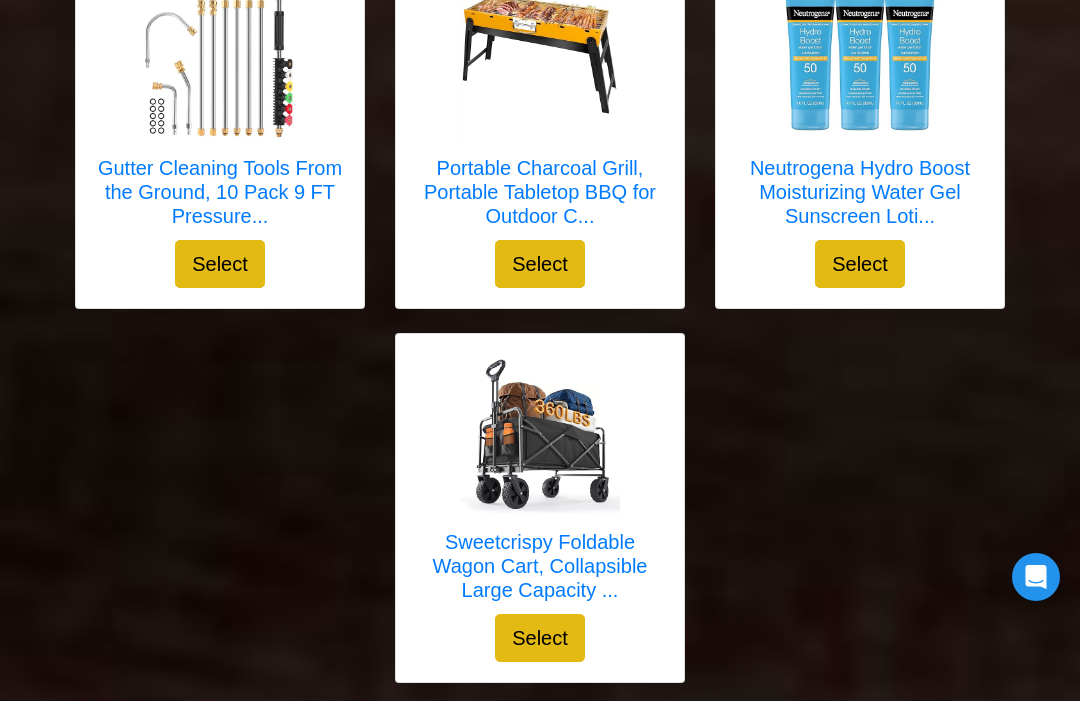 click on "Sweetcrispy Foldable Wagon Cart, Collapsible Large Capacity ..." at bounding box center (540, 566) 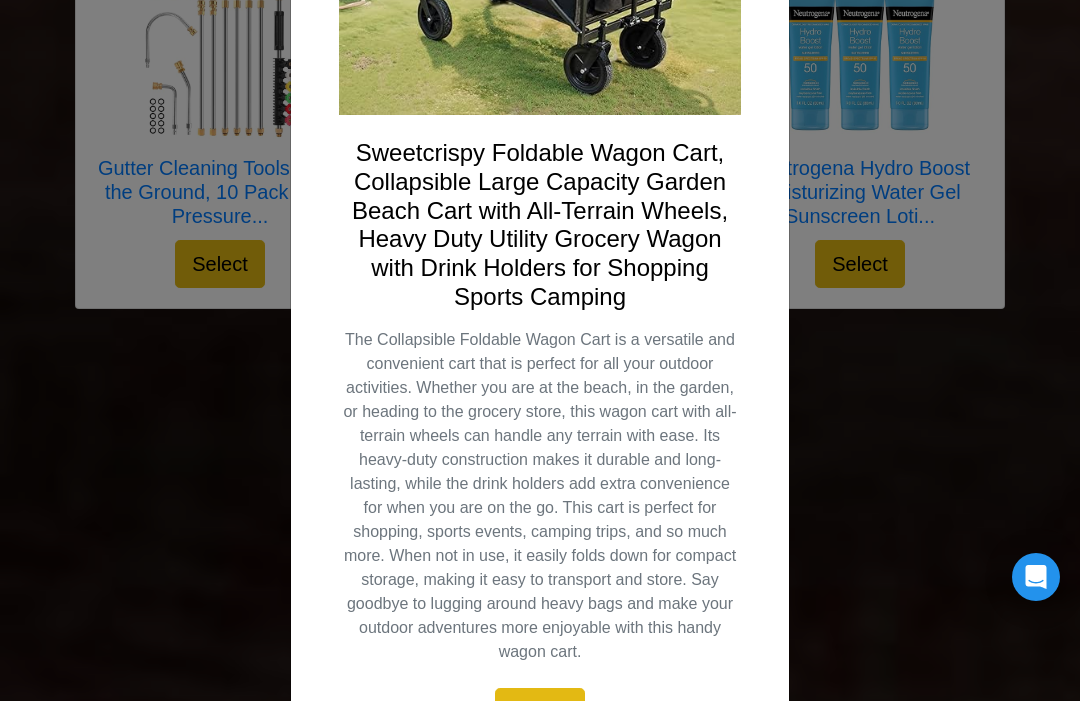 scroll, scrollTop: 443, scrollLeft: 0, axis: vertical 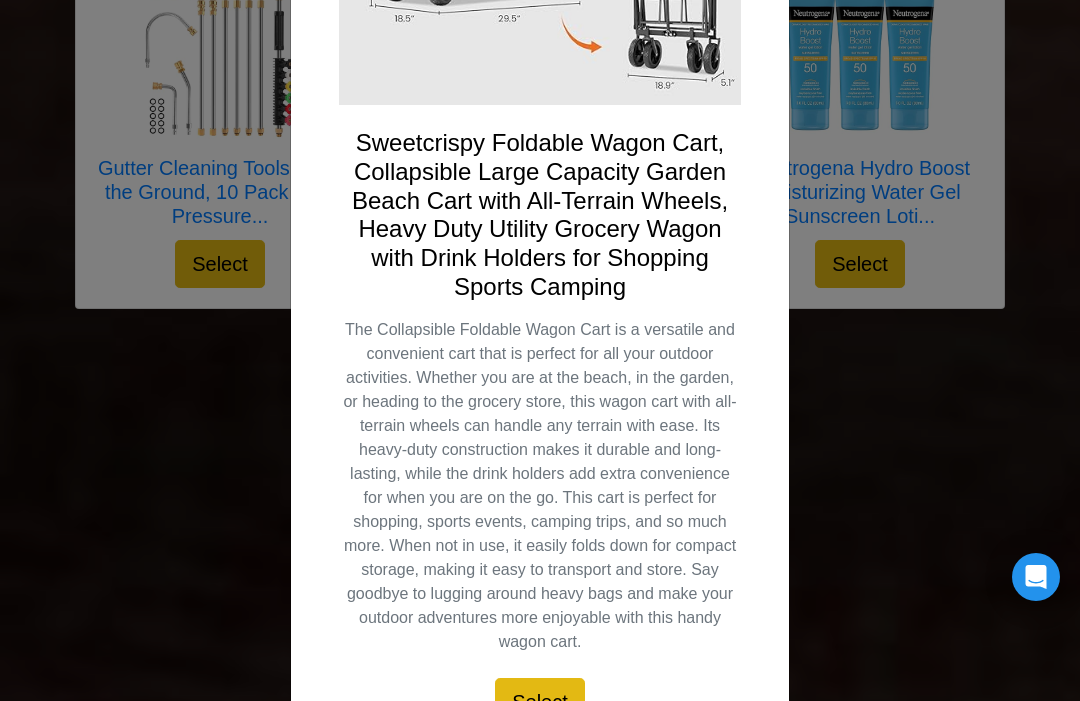 click on "X" at bounding box center [540, 350] 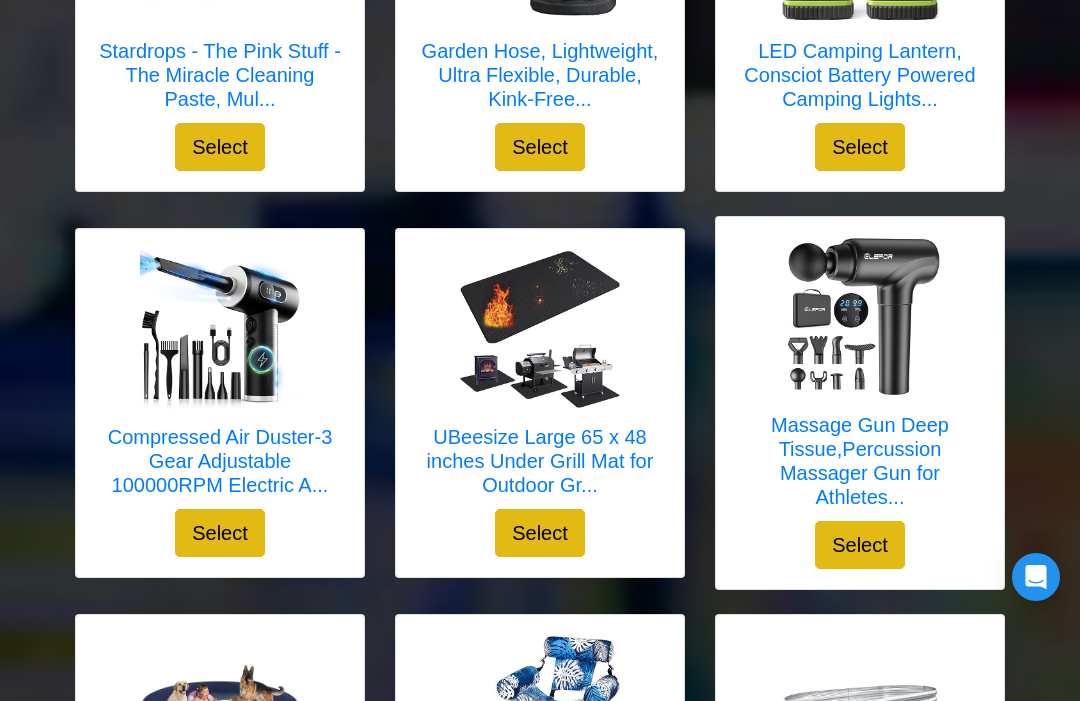 scroll, scrollTop: 1988, scrollLeft: 0, axis: vertical 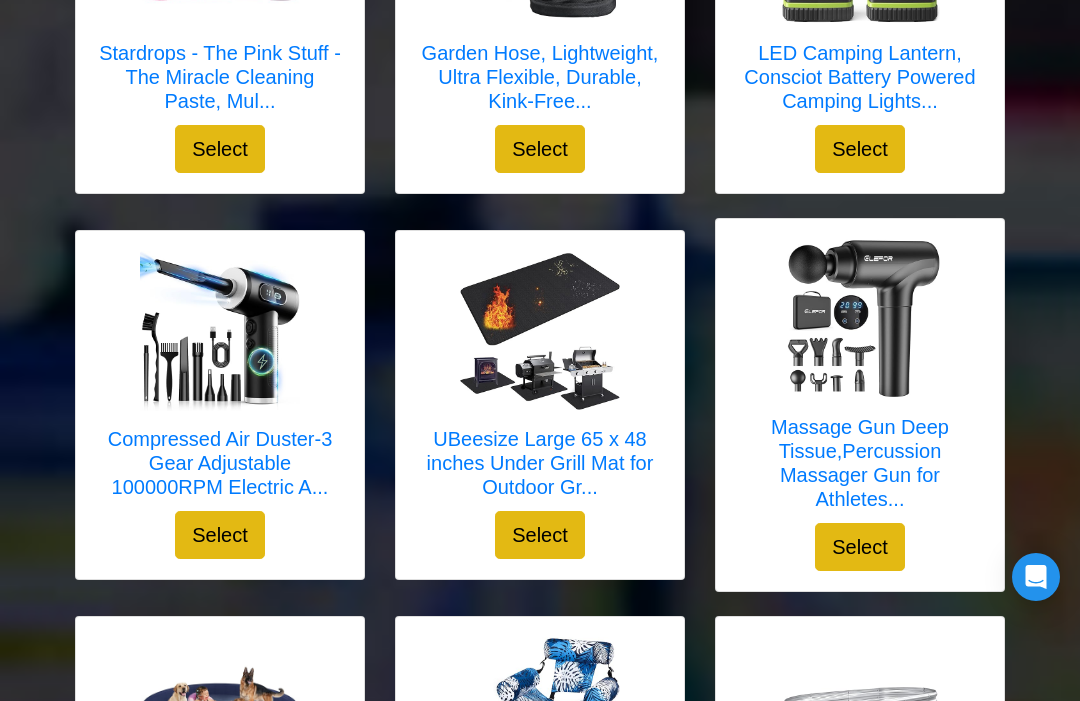 click on "Compressed Air Duster-3 Gear Adjustable 100000RPM Electric A..." at bounding box center [220, 463] 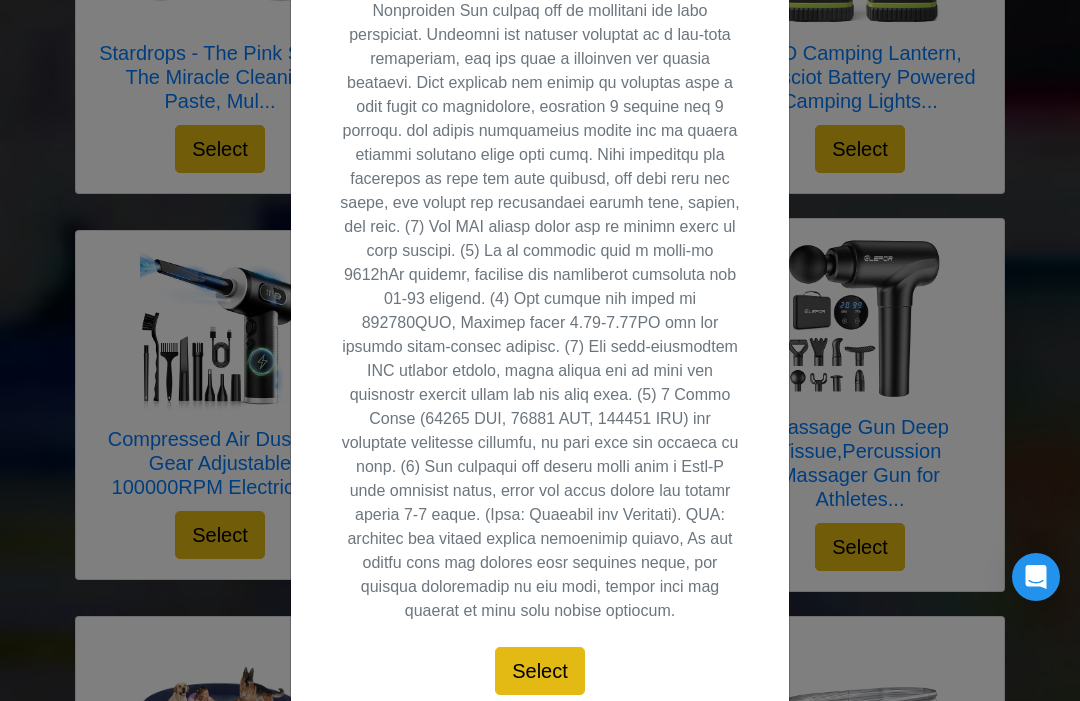 scroll, scrollTop: 881, scrollLeft: 0, axis: vertical 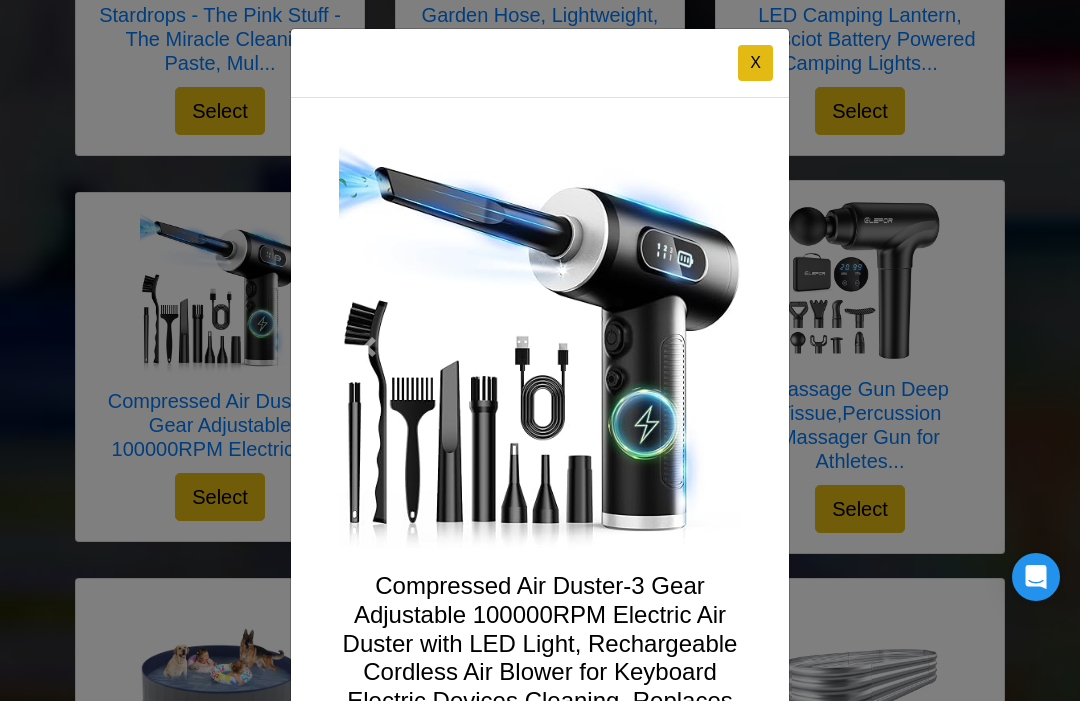 click at bounding box center (540, 861) 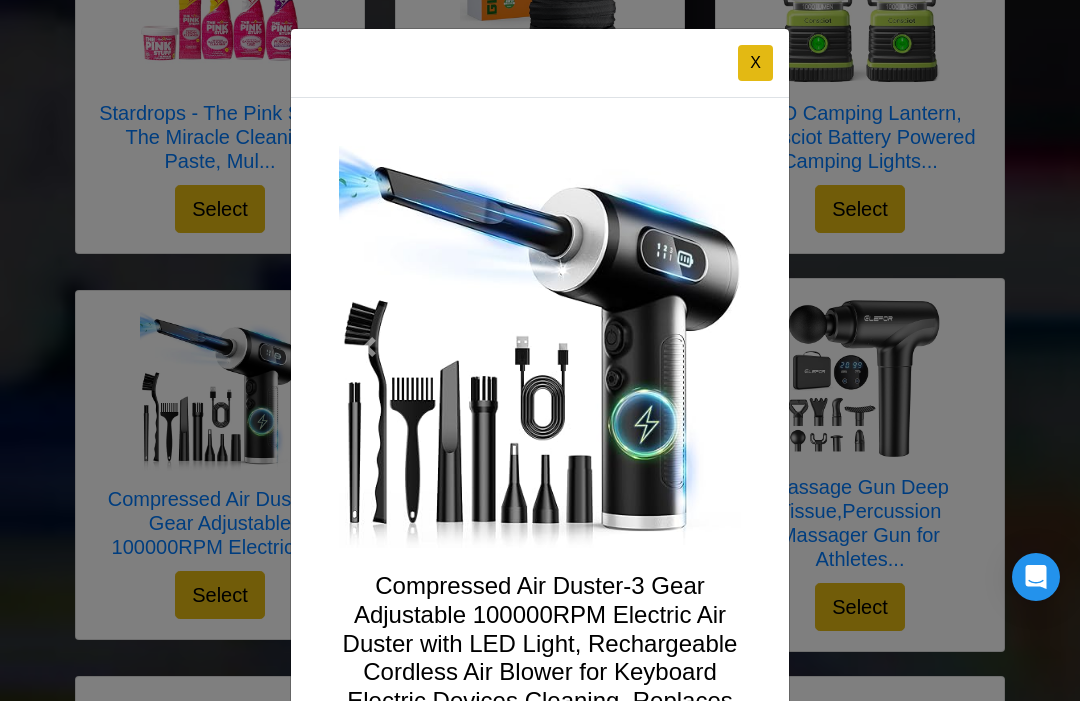 scroll, scrollTop: 1887, scrollLeft: 0, axis: vertical 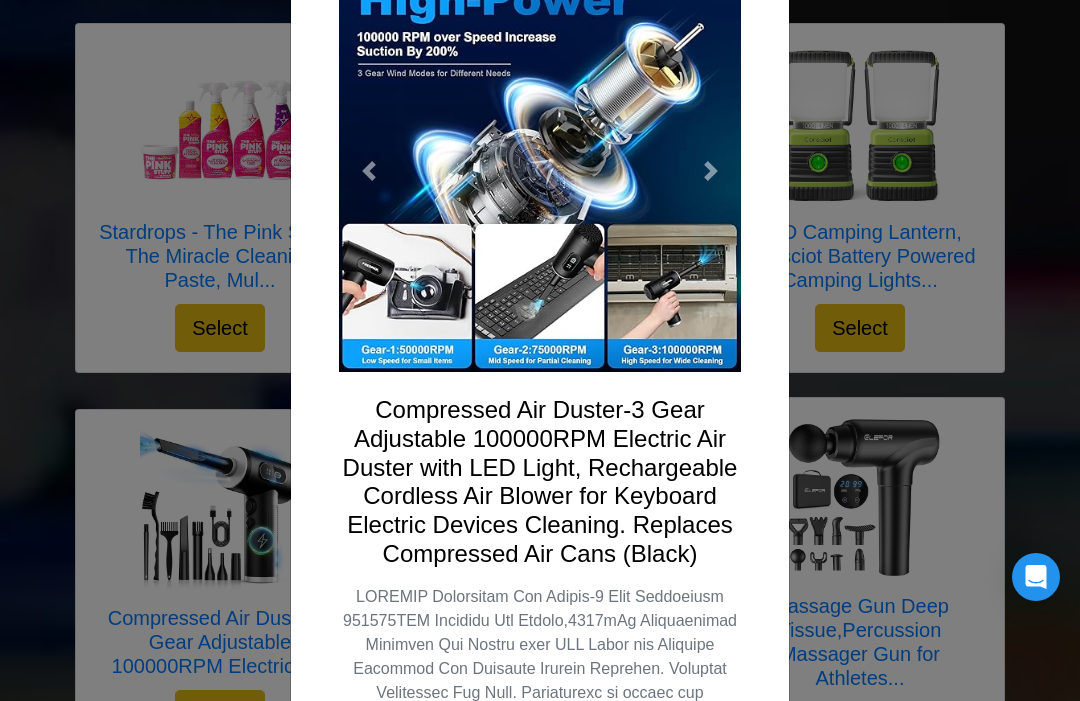 click at bounding box center (711, 171) 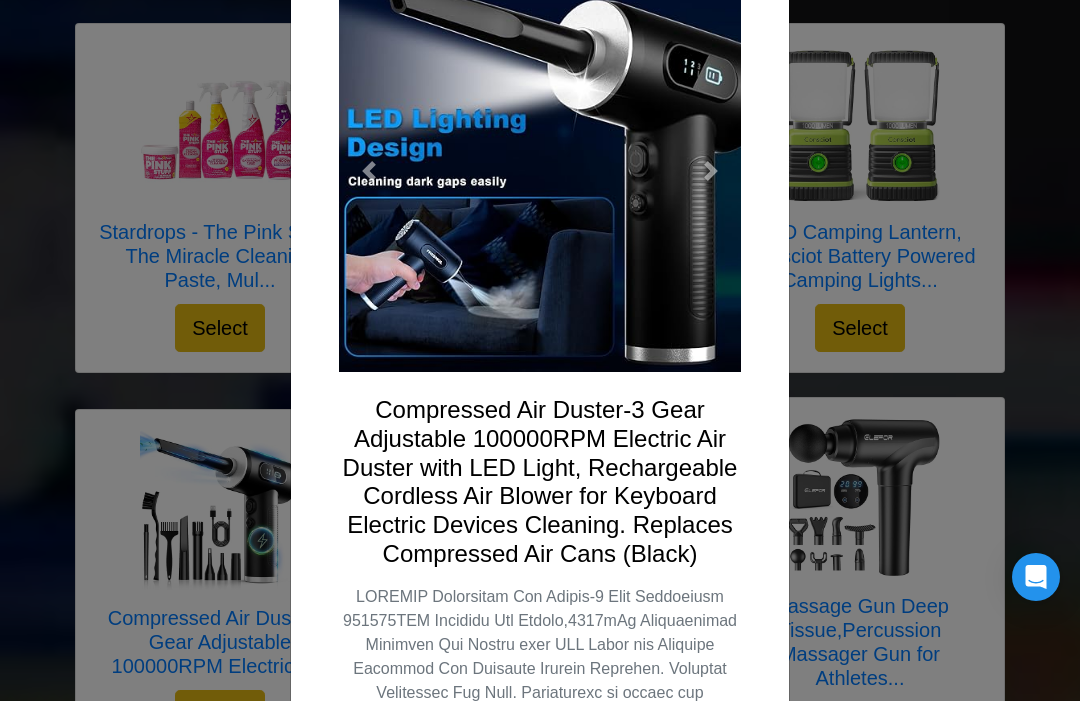 click at bounding box center [711, 171] 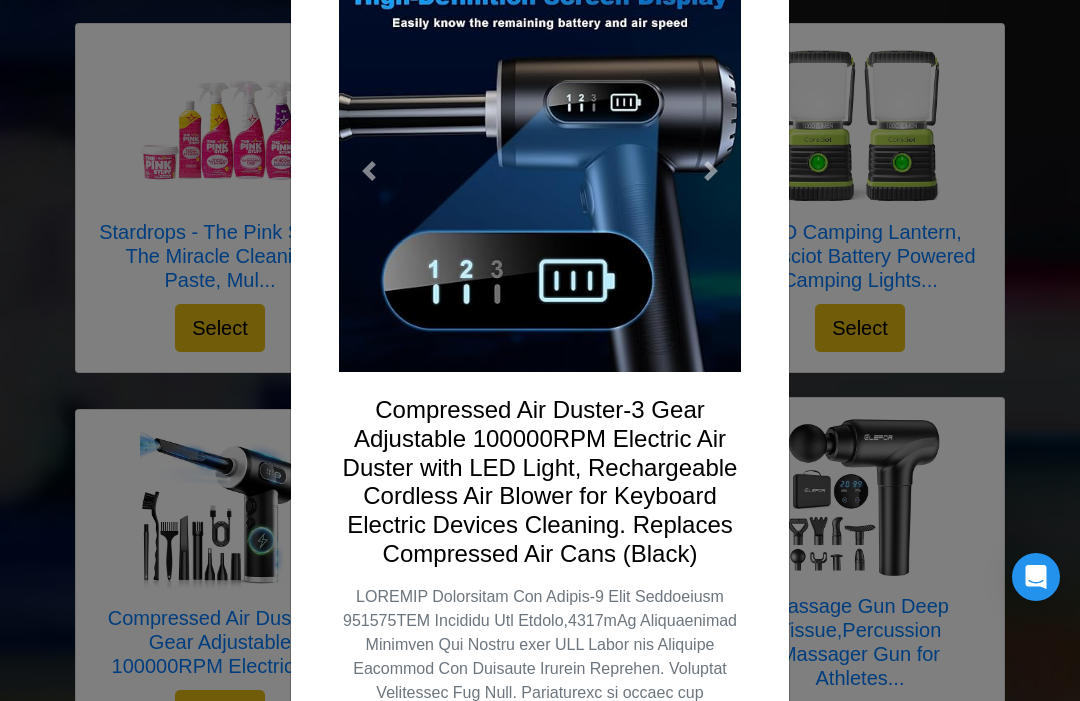 click at bounding box center [711, 171] 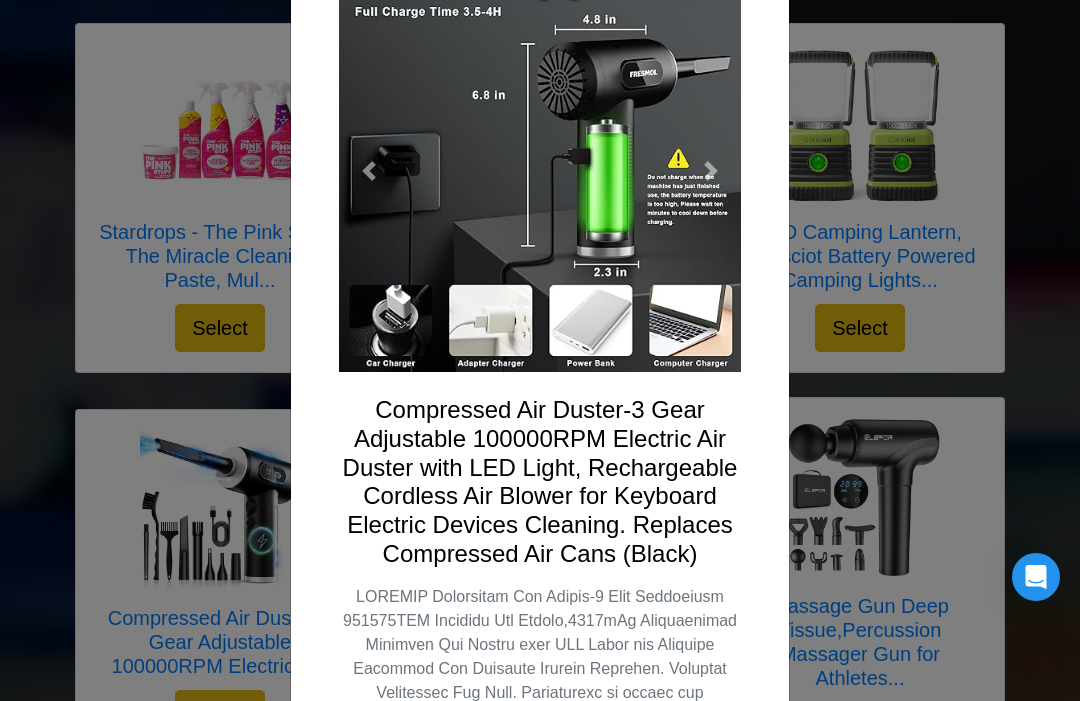 click at bounding box center (711, 171) 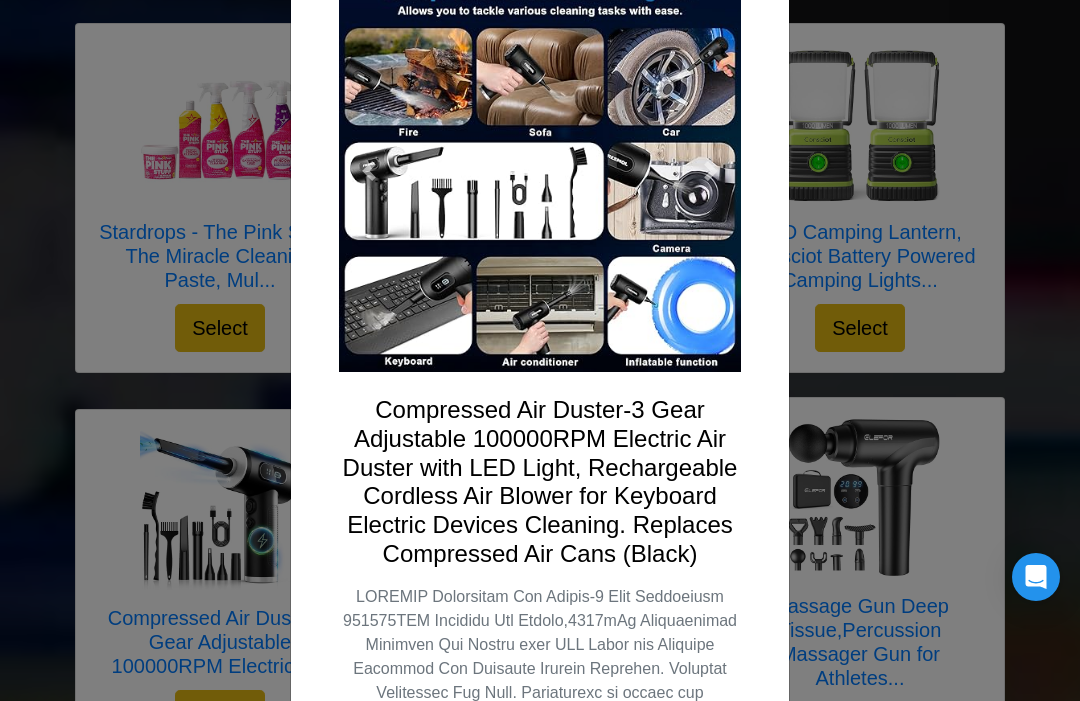 click on "X" at bounding box center (540, 350) 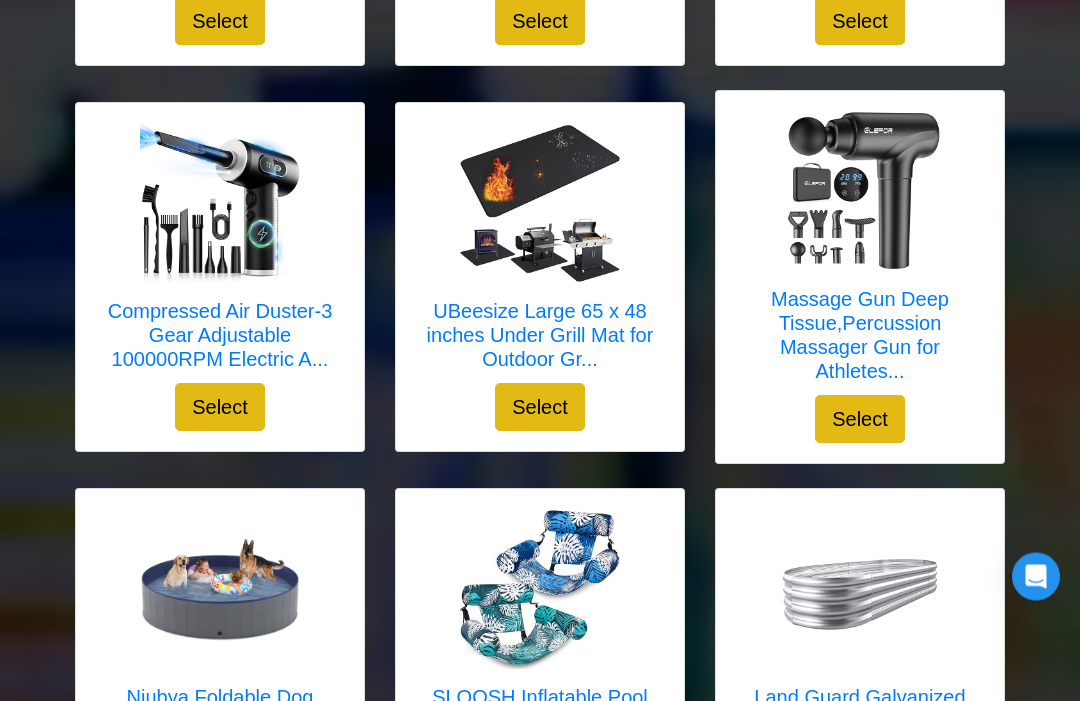 scroll, scrollTop: 2117, scrollLeft: 0, axis: vertical 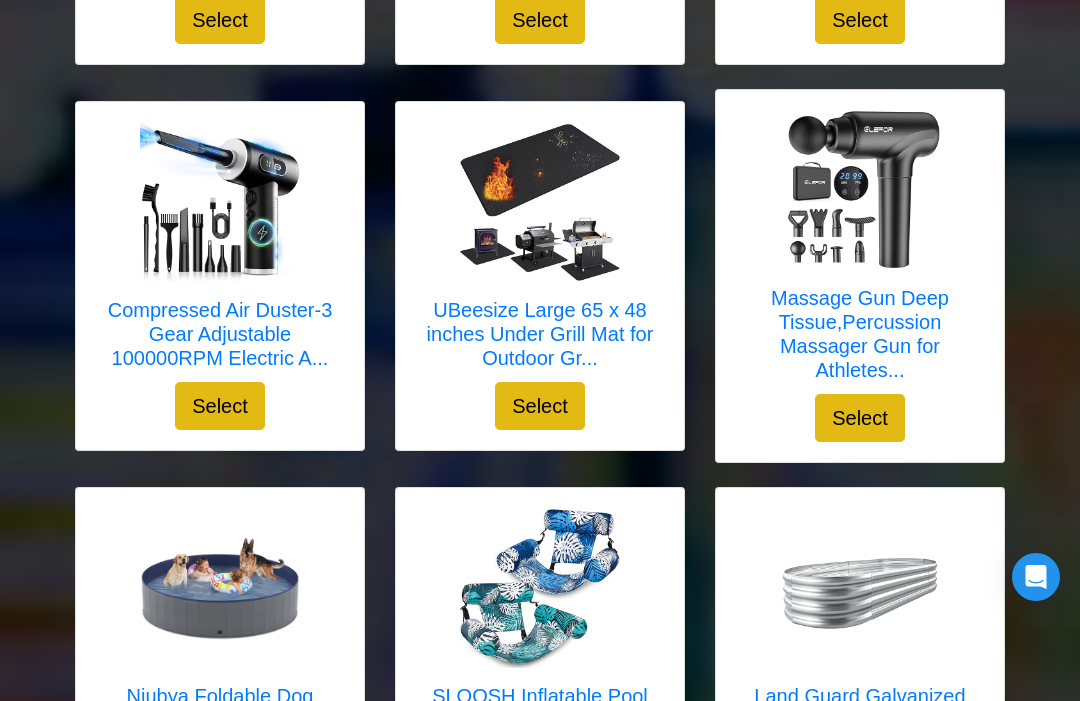 click on "Select" at bounding box center (220, 406) 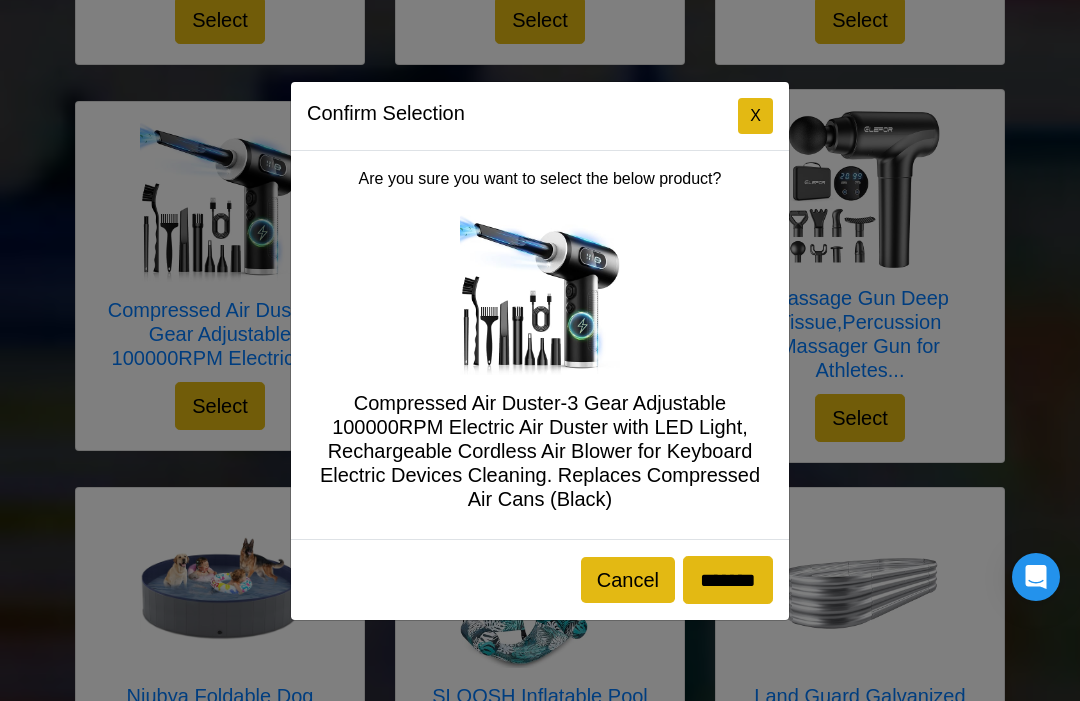 click on "*******" at bounding box center [728, 580] 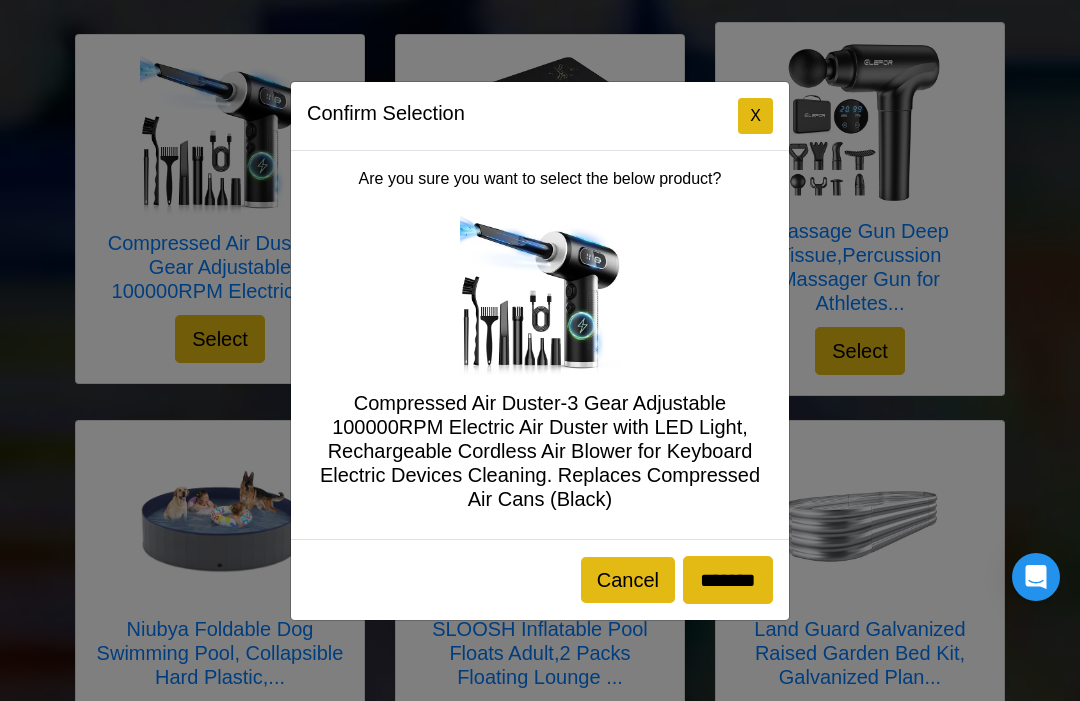 click on "X" at bounding box center (755, 116) 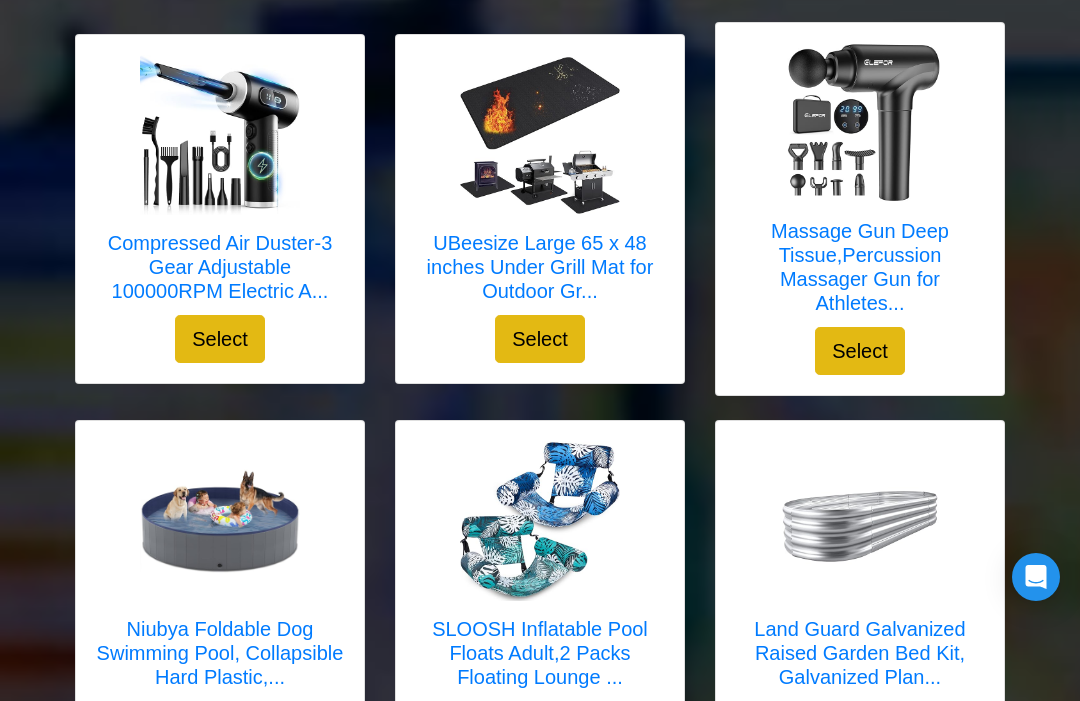 click on "Select" at bounding box center [220, 339] 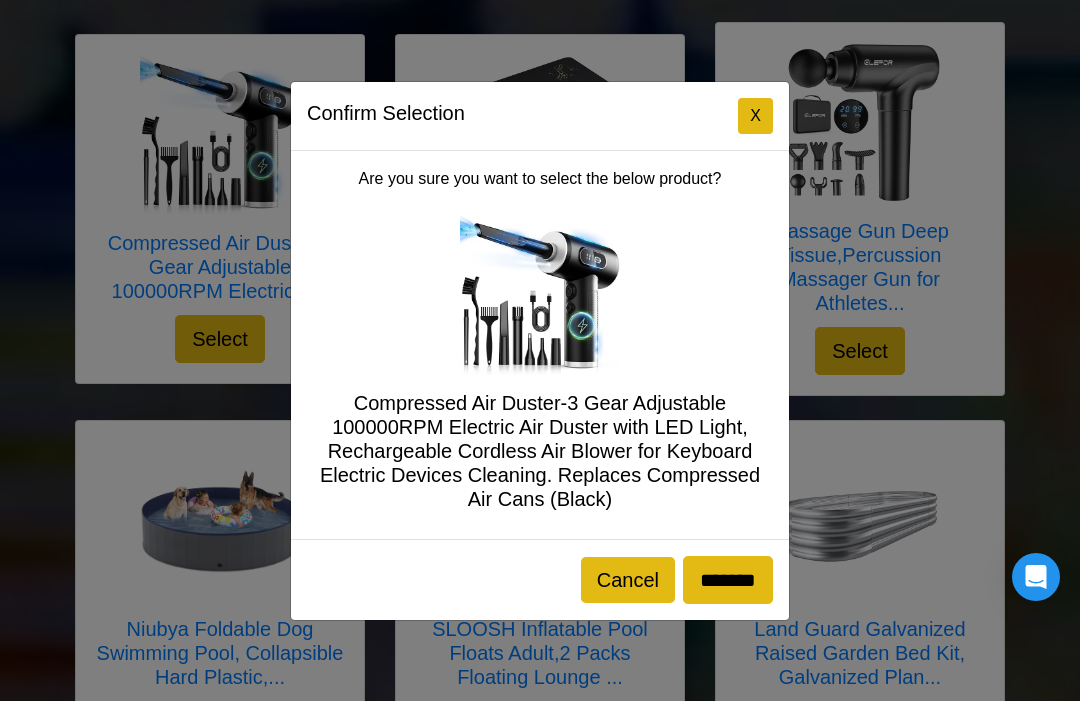 click on "*******" at bounding box center [728, 580] 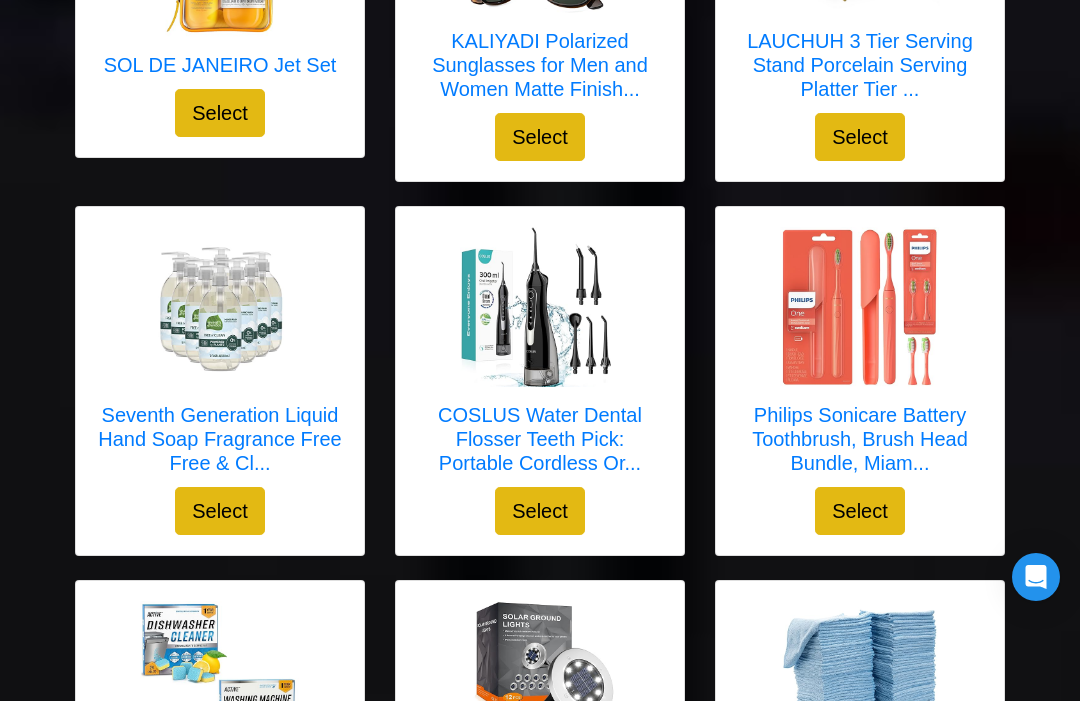 scroll, scrollTop: 718, scrollLeft: 0, axis: vertical 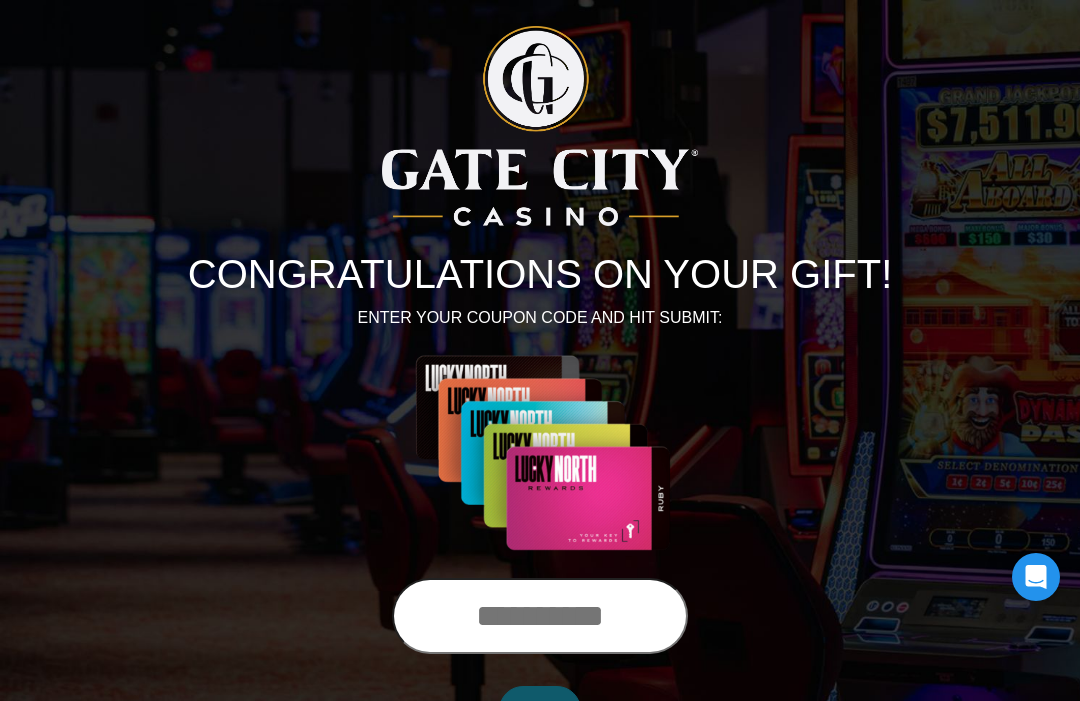 click at bounding box center [540, 616] 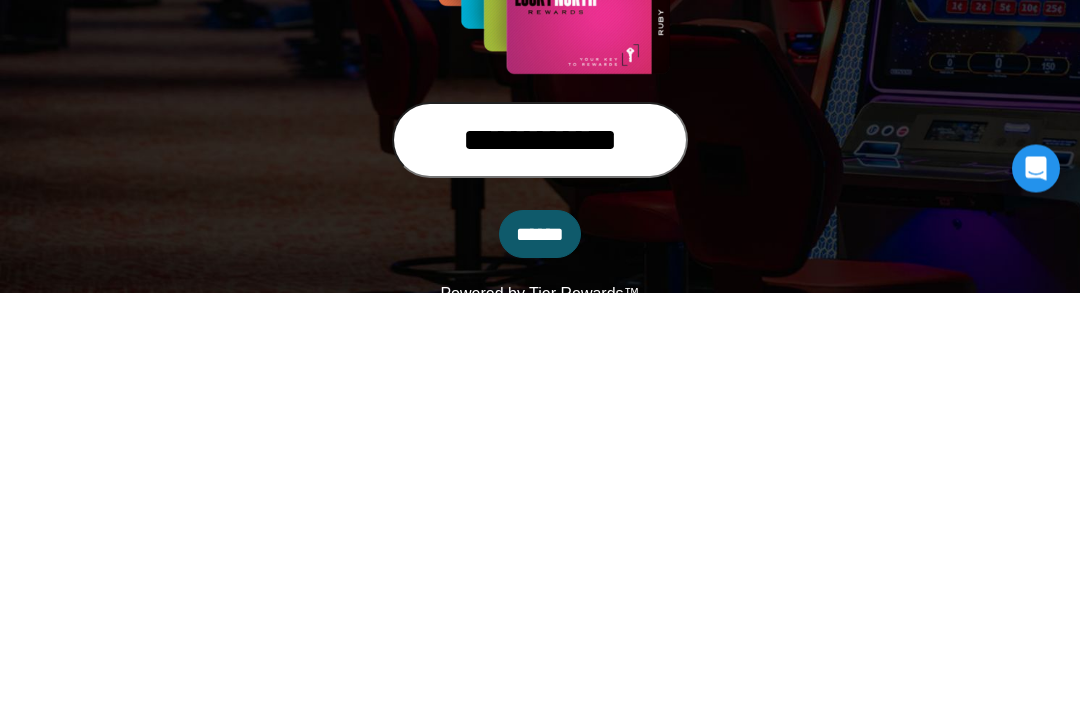 type on "**********" 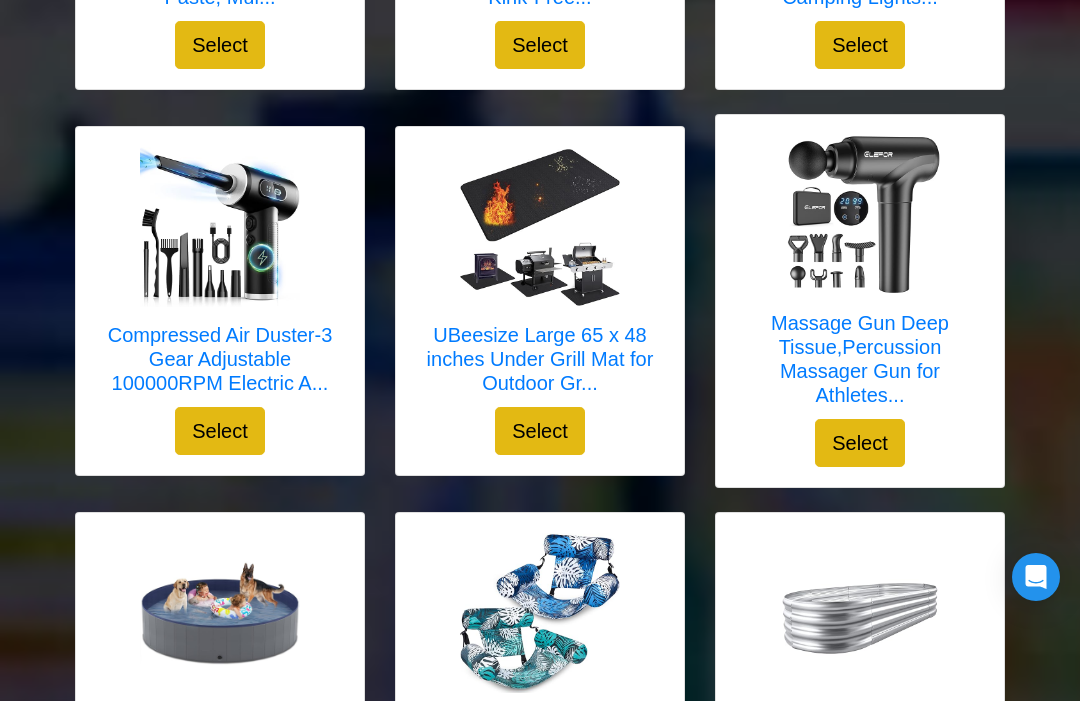 scroll, scrollTop: 2097, scrollLeft: 0, axis: vertical 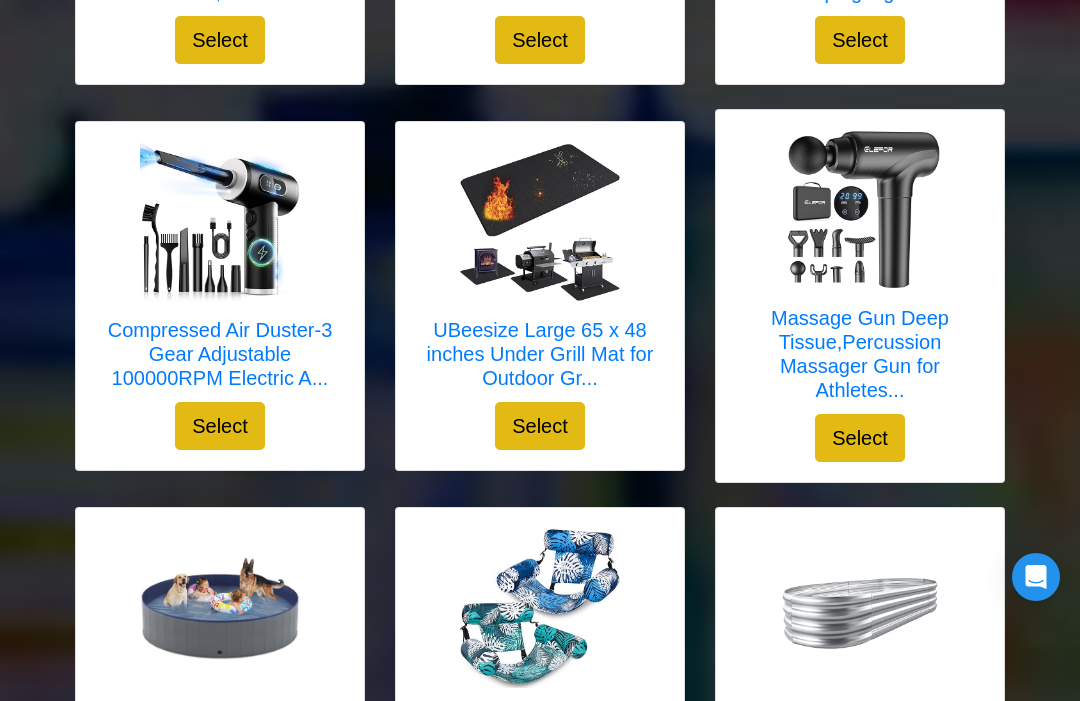 click on "Select" at bounding box center (220, 426) 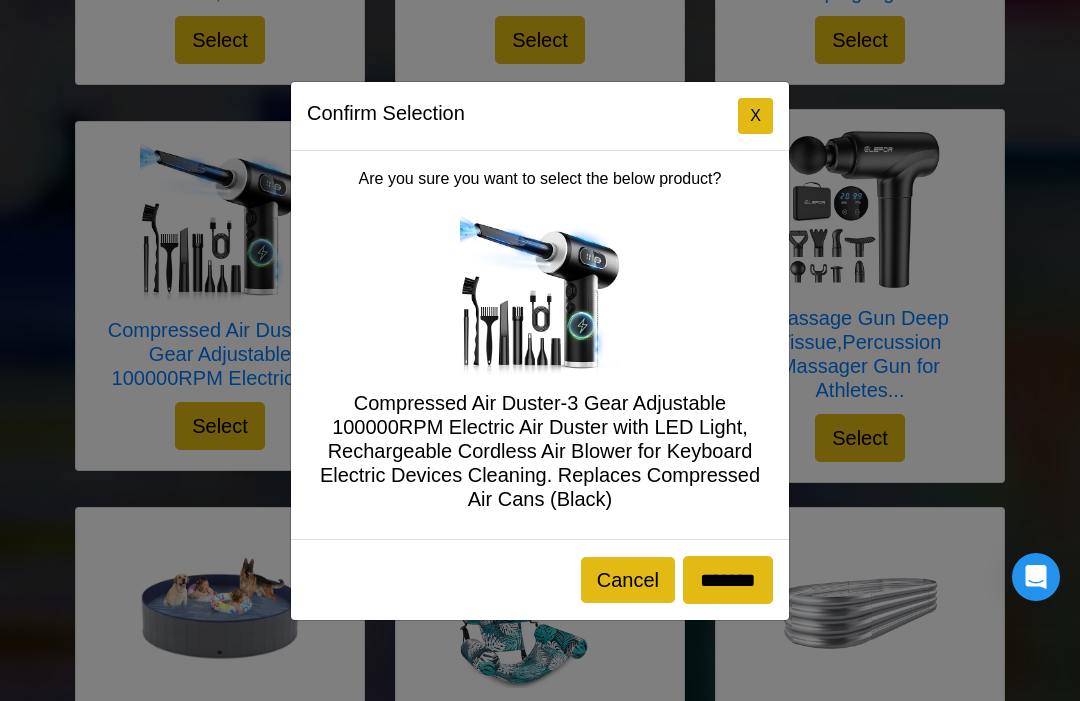click on "*******" at bounding box center (728, 580) 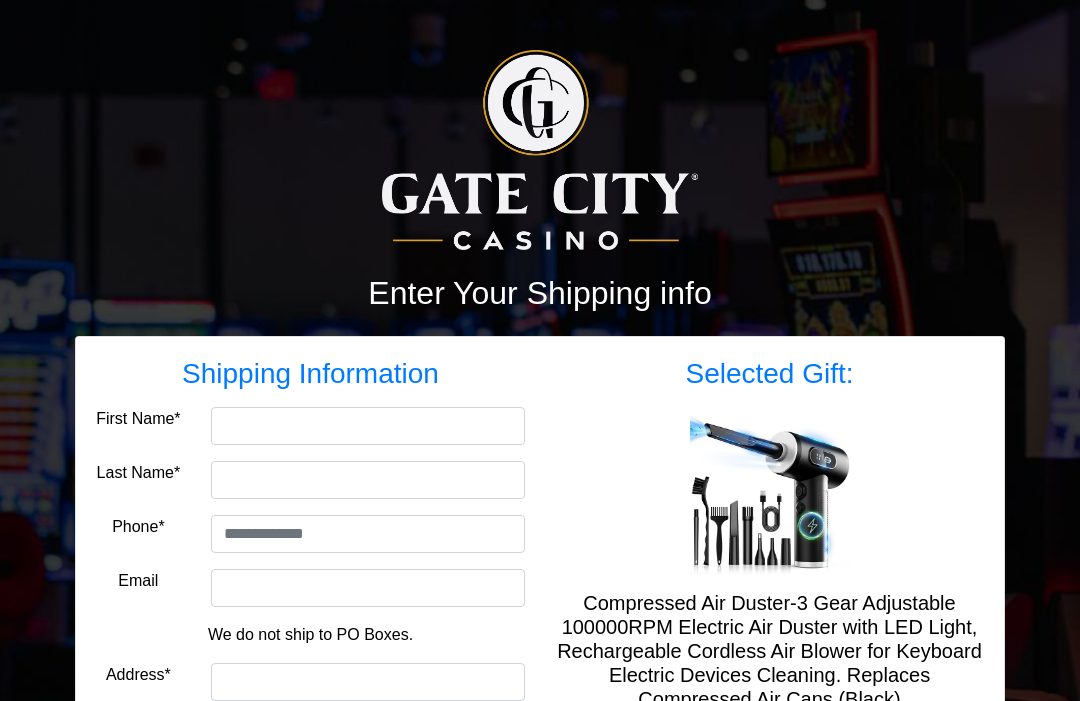scroll, scrollTop: 0, scrollLeft: 0, axis: both 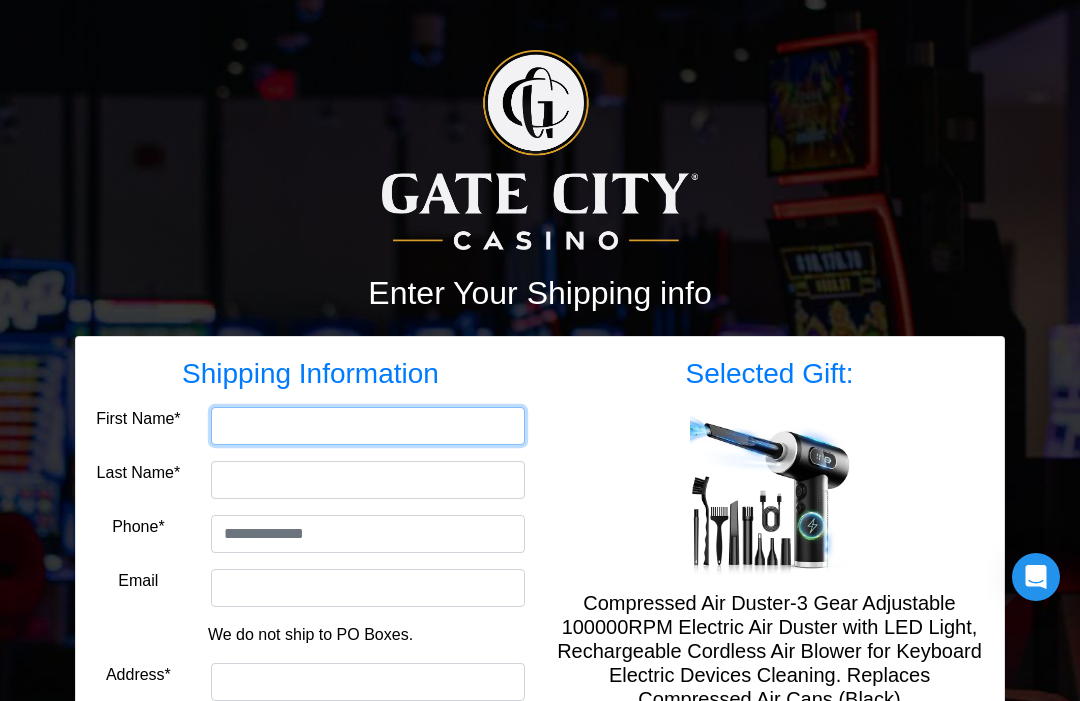 click on "First Name*" at bounding box center (368, 426) 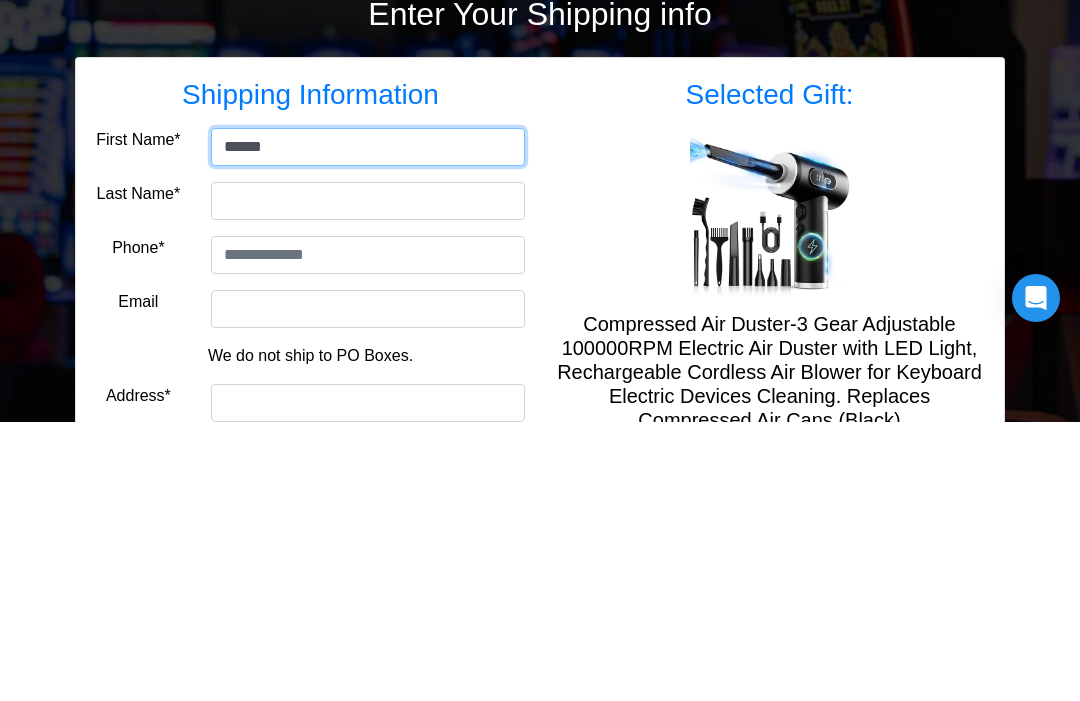 type on "******" 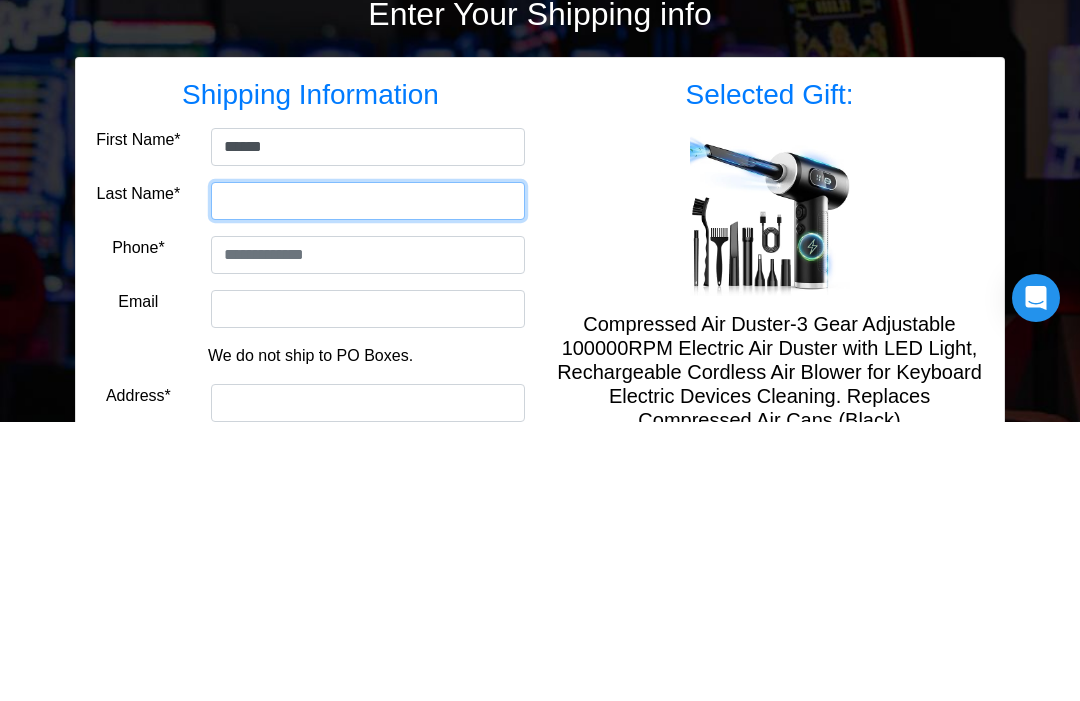 click on "Last Name*" at bounding box center (368, 480) 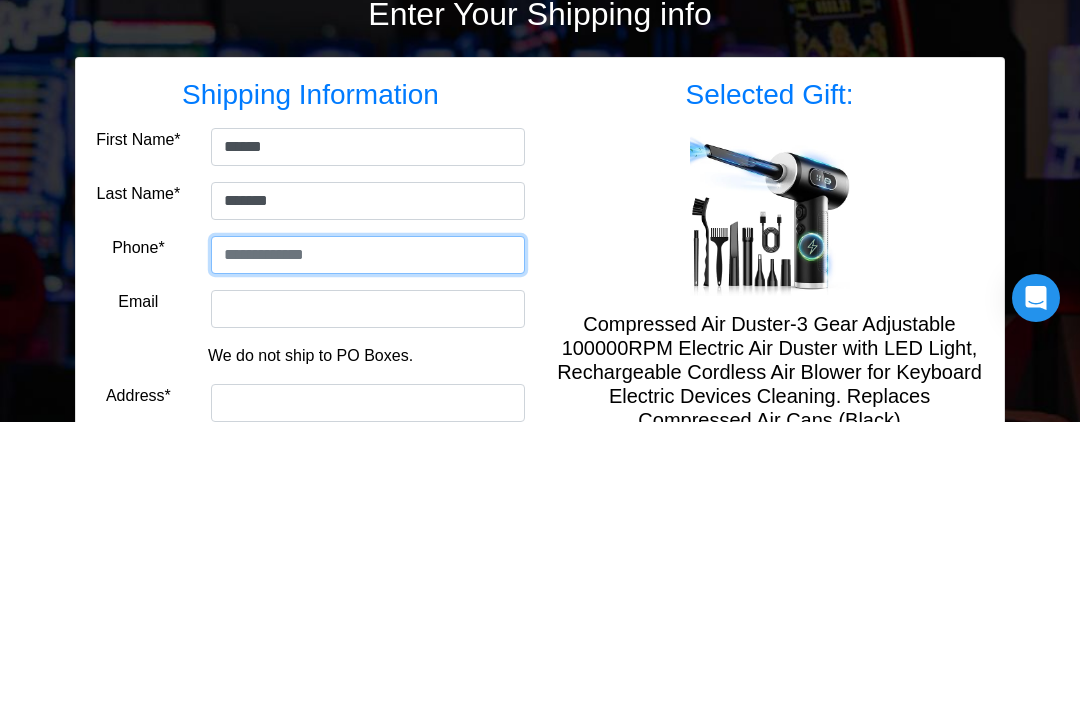 type on "**********" 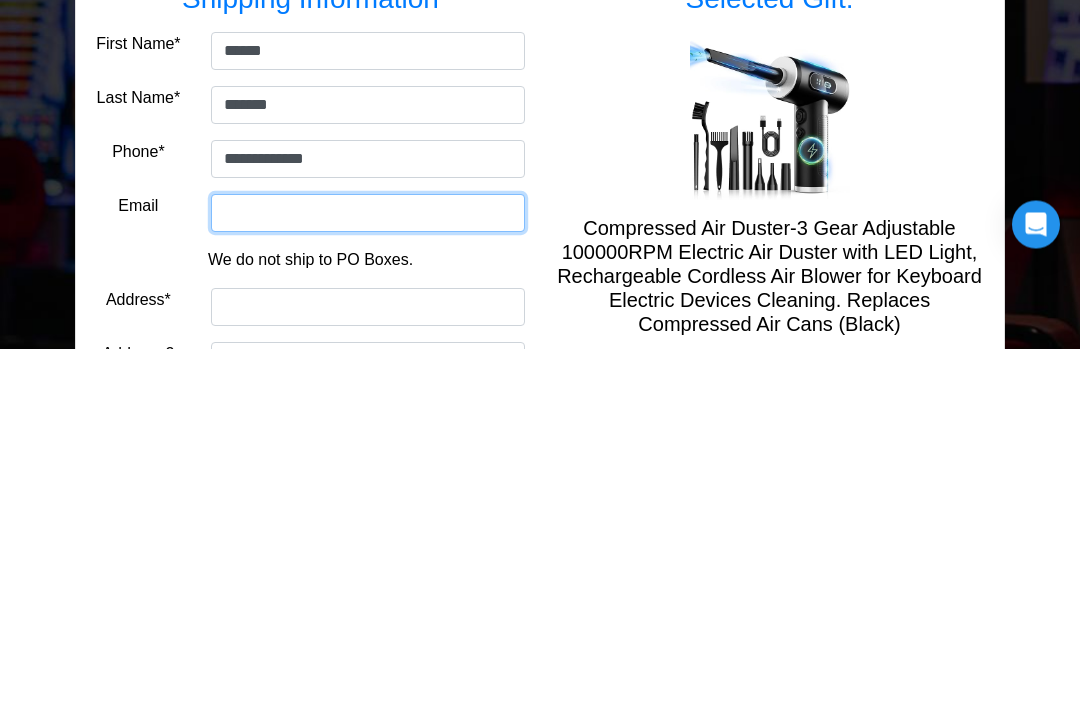 scroll, scrollTop: 38, scrollLeft: 0, axis: vertical 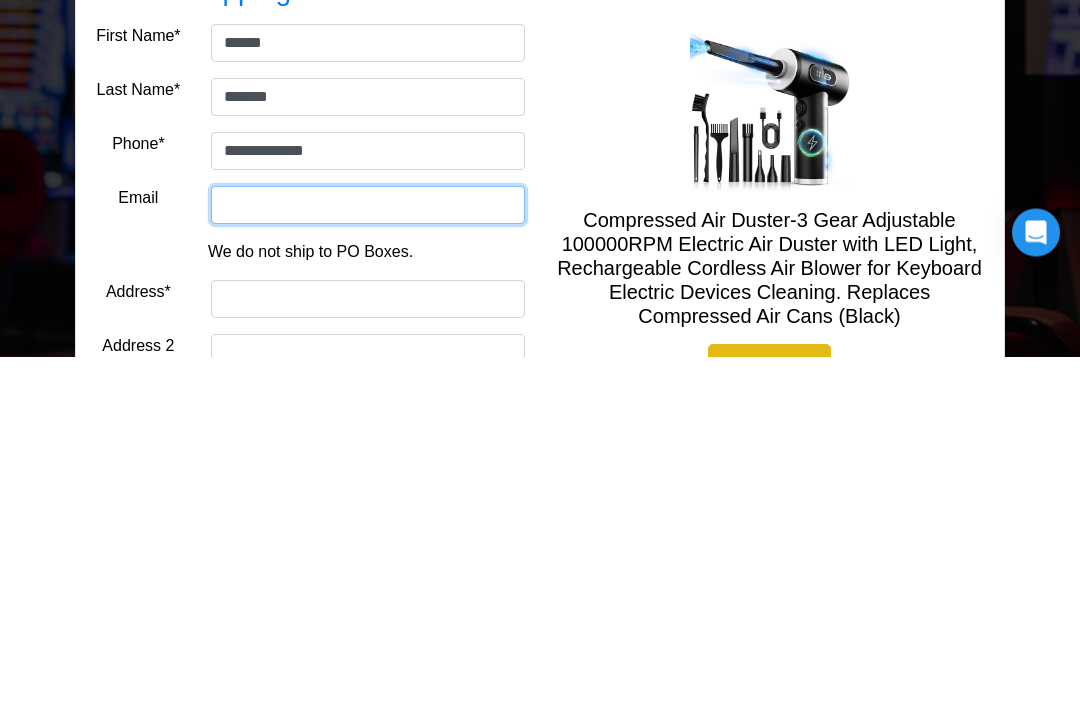 type on "**********" 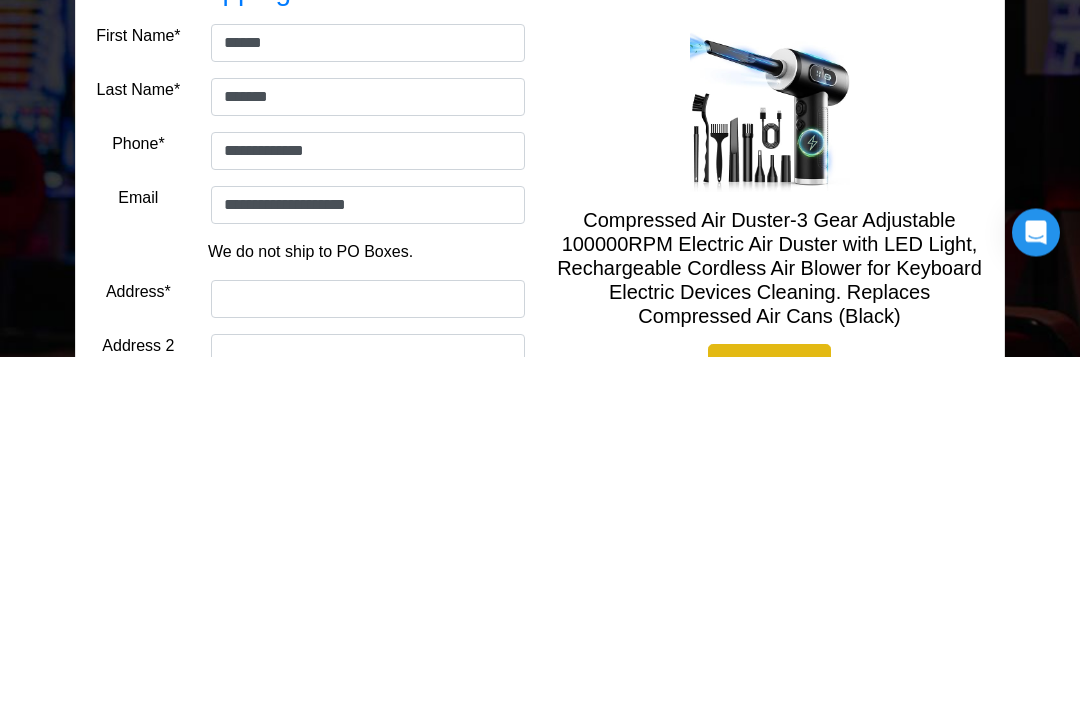 scroll, scrollTop: 319, scrollLeft: 0, axis: vertical 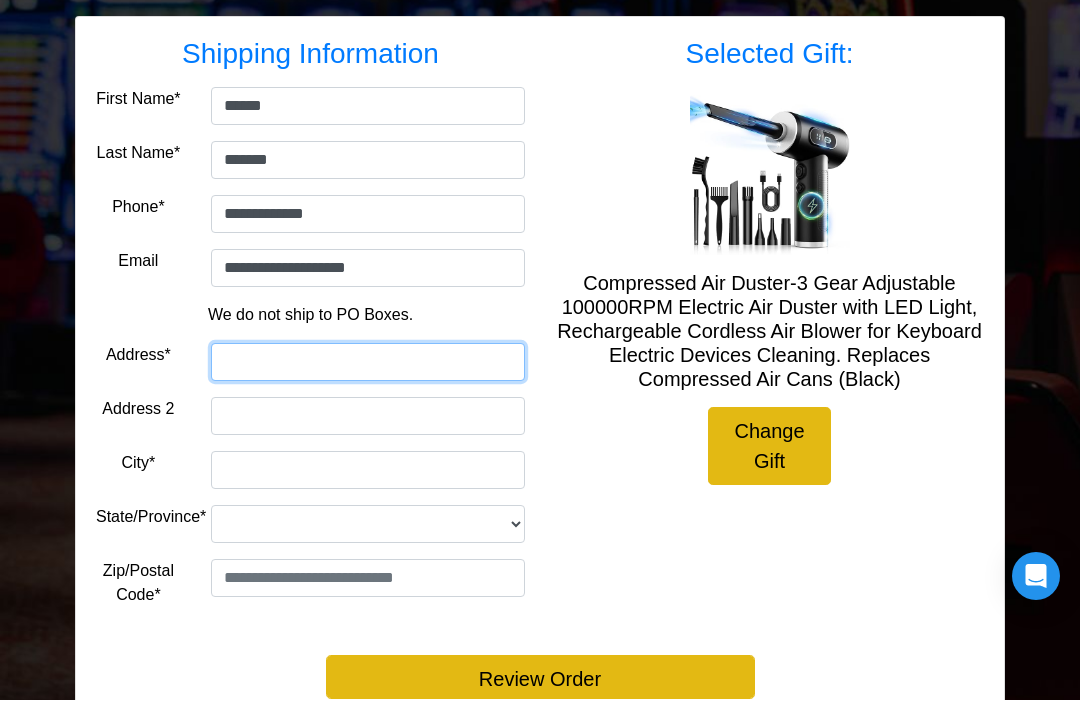 click on "Address*" at bounding box center (368, 363) 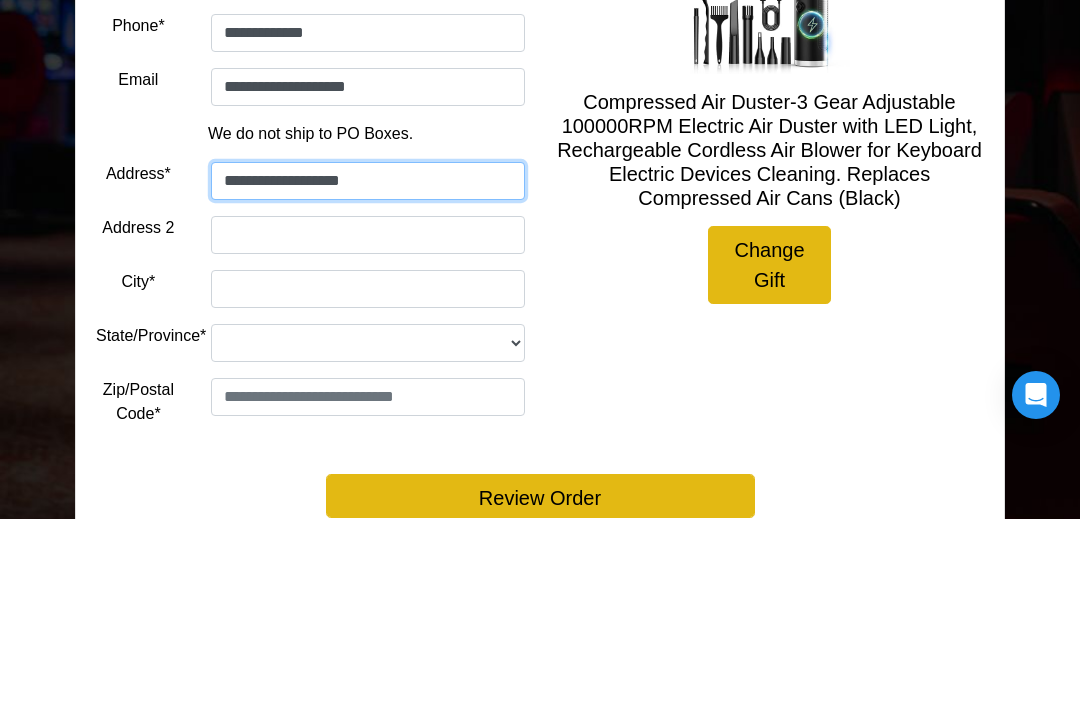 type on "**********" 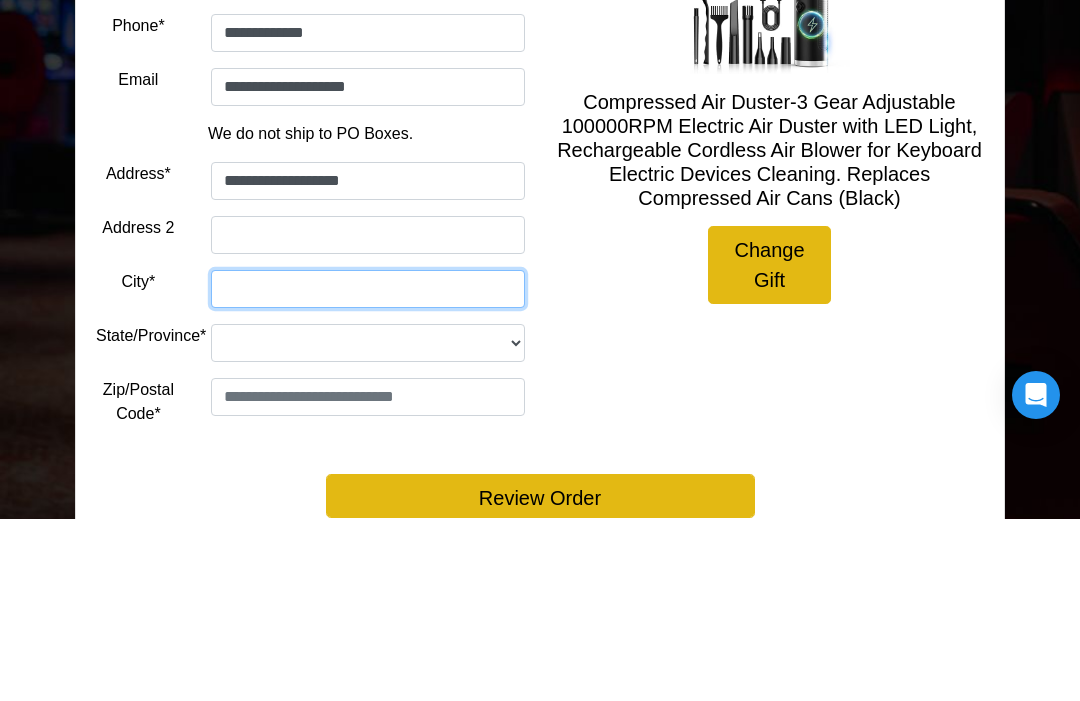 click on "City*" at bounding box center (368, 471) 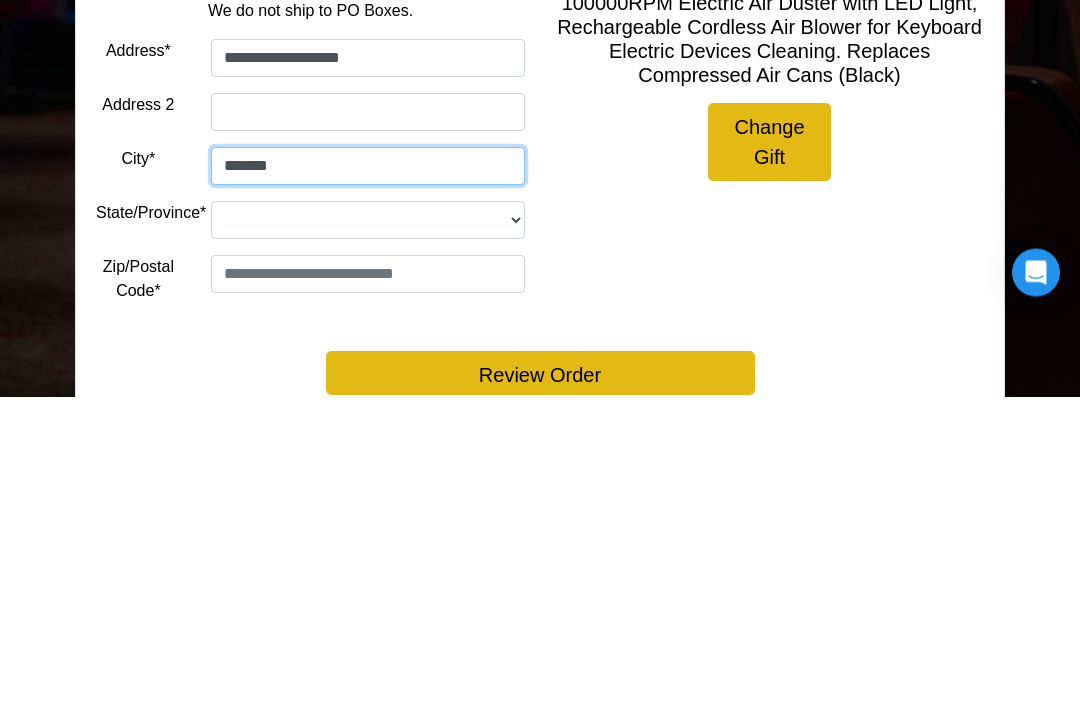type on "******" 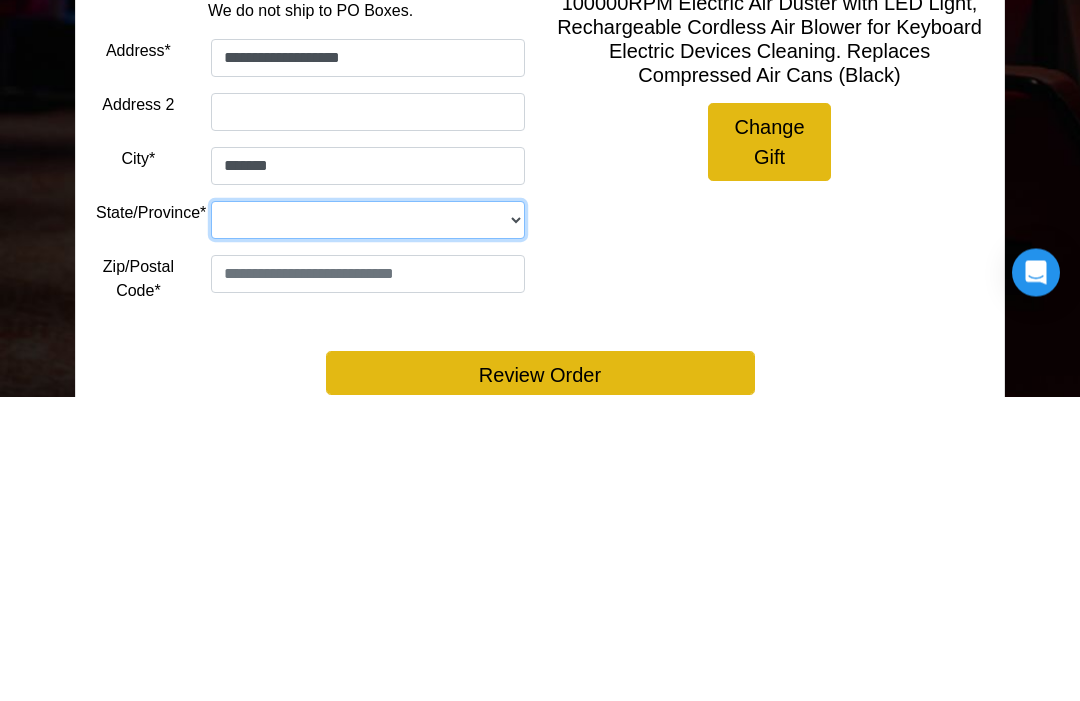 click on "**********" at bounding box center [368, 525] 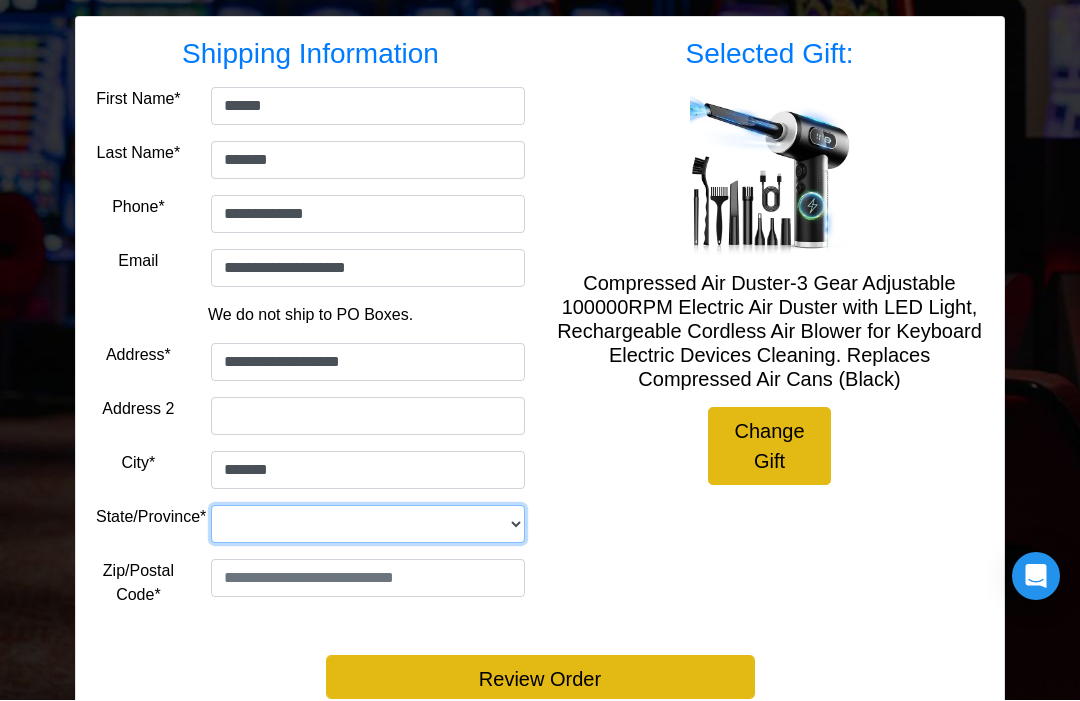 select on "**" 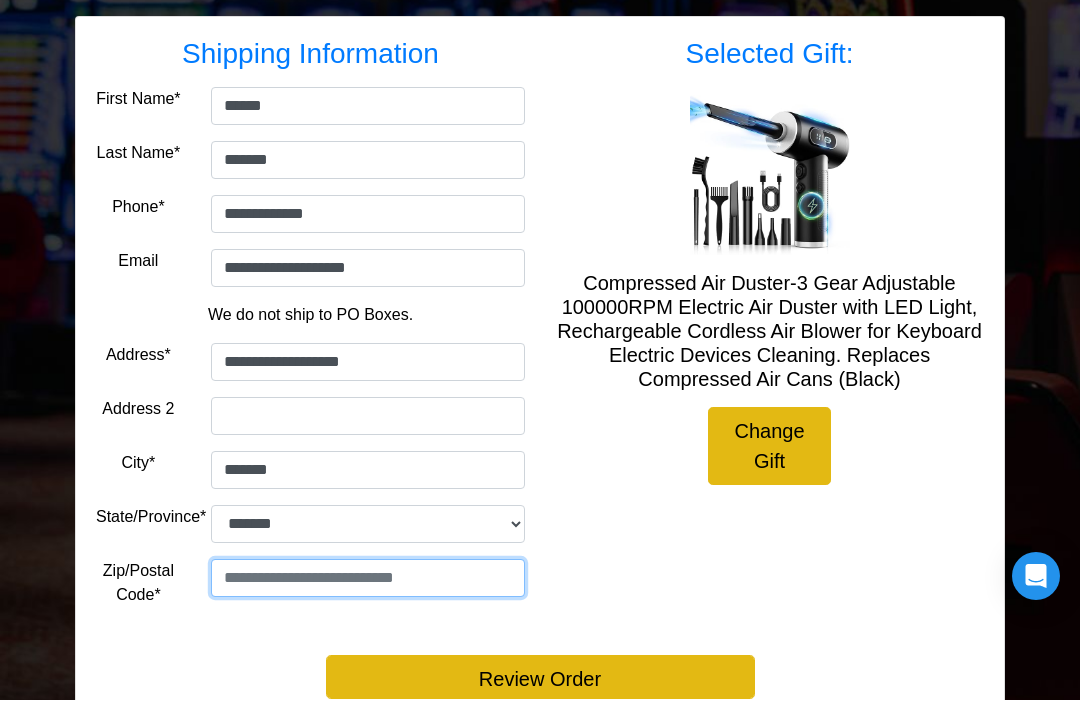 click at bounding box center [368, 579] 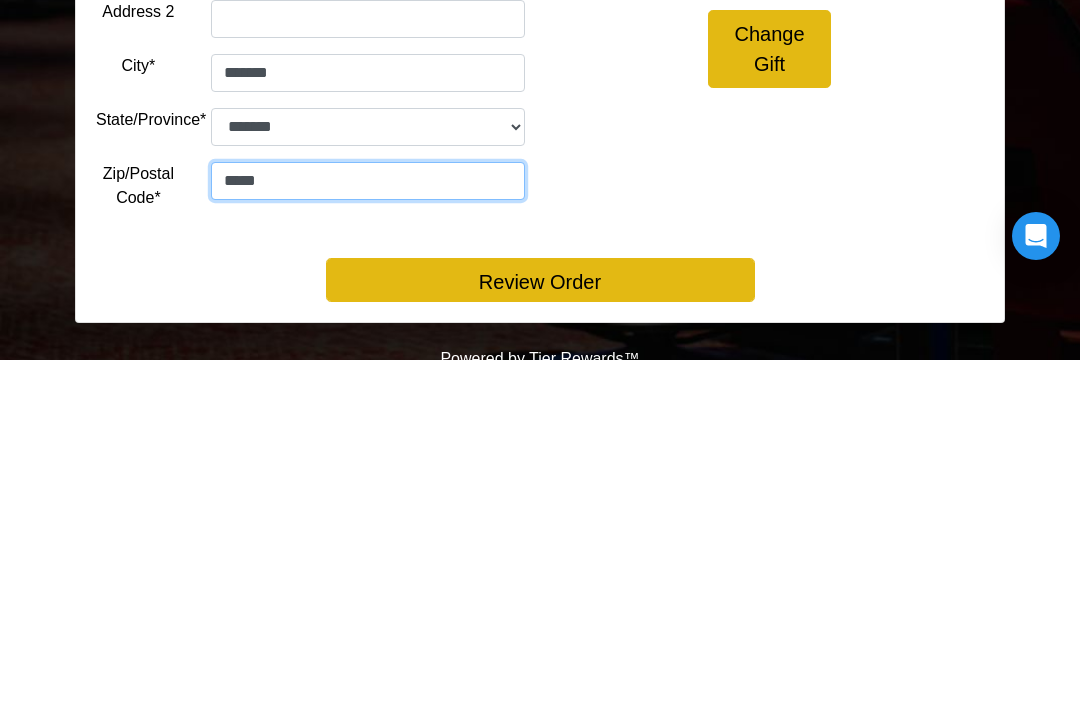 type on "*****" 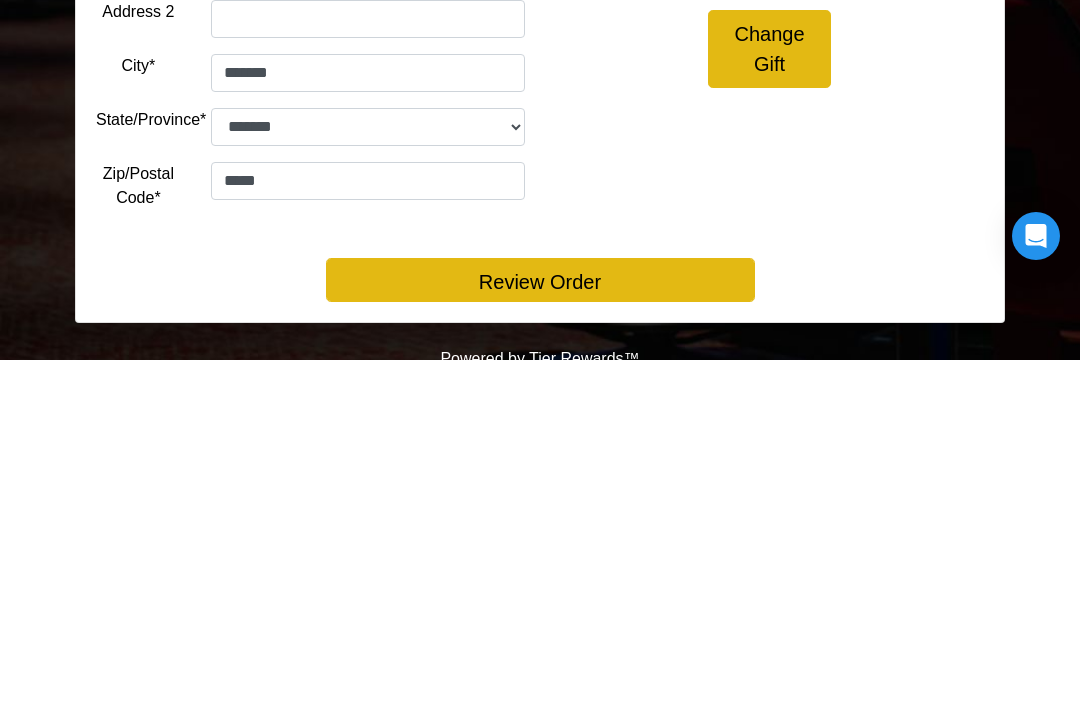 click on "Review Order" at bounding box center [540, 621] 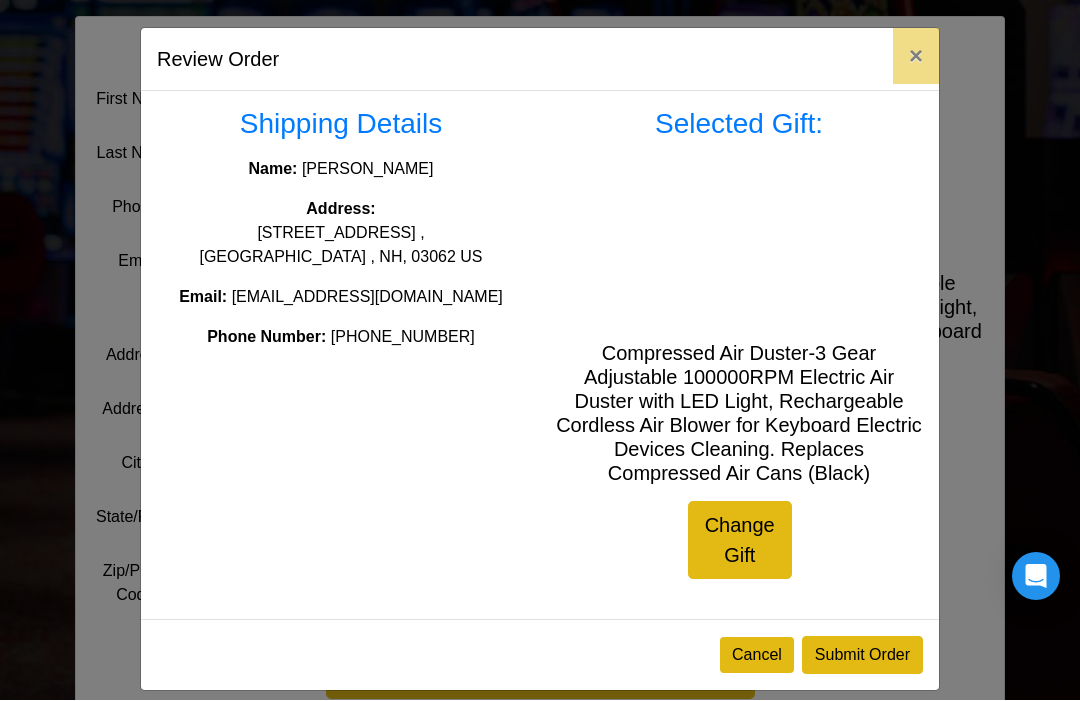 click on "Submit Order" at bounding box center (862, 656) 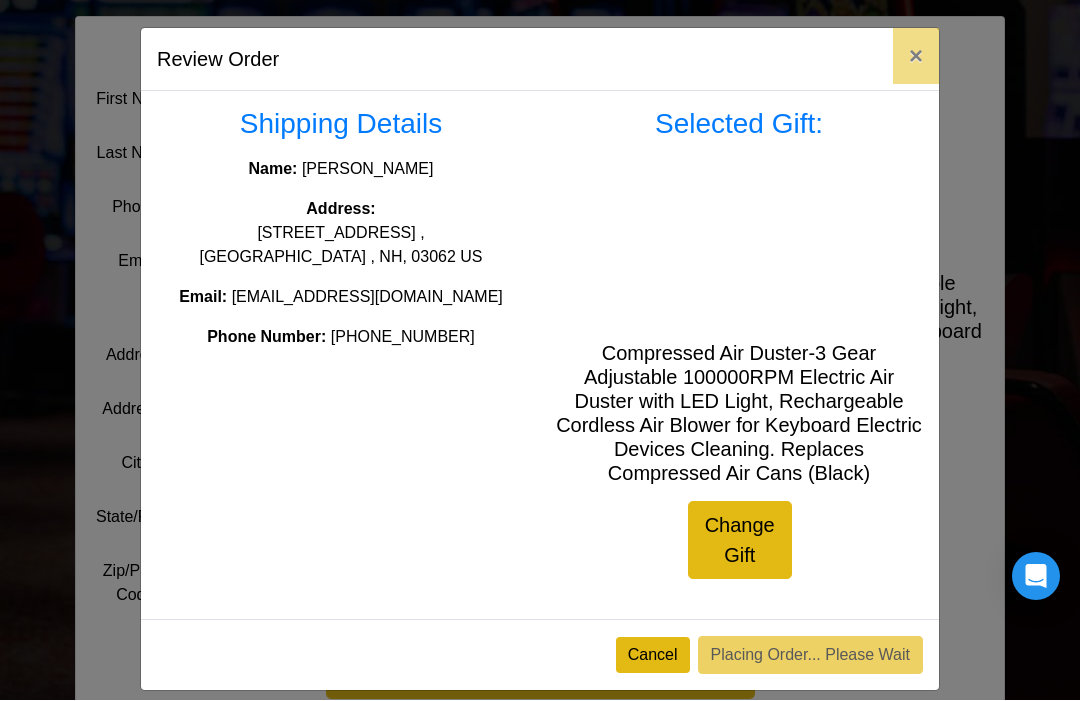 scroll, scrollTop: 386, scrollLeft: 0, axis: vertical 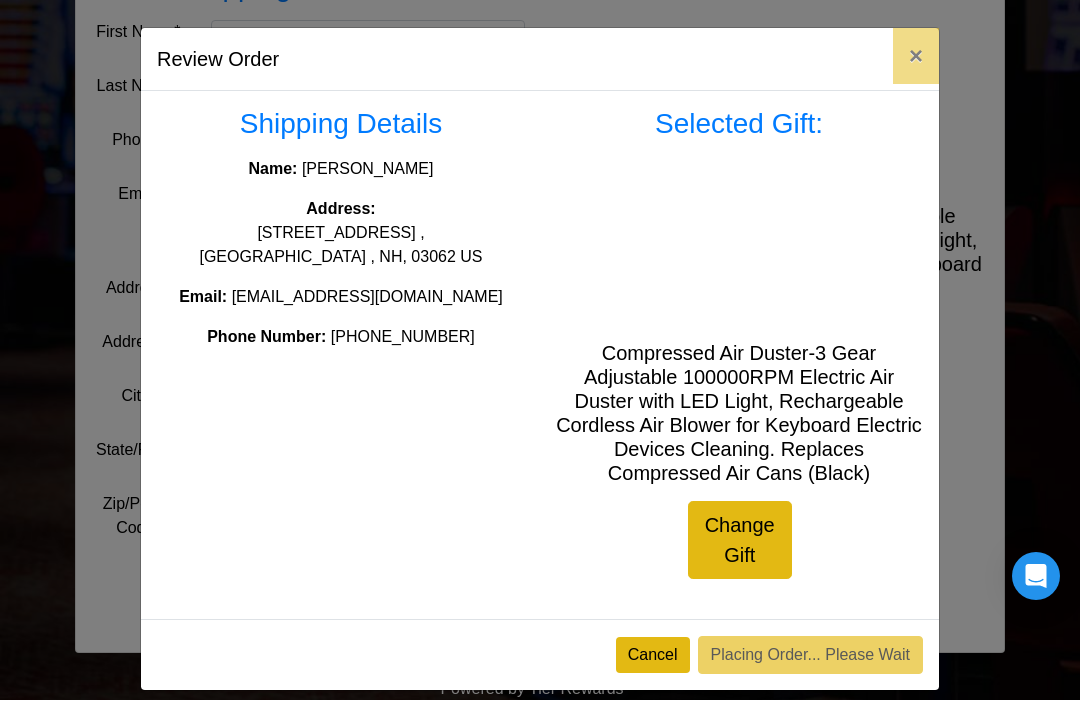 click on "Cancel" at bounding box center (653, 656) 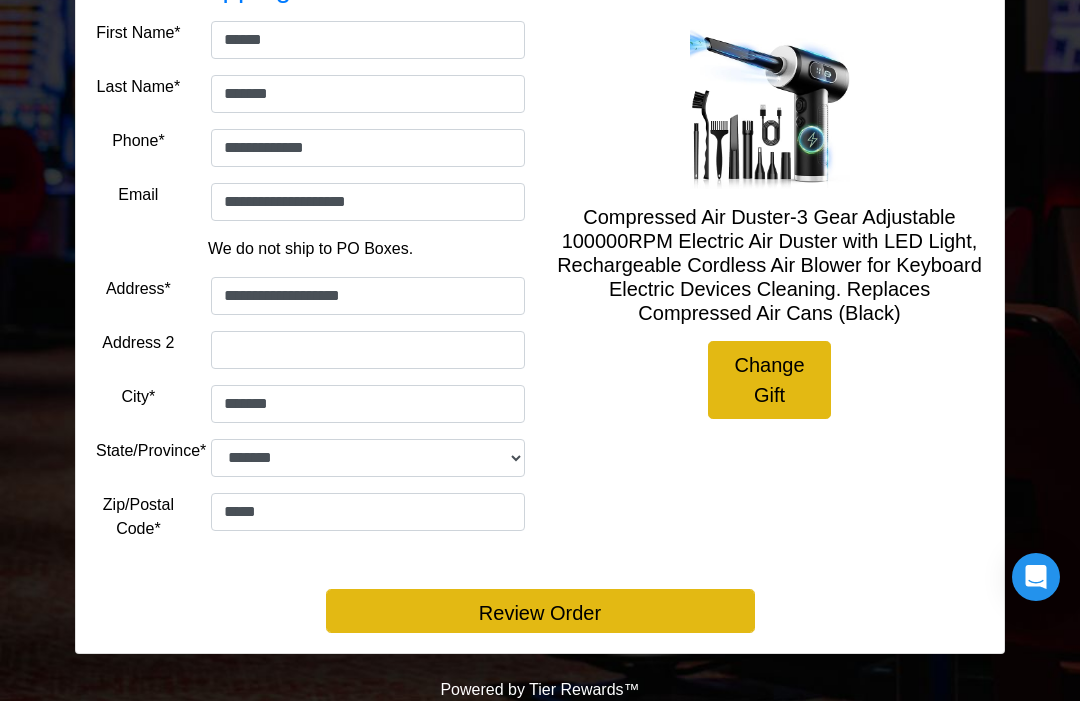 click on "Review Order" at bounding box center (540, 611) 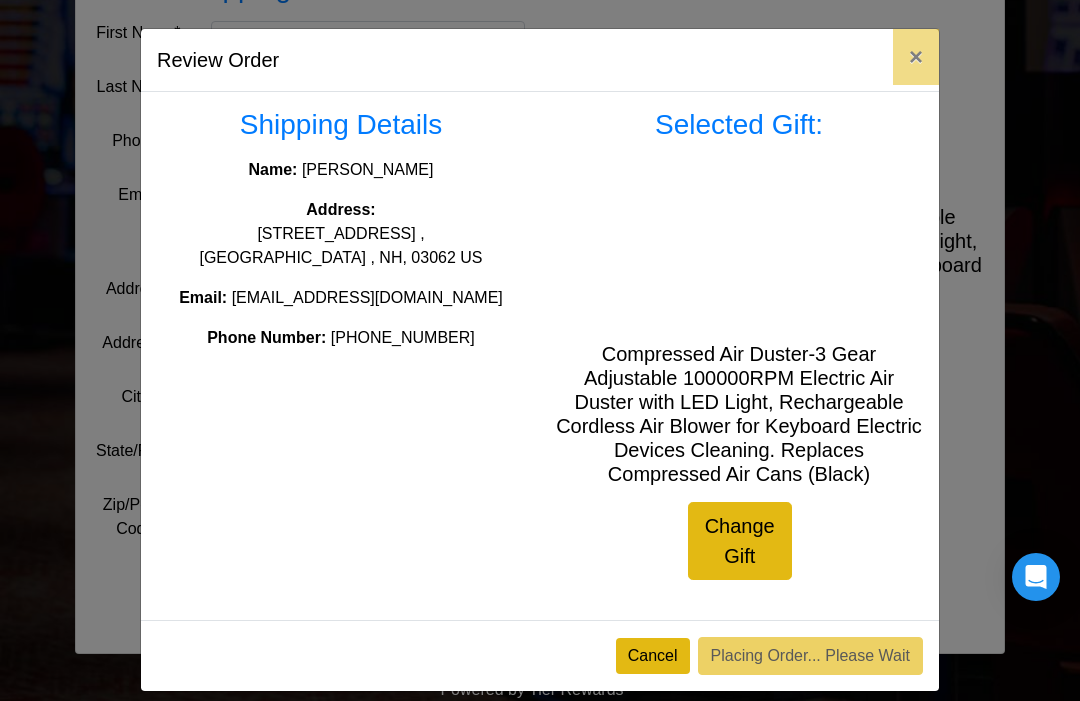 click on "×" at bounding box center (916, 57) 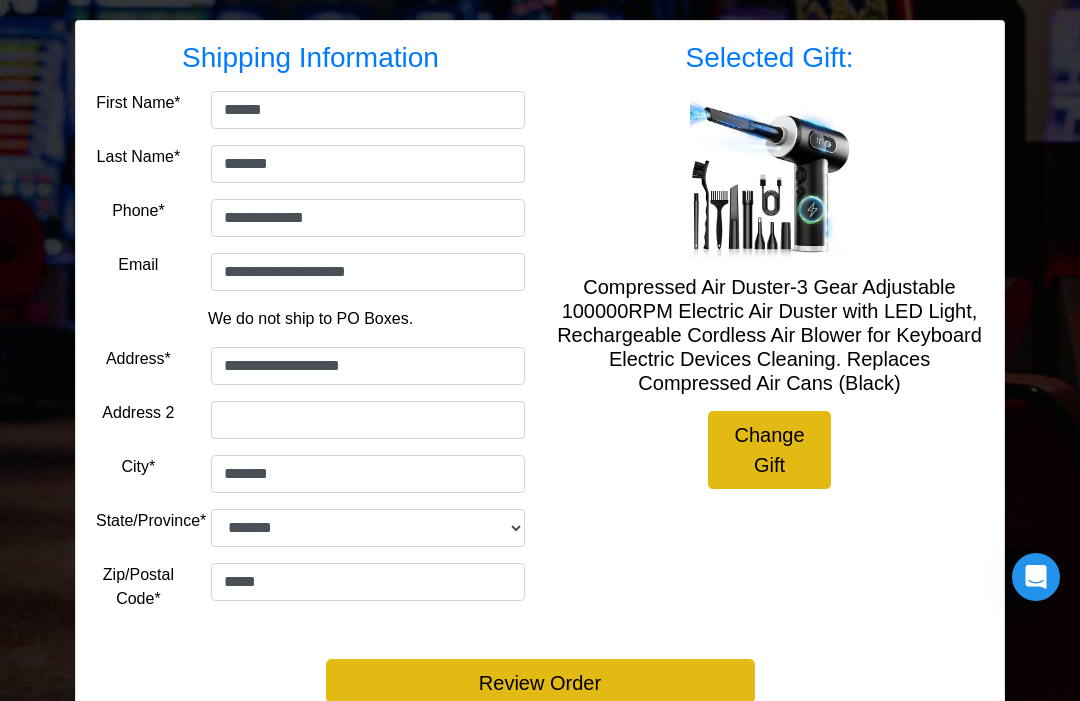 scroll, scrollTop: 319, scrollLeft: 0, axis: vertical 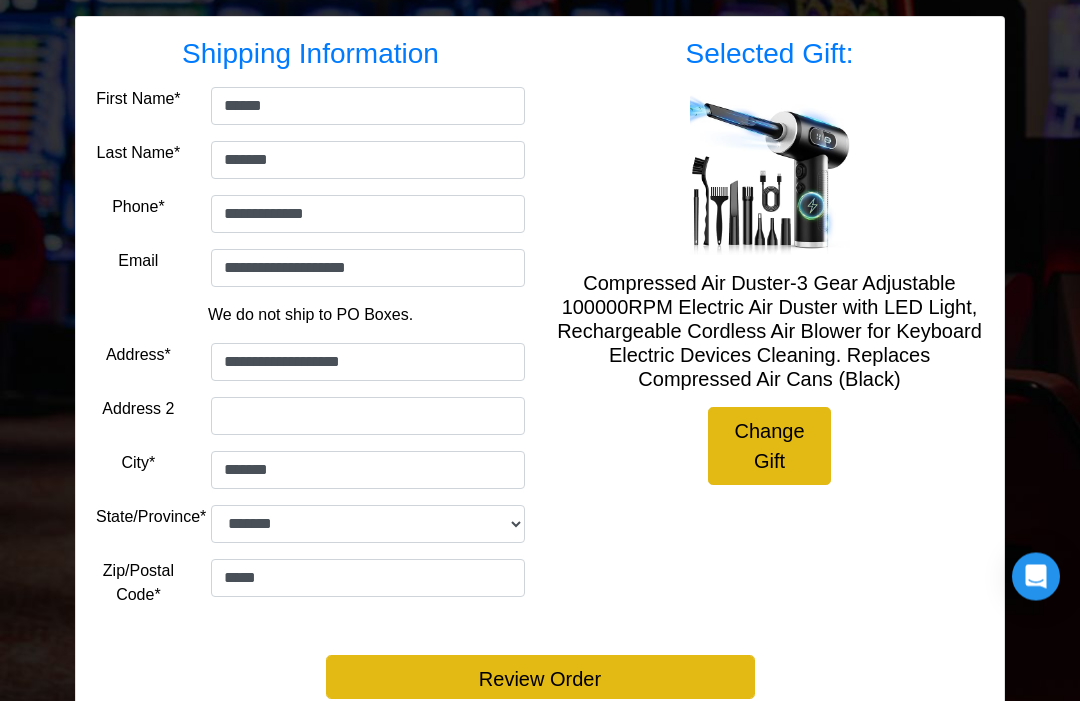 click on "Review Order" at bounding box center [540, 678] 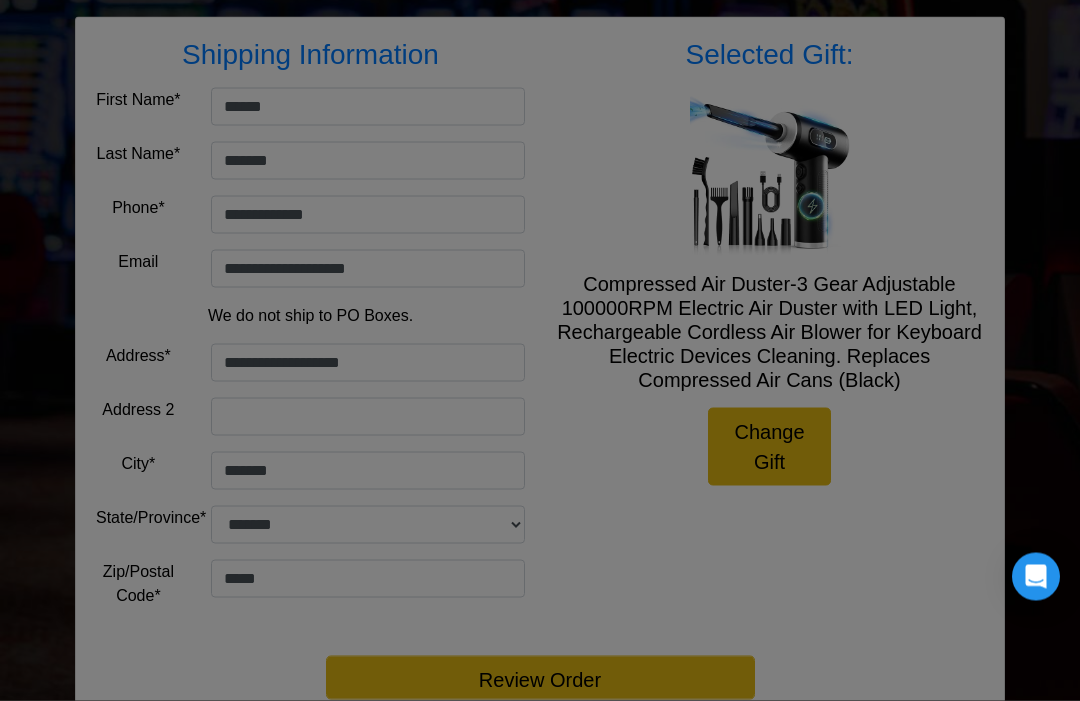 scroll, scrollTop: 319, scrollLeft: 0, axis: vertical 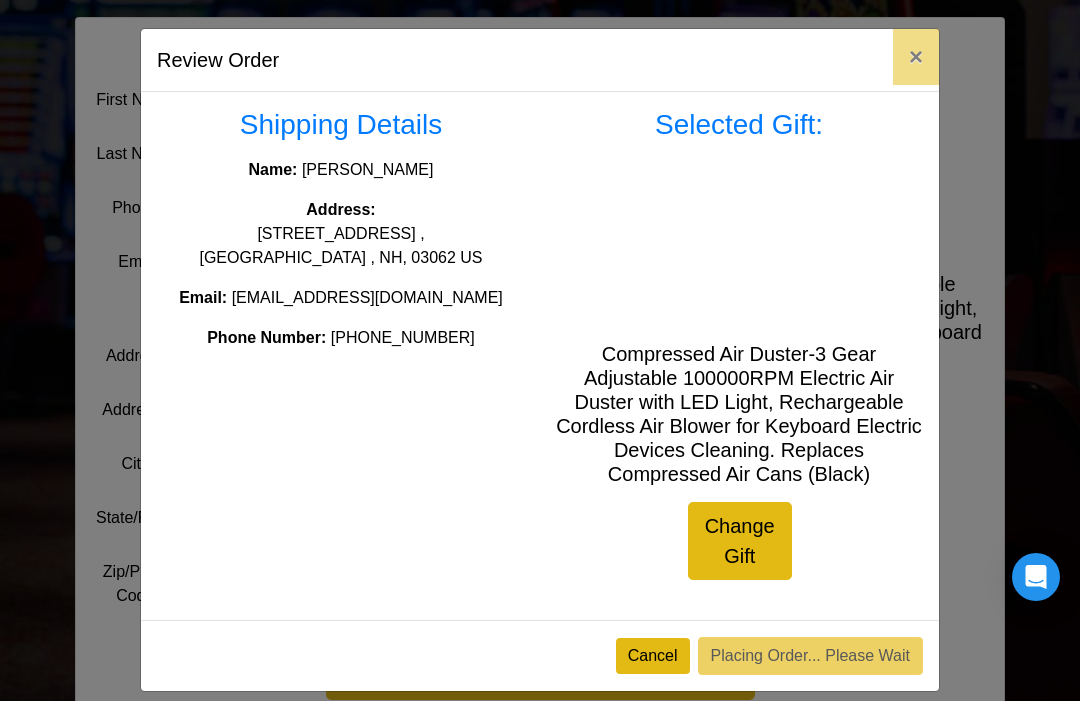 click on "Cancel" at bounding box center (653, 656) 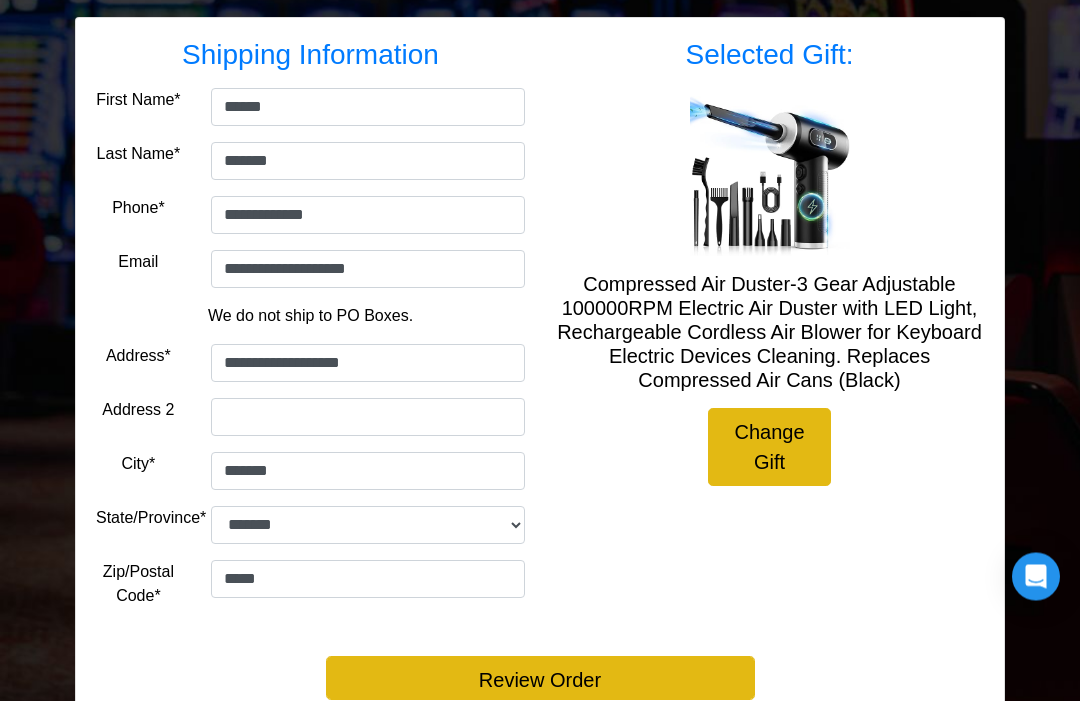 scroll, scrollTop: 319, scrollLeft: 0, axis: vertical 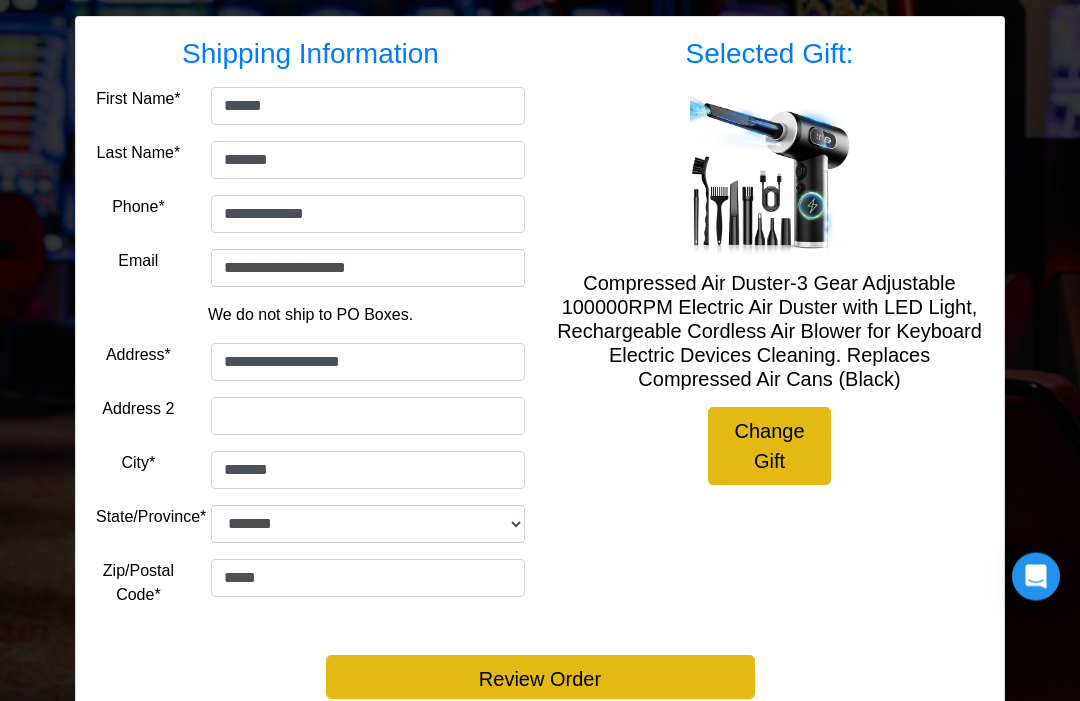 click on "Review Order" at bounding box center [540, 678] 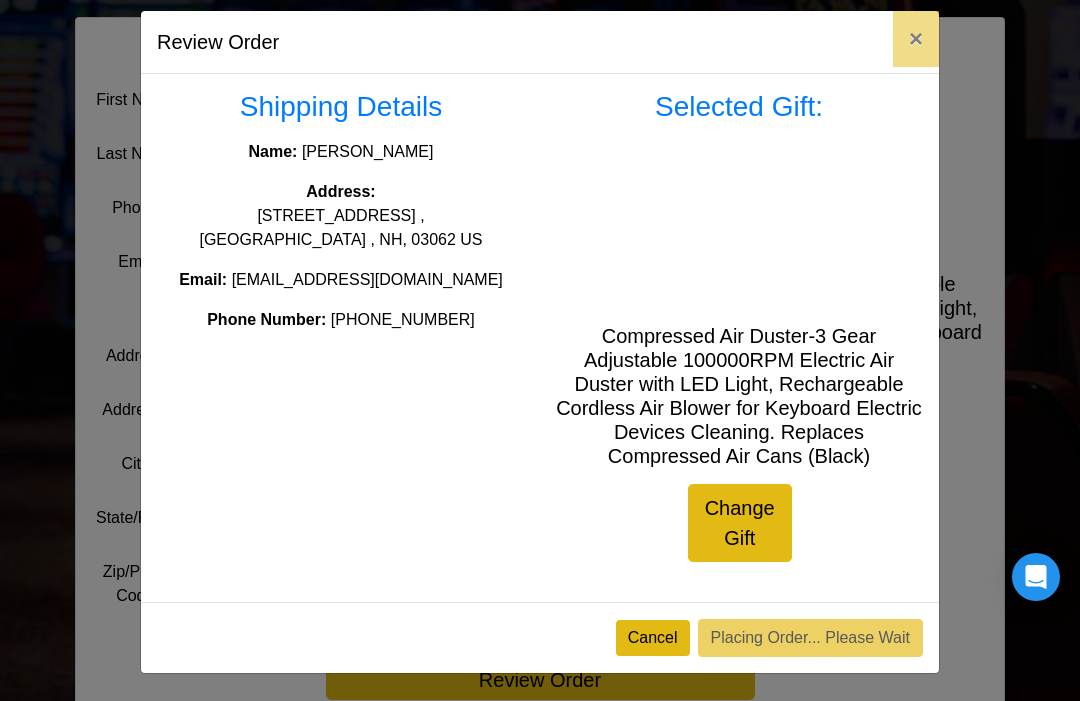 scroll, scrollTop: 18, scrollLeft: 0, axis: vertical 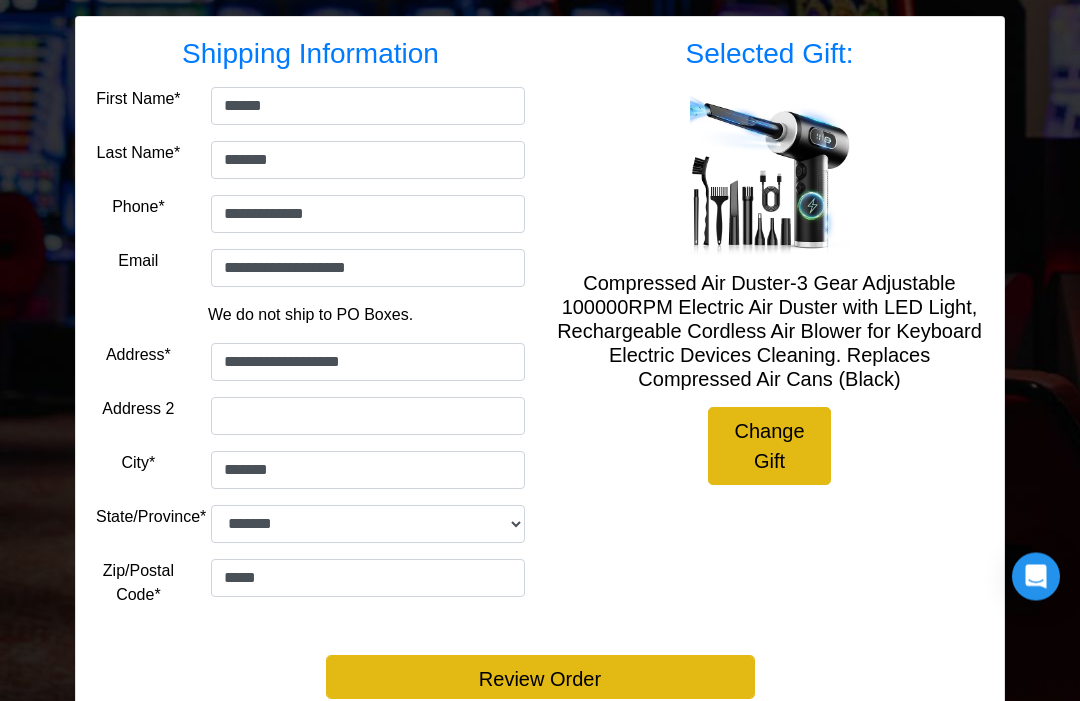 click on "Review Order" at bounding box center [540, 678] 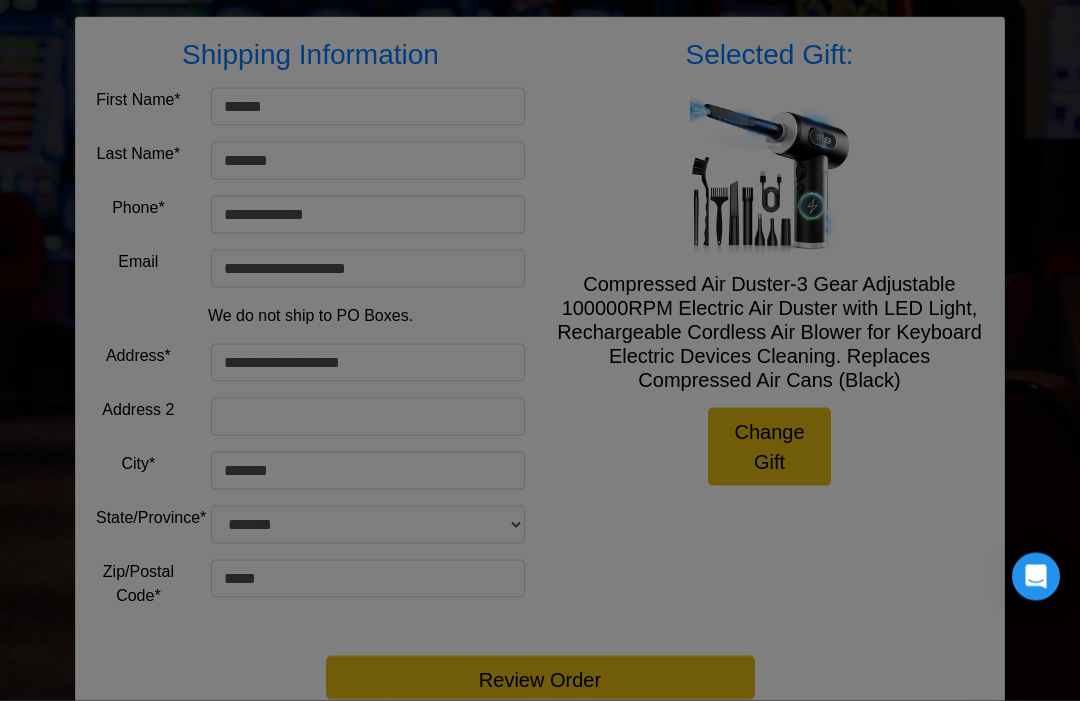 scroll, scrollTop: 319, scrollLeft: 0, axis: vertical 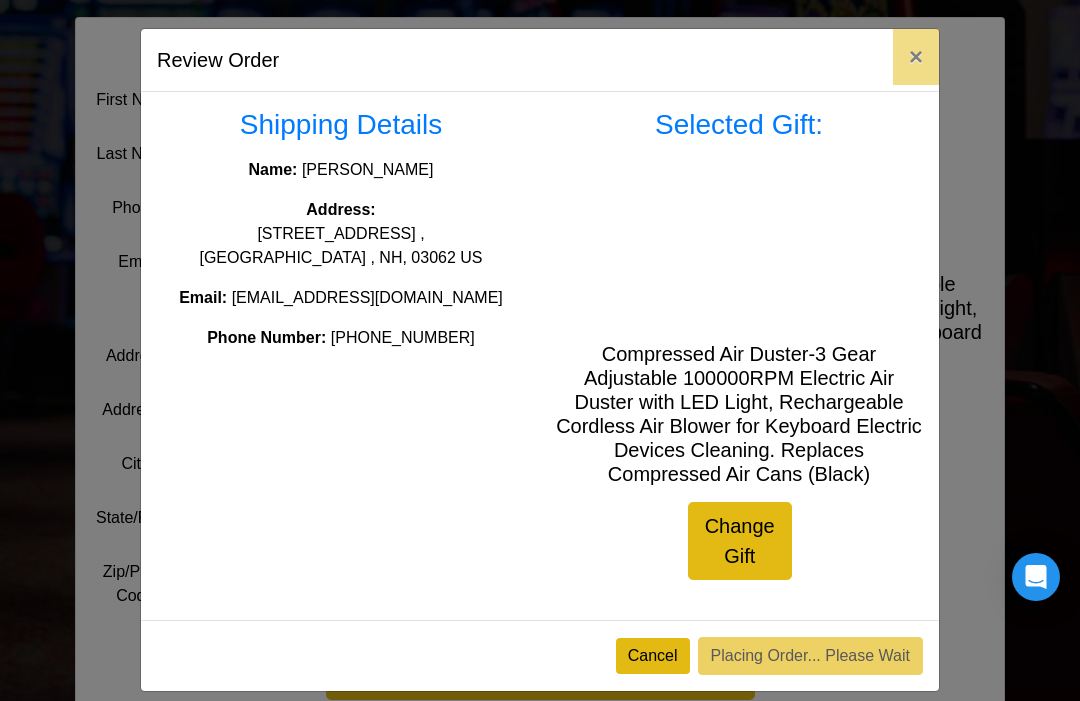 click 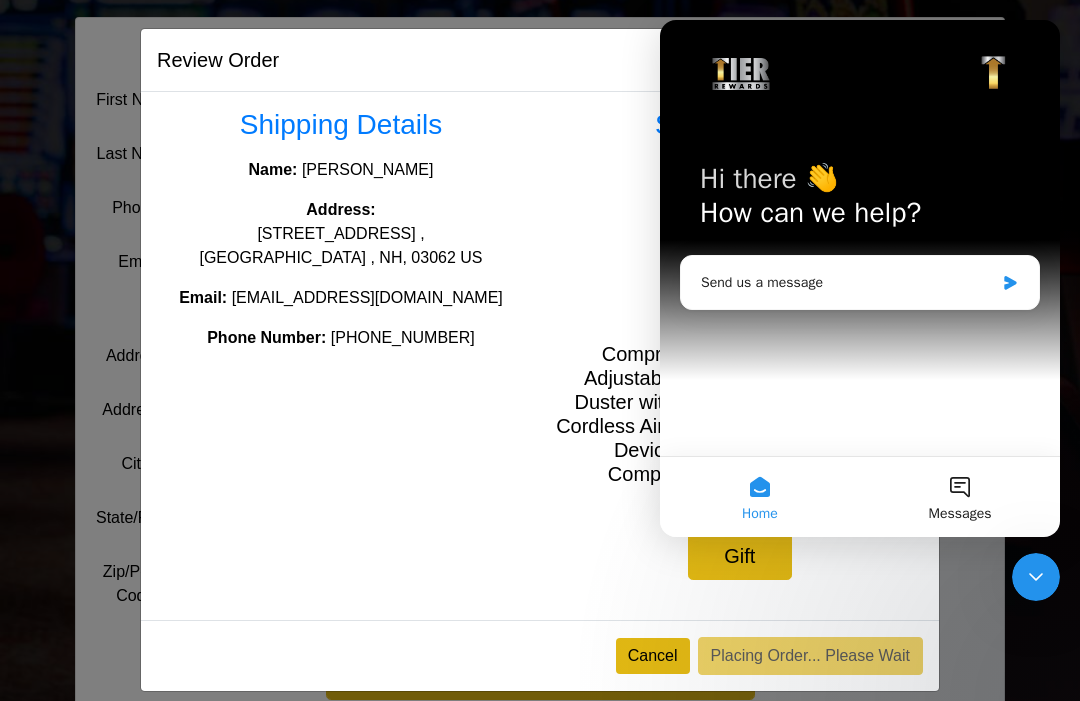 scroll, scrollTop: 0, scrollLeft: 0, axis: both 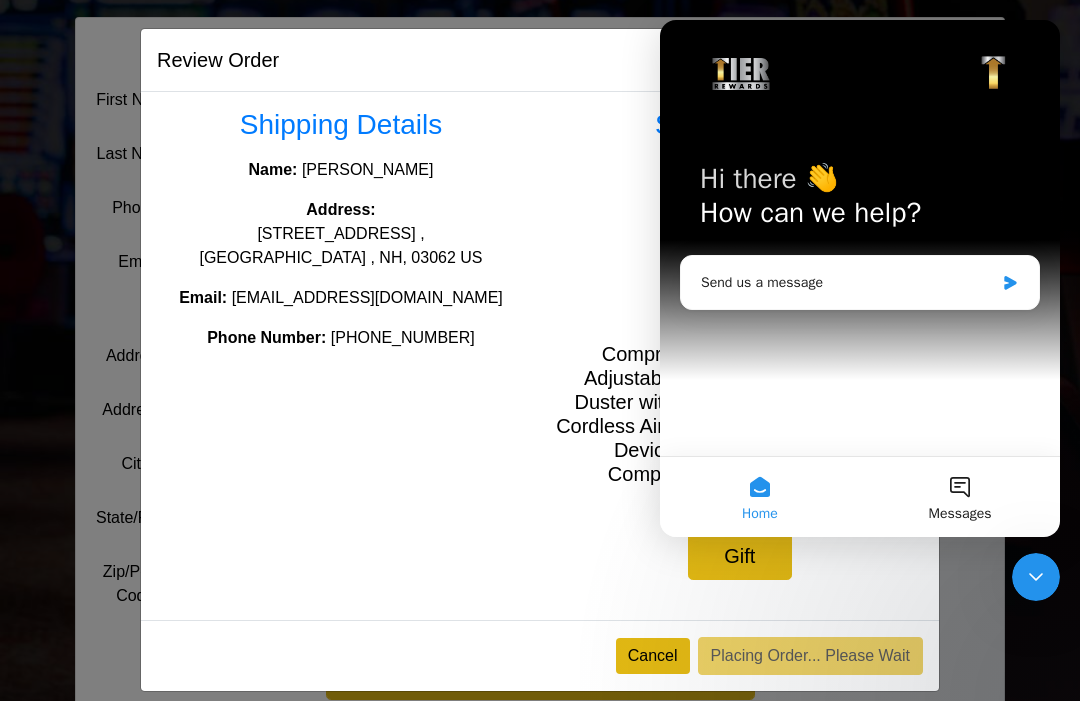 click at bounding box center (994, 72) 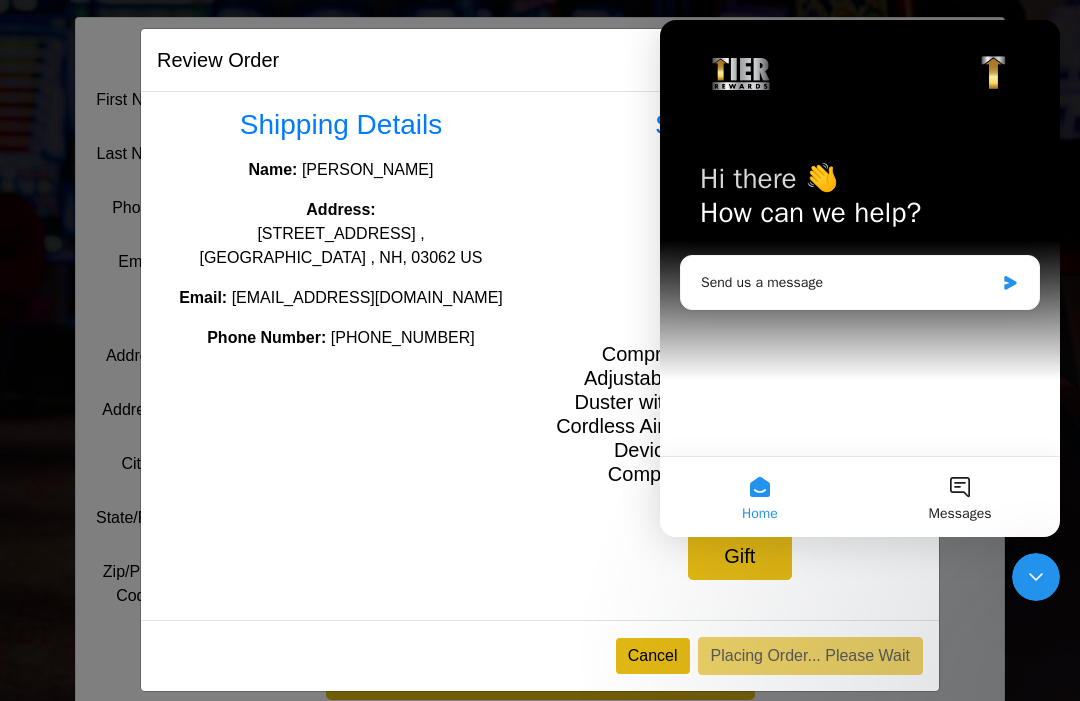 click on "Send us a message" at bounding box center [847, 282] 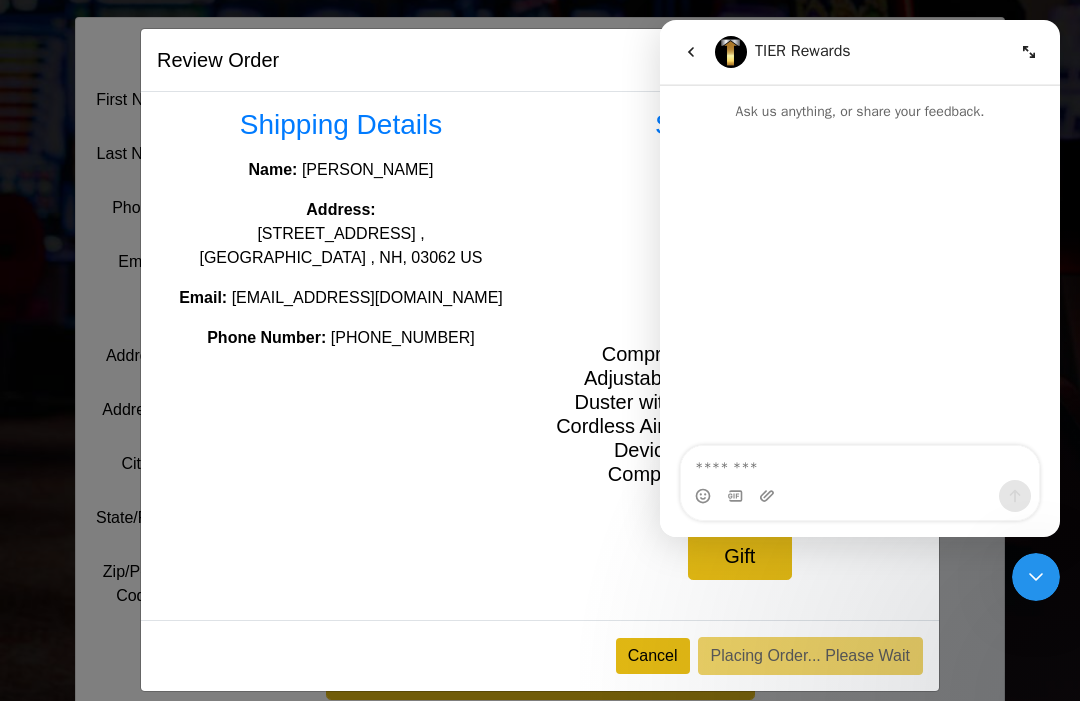 click at bounding box center (860, 463) 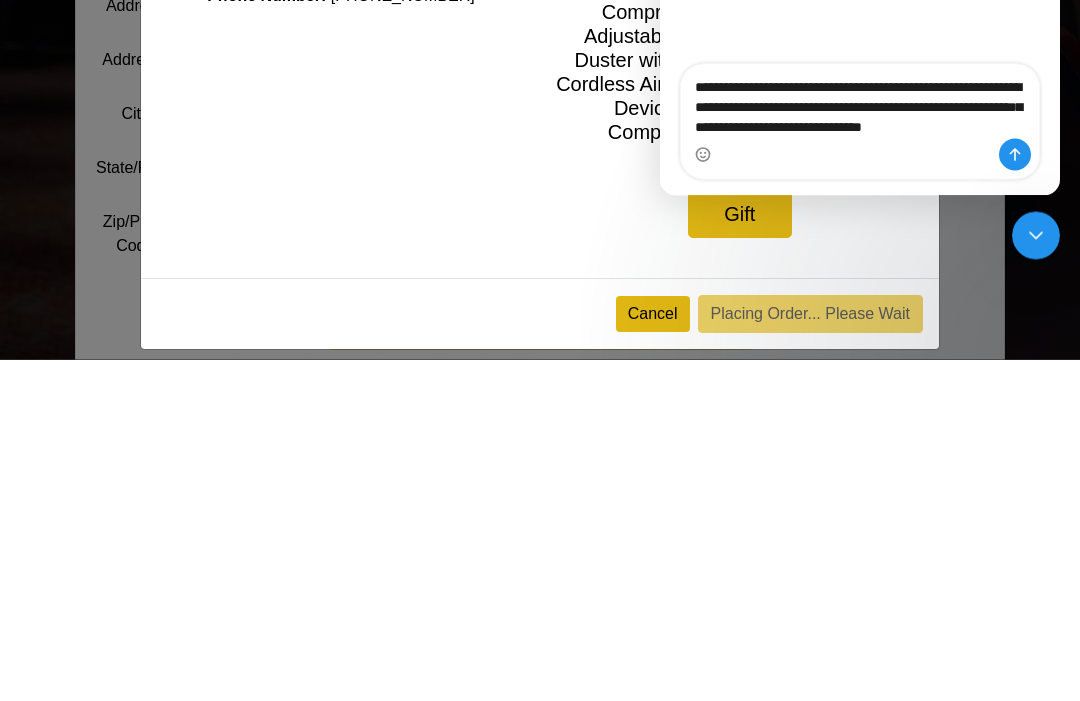 type on "**********" 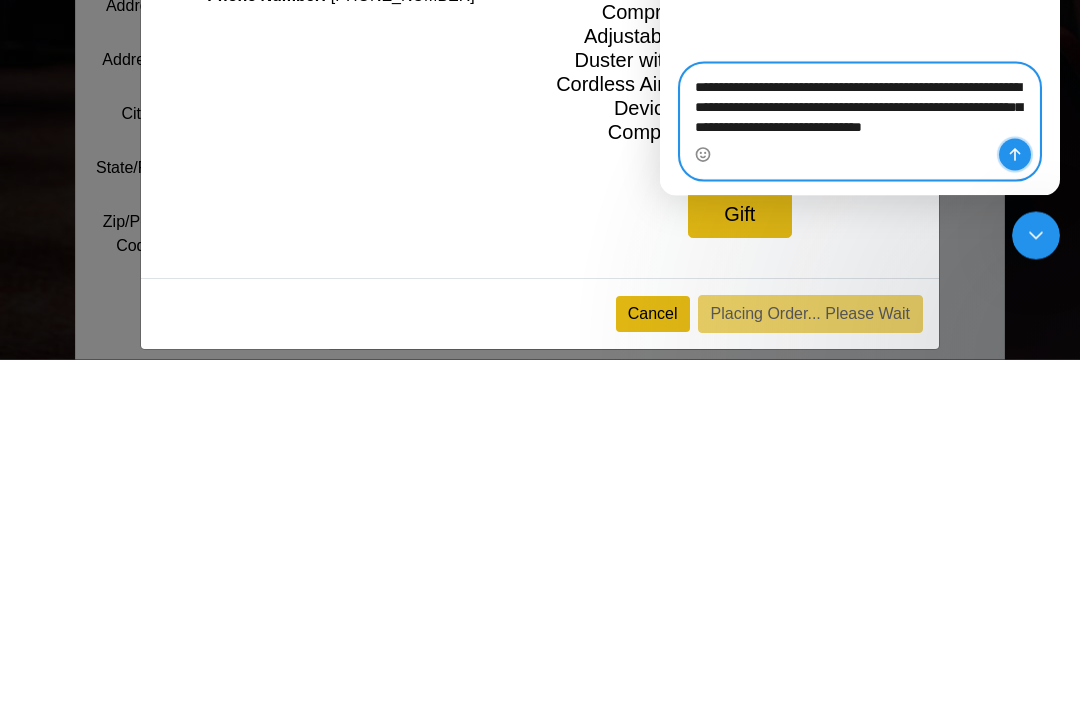 click 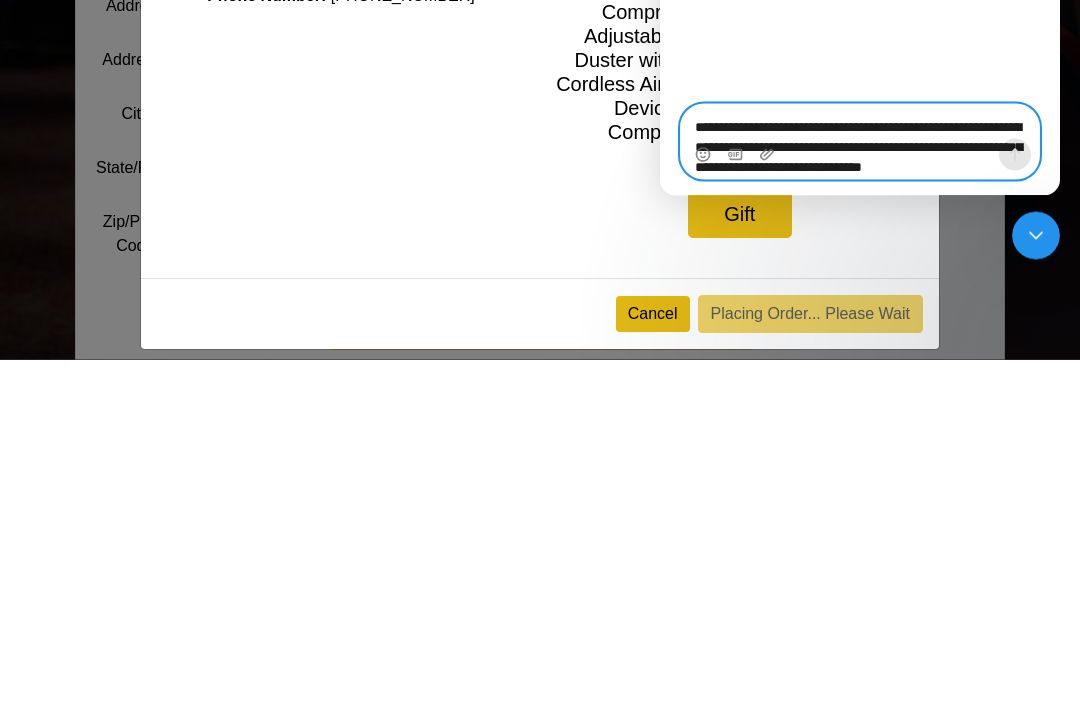type 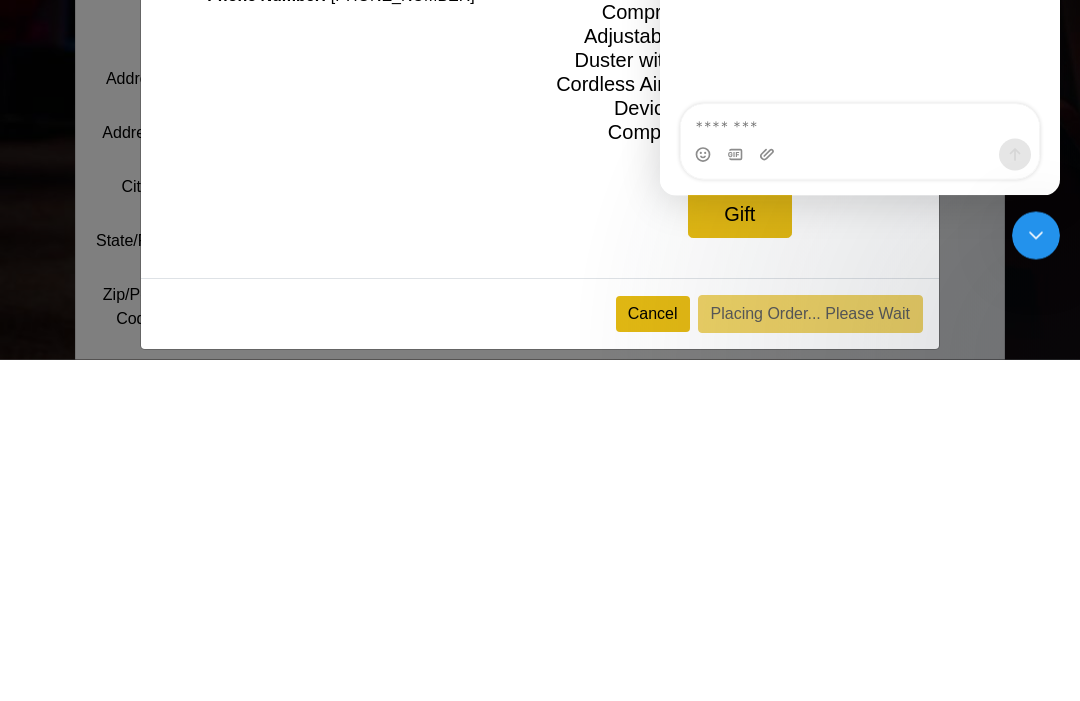 scroll, scrollTop: 319, scrollLeft: 0, axis: vertical 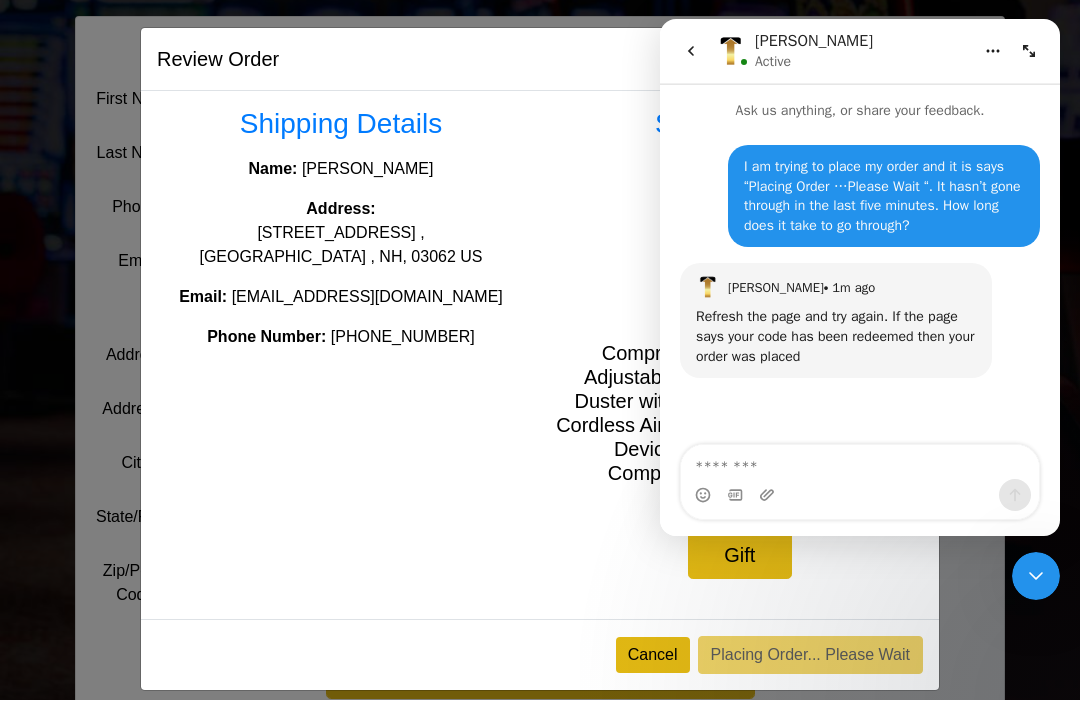 click 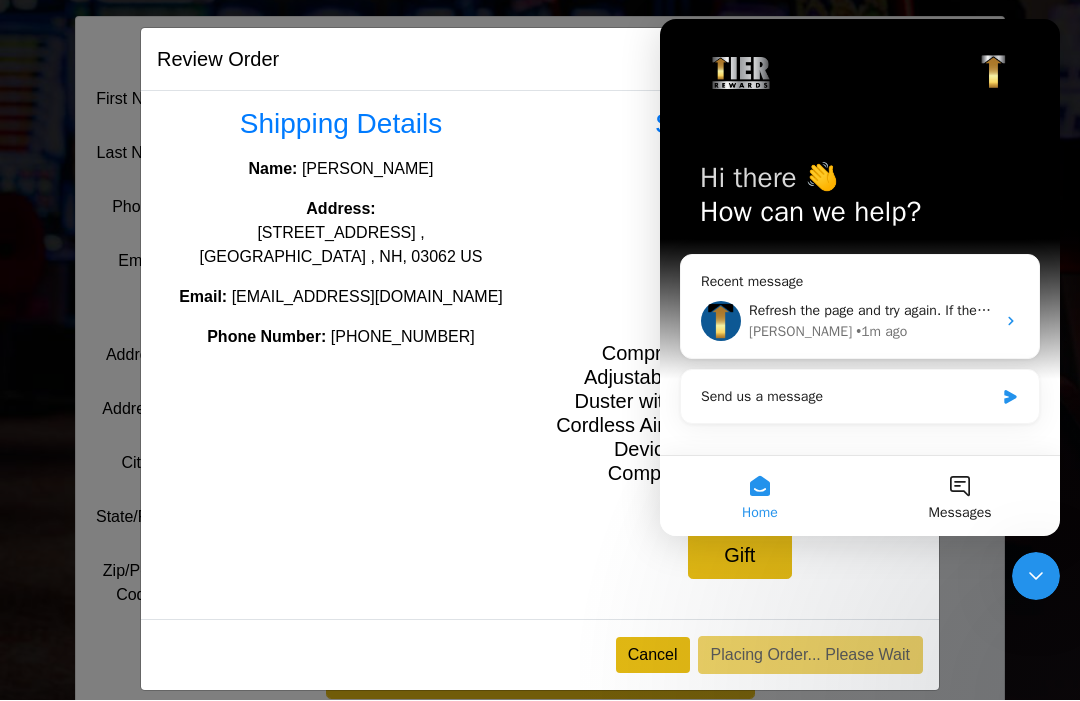 click on "•  1m ago" at bounding box center [881, 331] 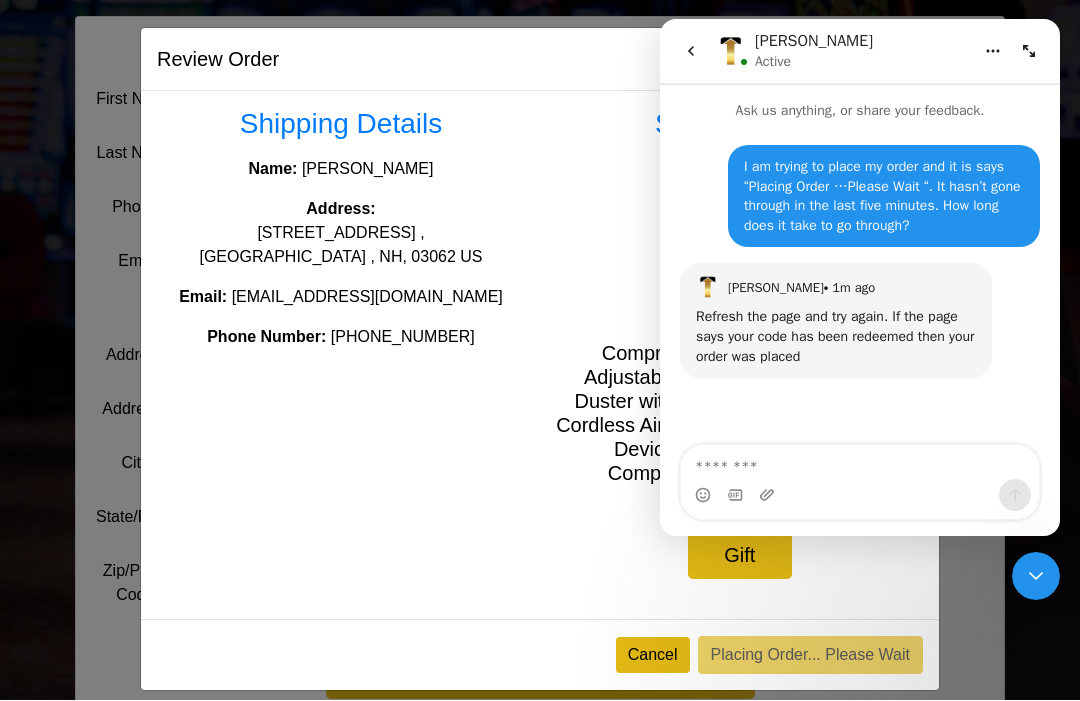 scroll, scrollTop: 83, scrollLeft: 0, axis: vertical 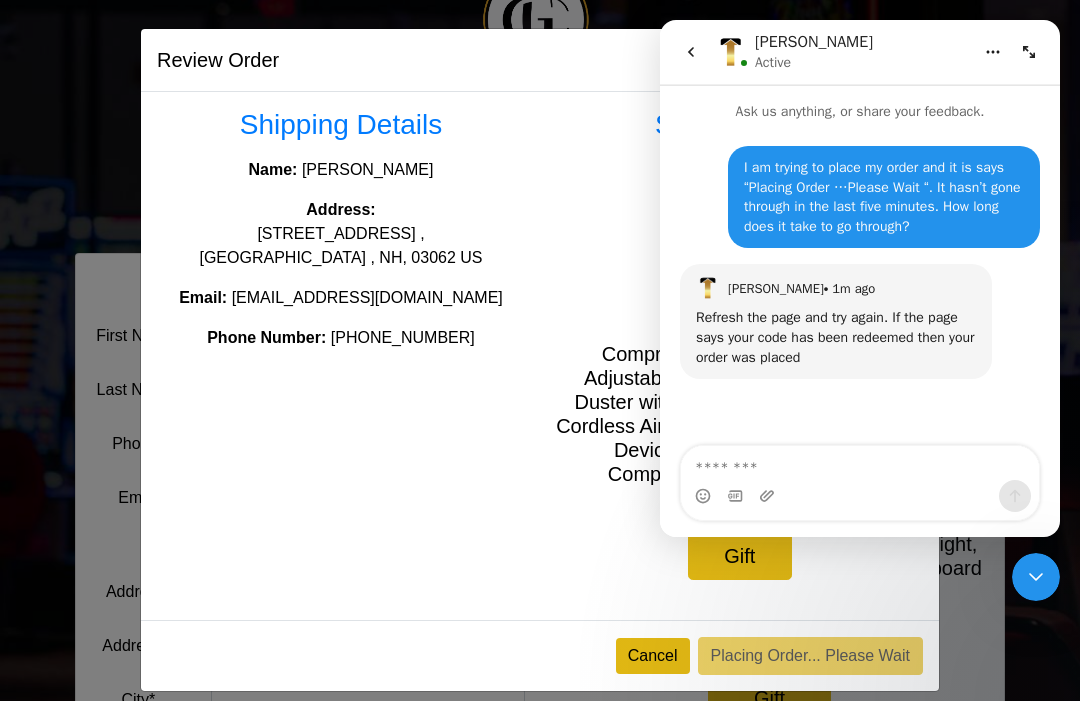 click at bounding box center (860, 463) 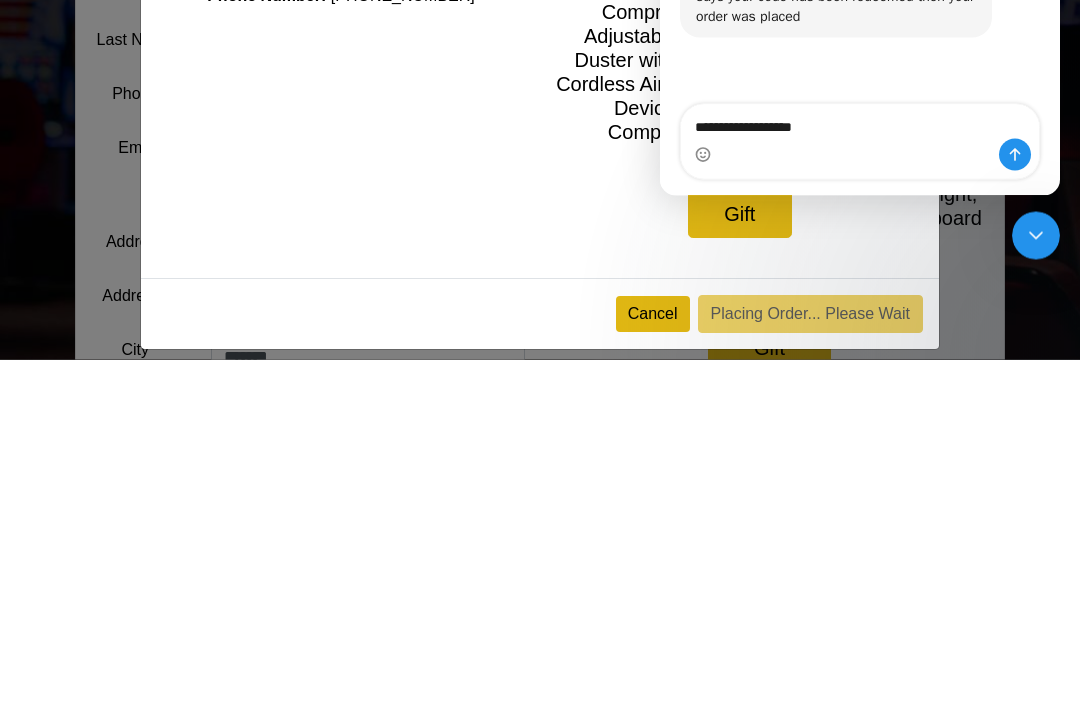 type on "**********" 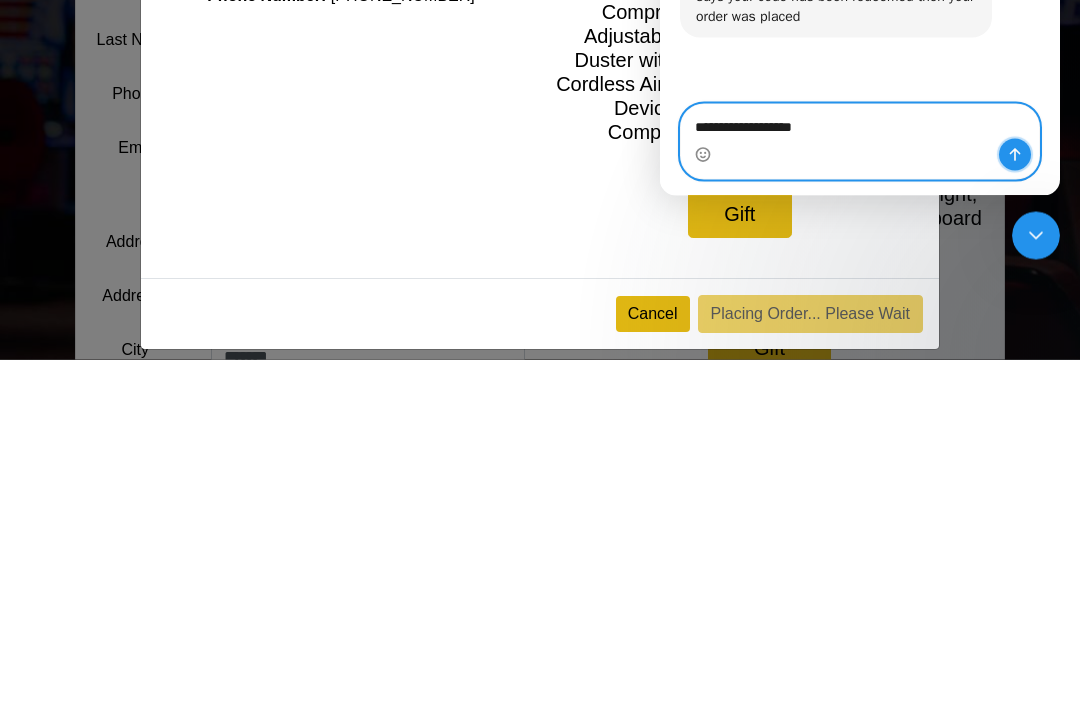 click 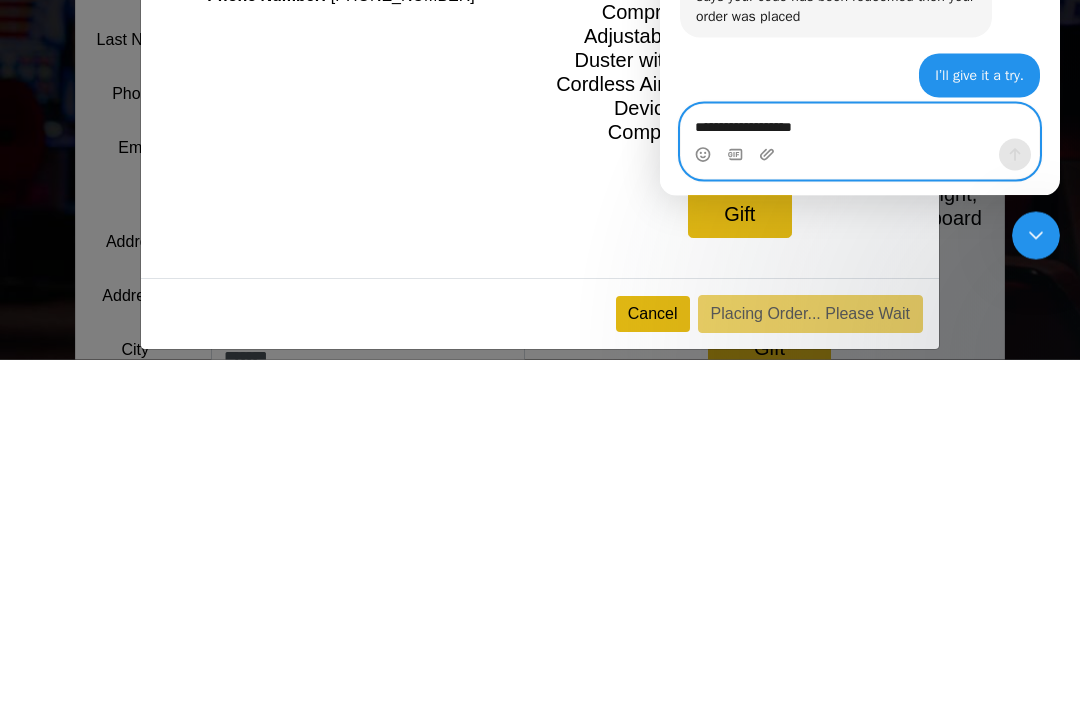 type 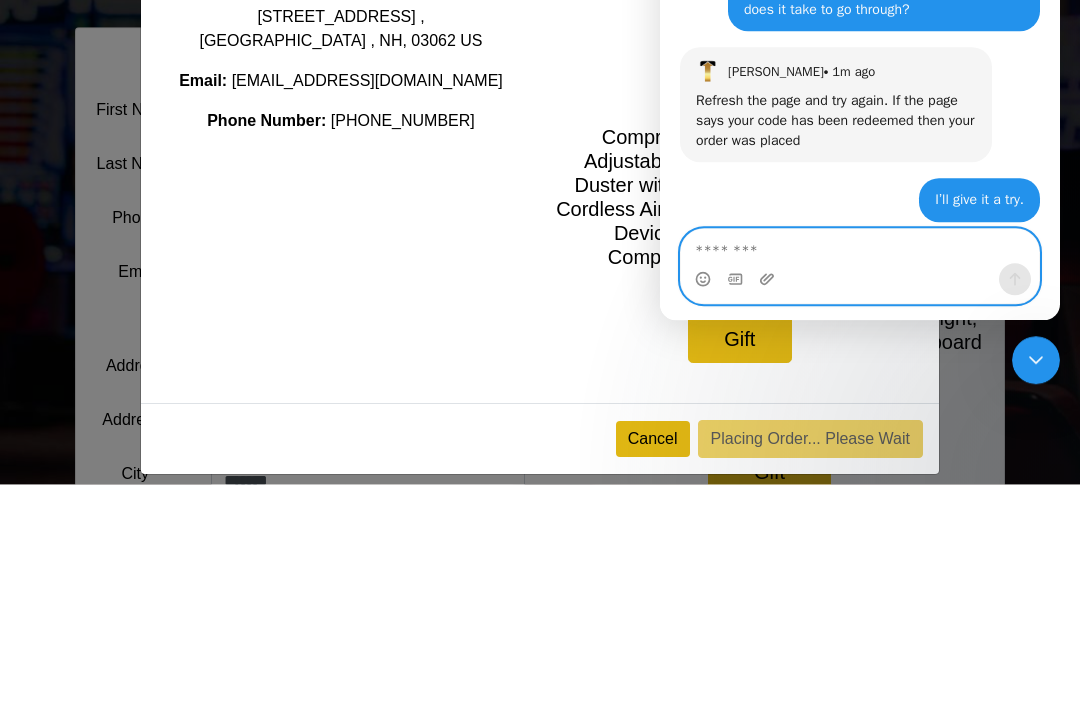 scroll, scrollTop: 0, scrollLeft: 0, axis: both 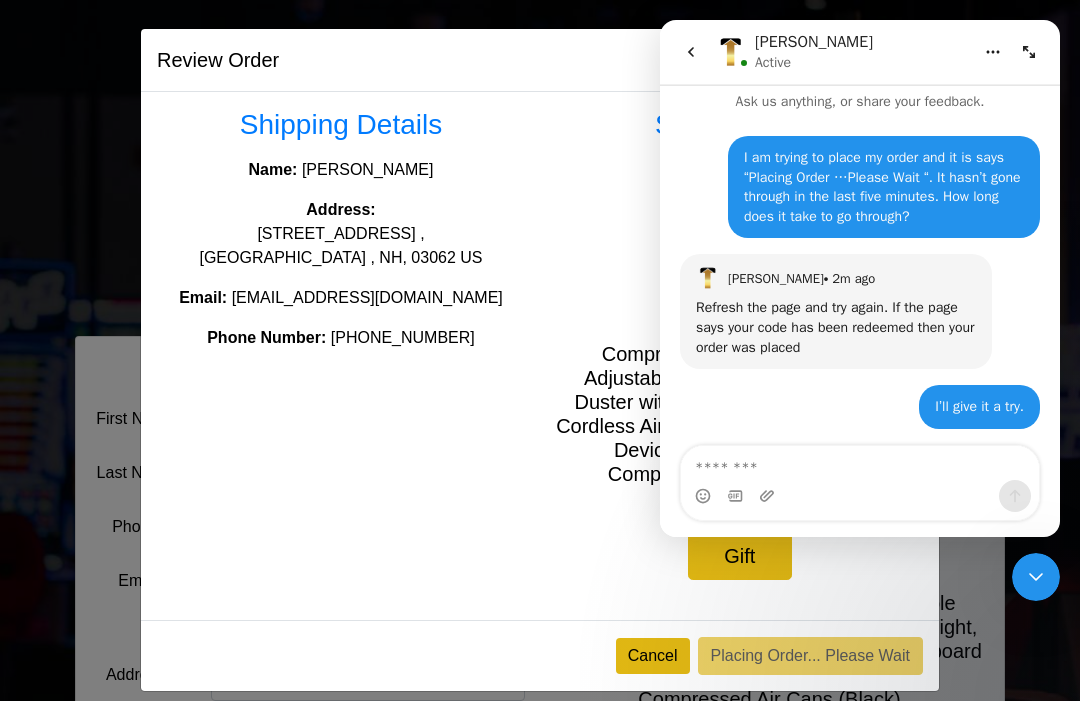 click 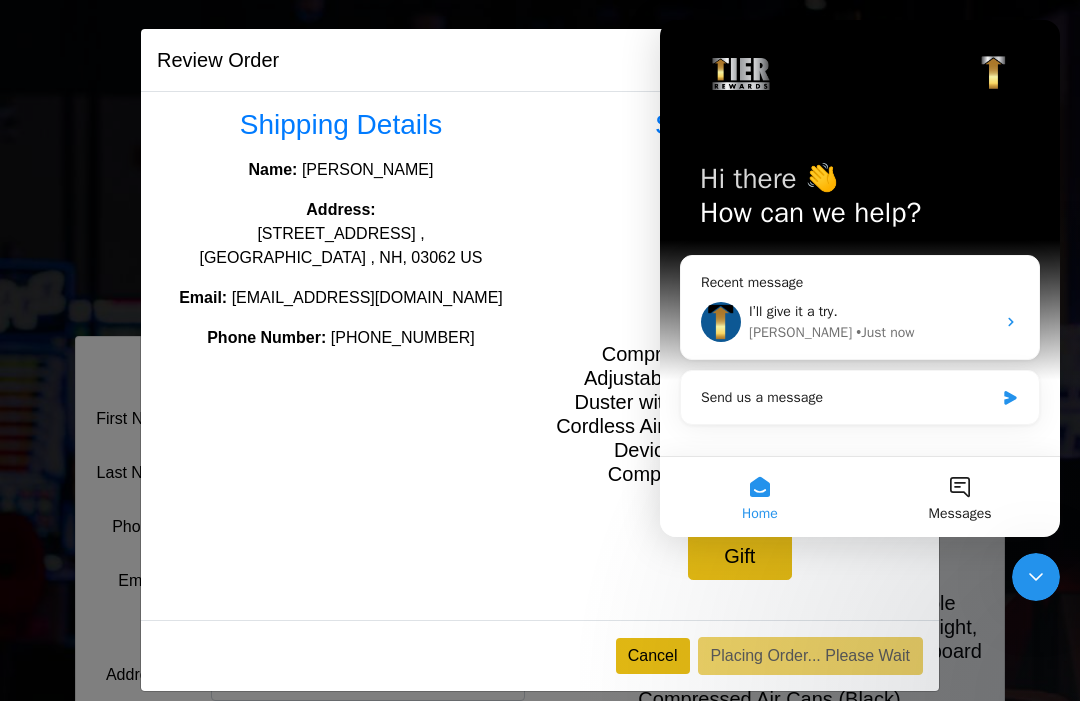 scroll, scrollTop: 0, scrollLeft: 0, axis: both 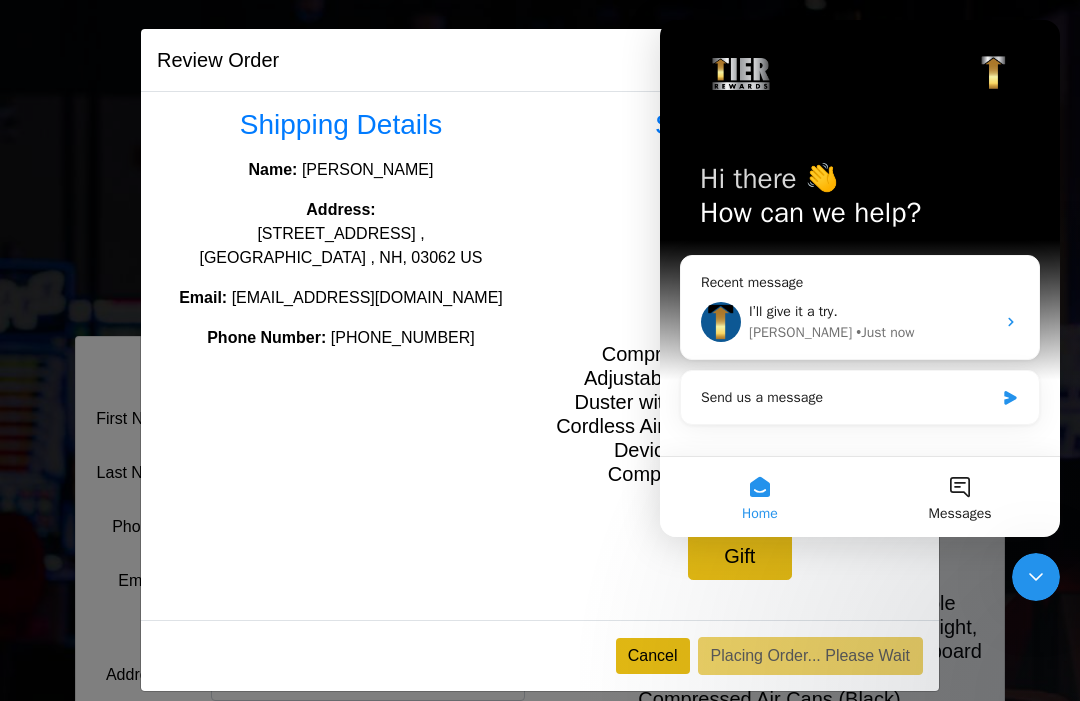 click on "Review Order" at bounding box center [218, 60] 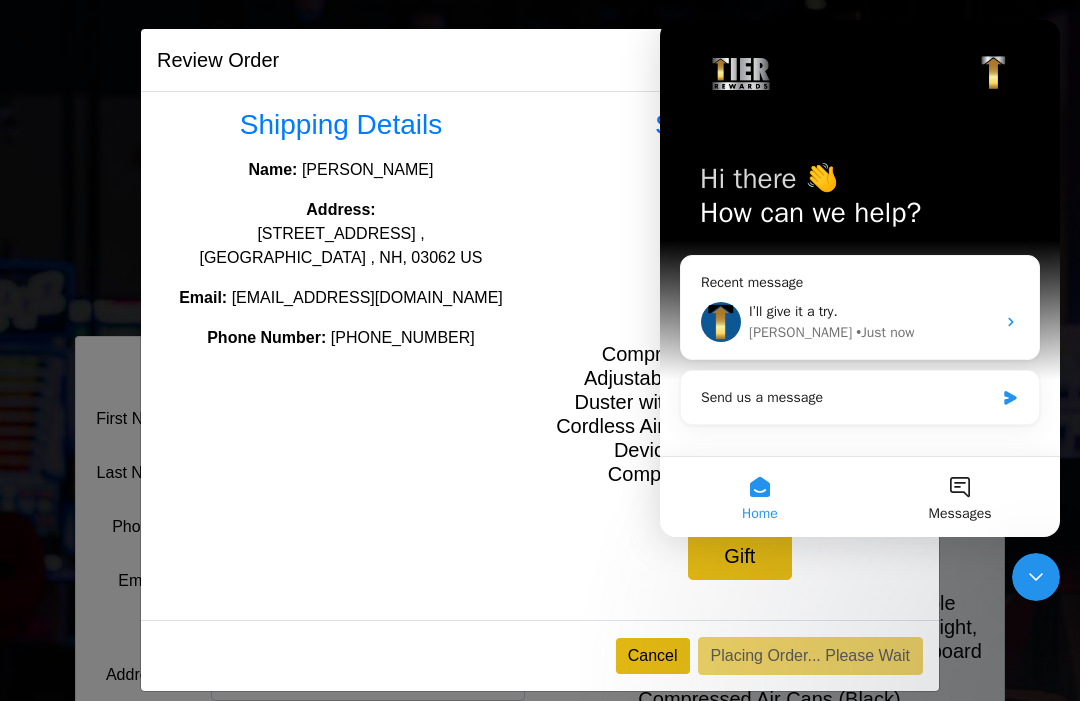 click on "Compressed Air Duster-3 Gear Adjustable 100000RPM Electric Air Duster with LED Light, Rechargeable Cordless Air Blower for Keyboard Electric Devices Cleaning. Replaces Compressed Air Cans (Black)" at bounding box center (739, 414) 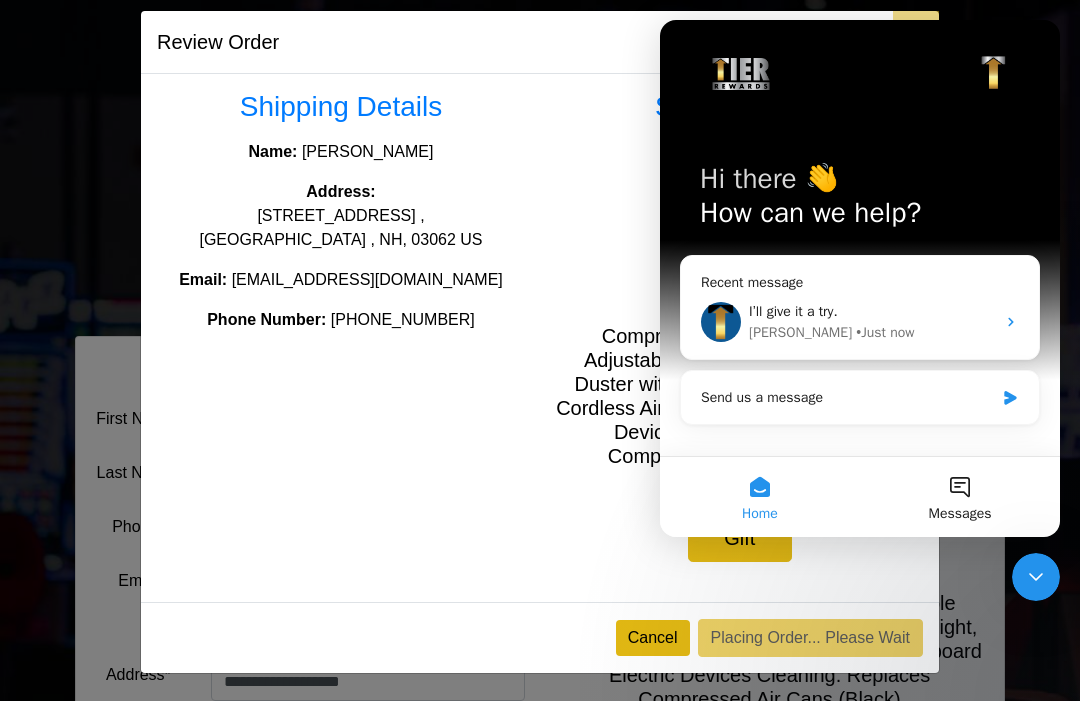 scroll, scrollTop: 18, scrollLeft: 0, axis: vertical 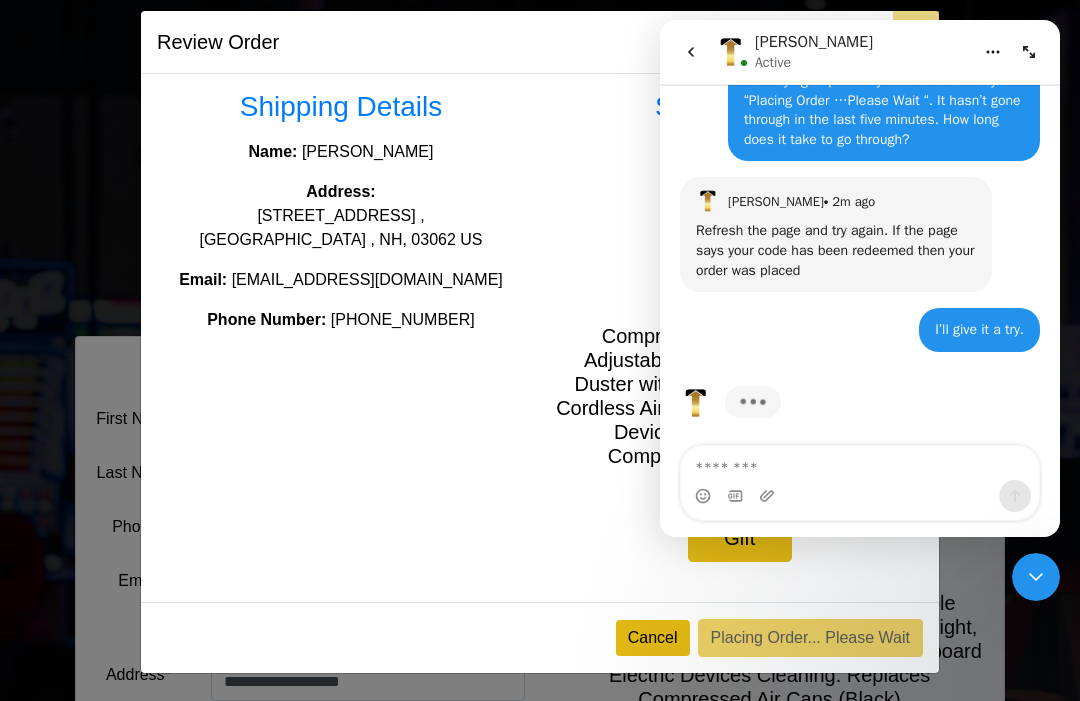 click 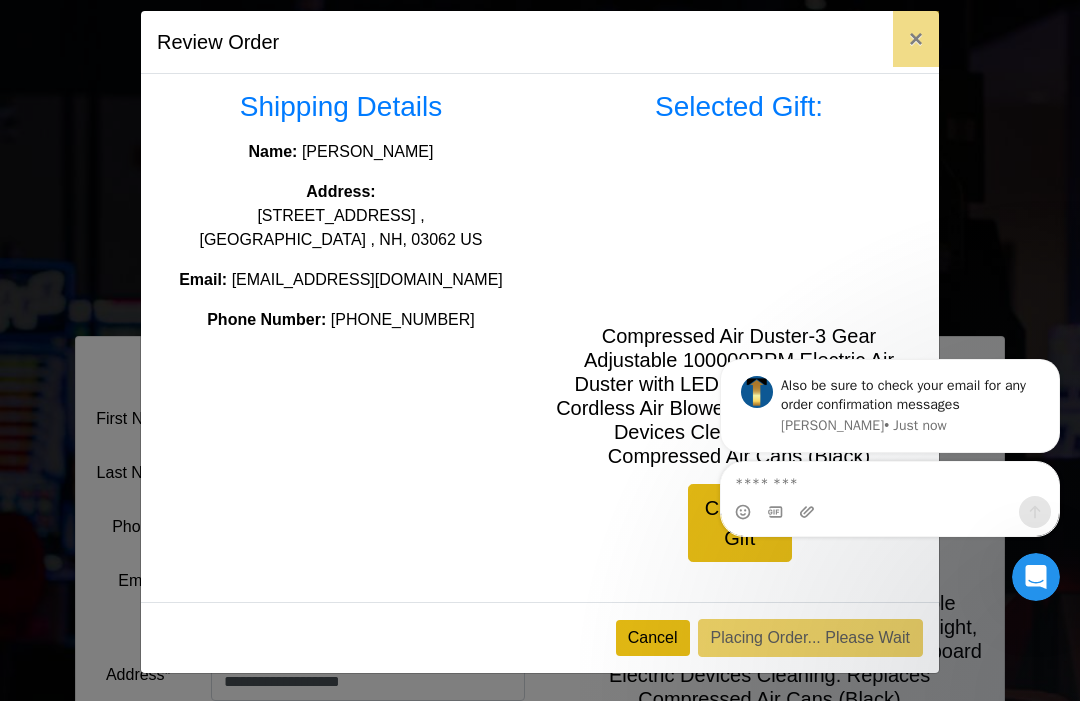 scroll, scrollTop: 0, scrollLeft: 0, axis: both 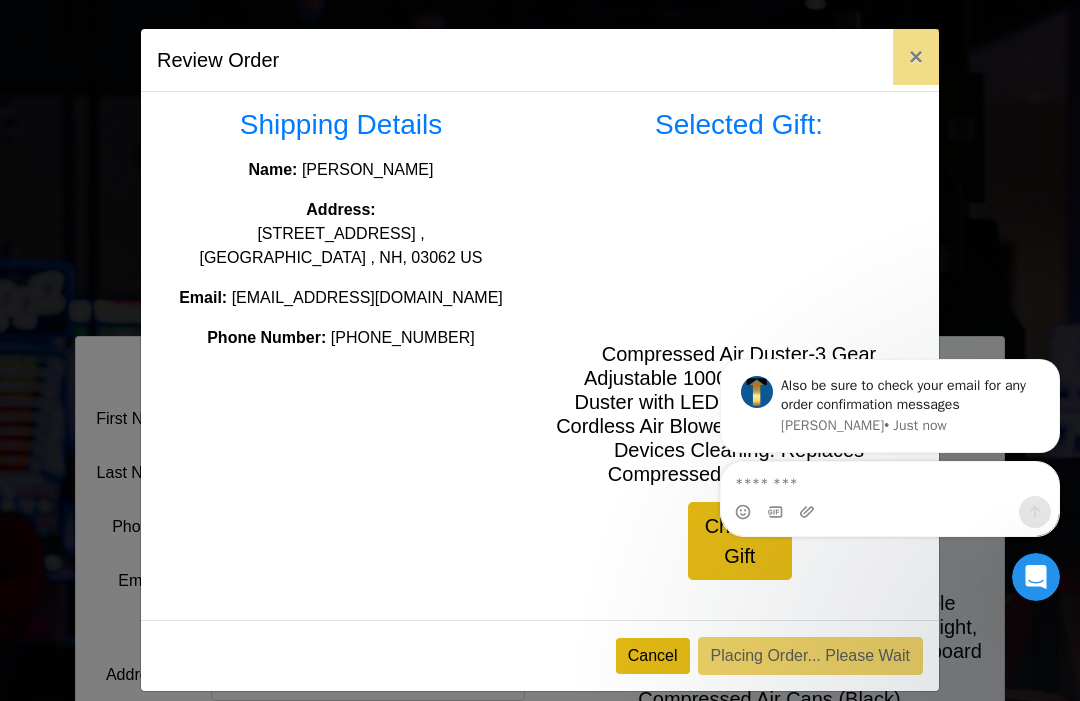 click on "×" at bounding box center [916, 56] 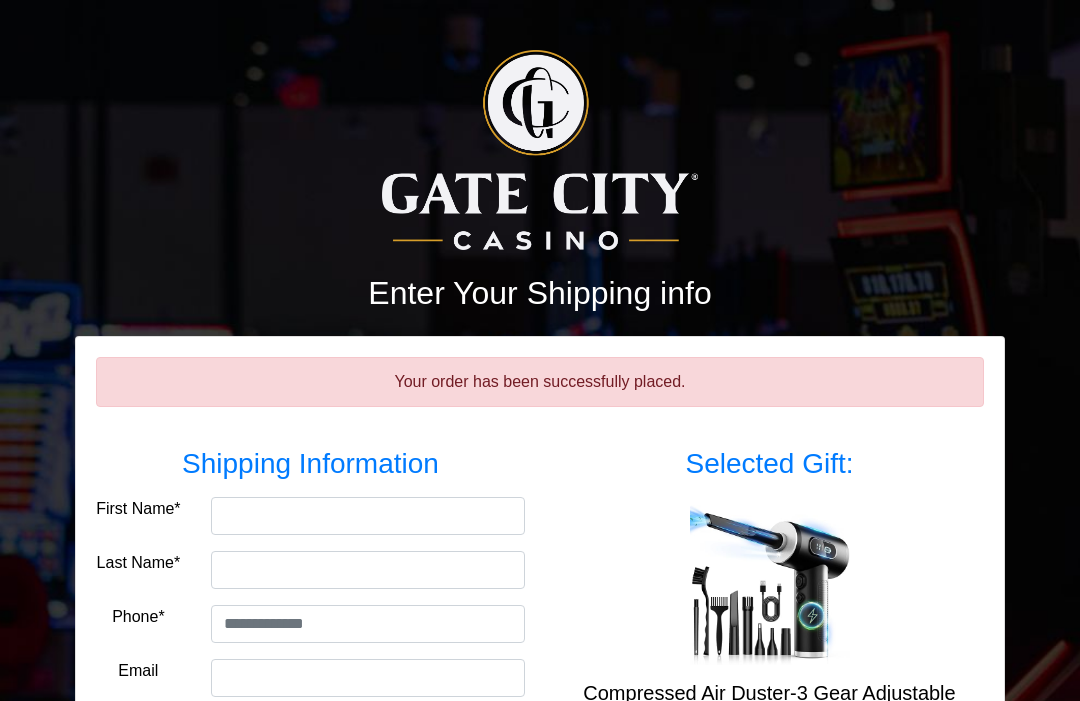scroll, scrollTop: 0, scrollLeft: 0, axis: both 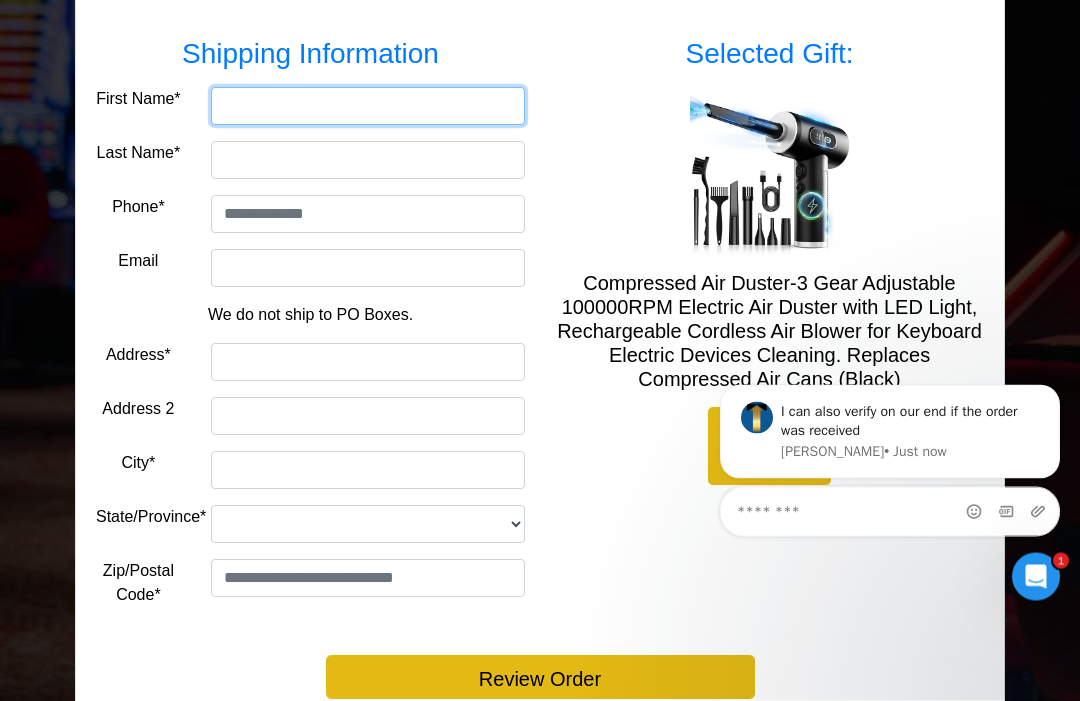 click on "First Name*" at bounding box center [368, 107] 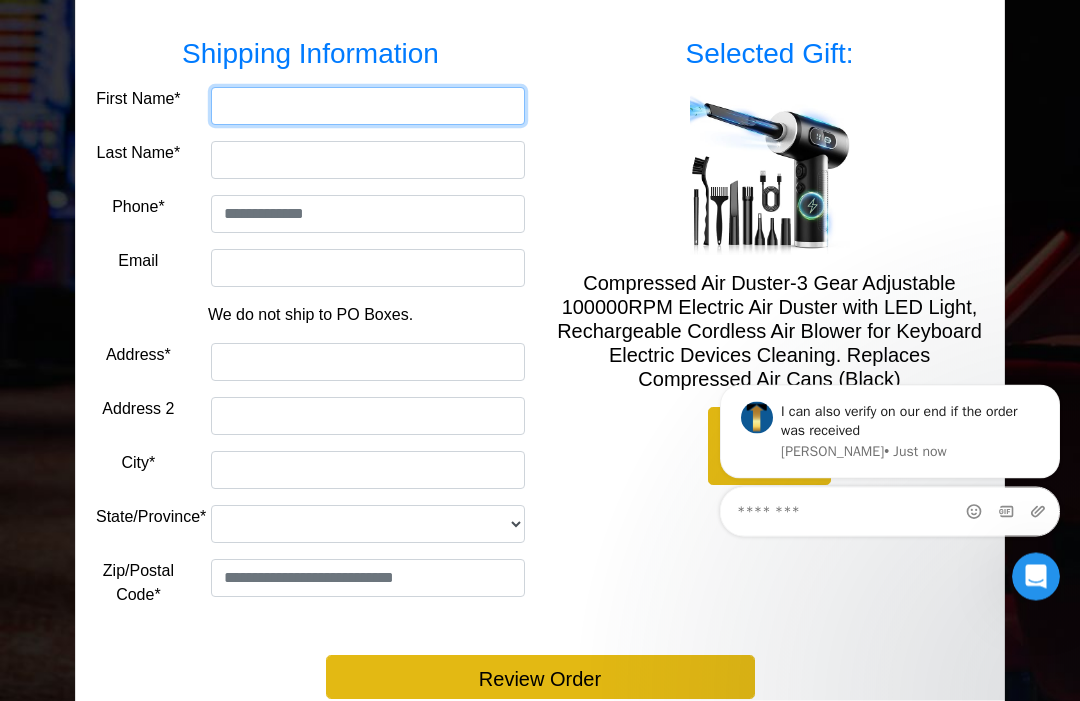 type on "******" 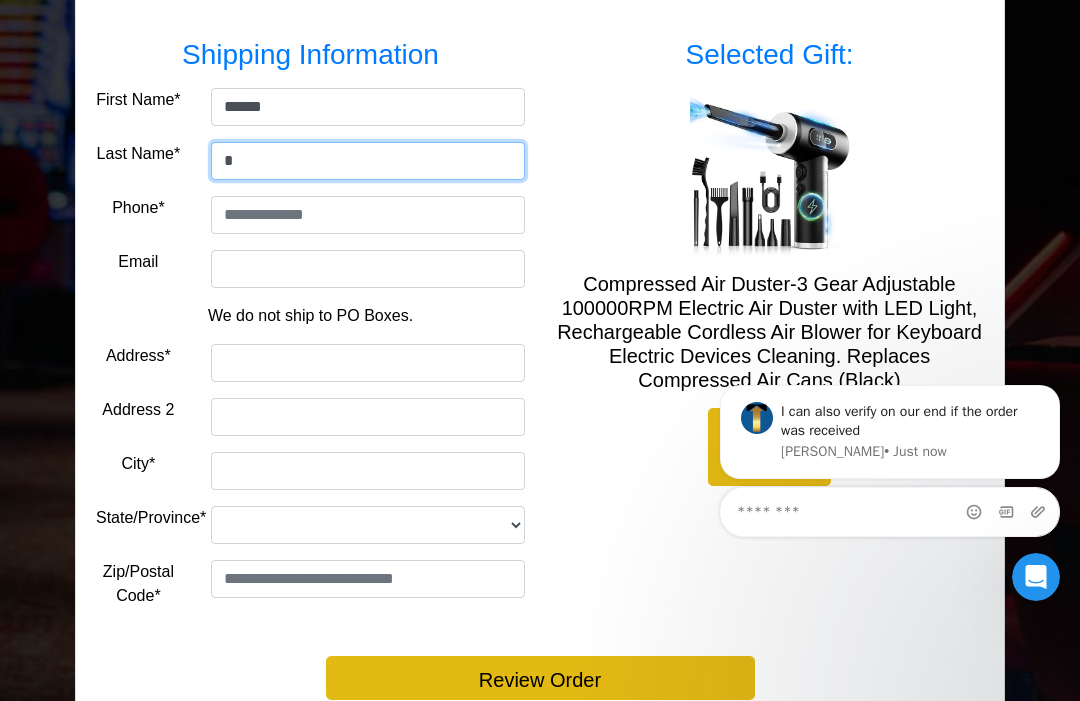 type on "**" 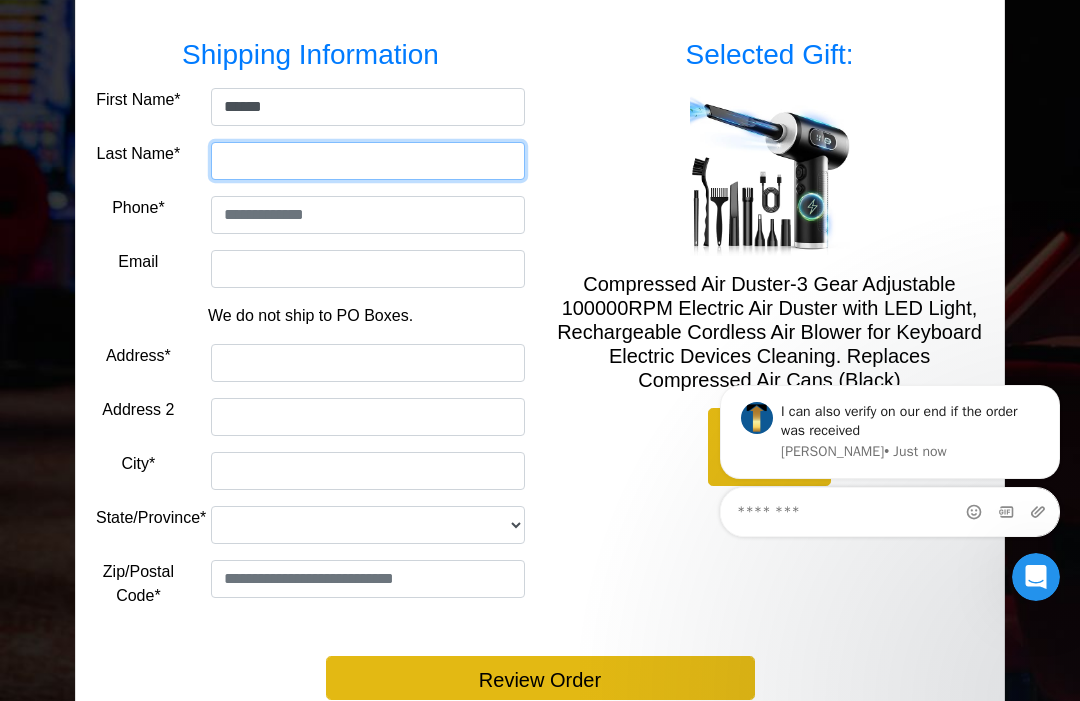 type on "*******" 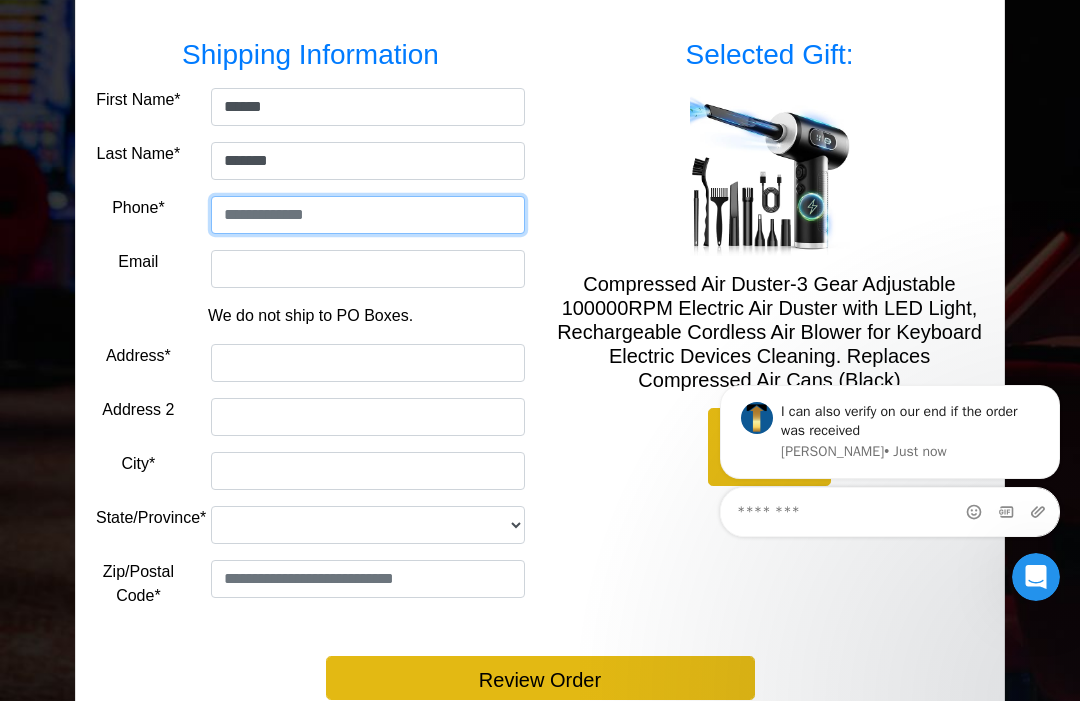 type on "**********" 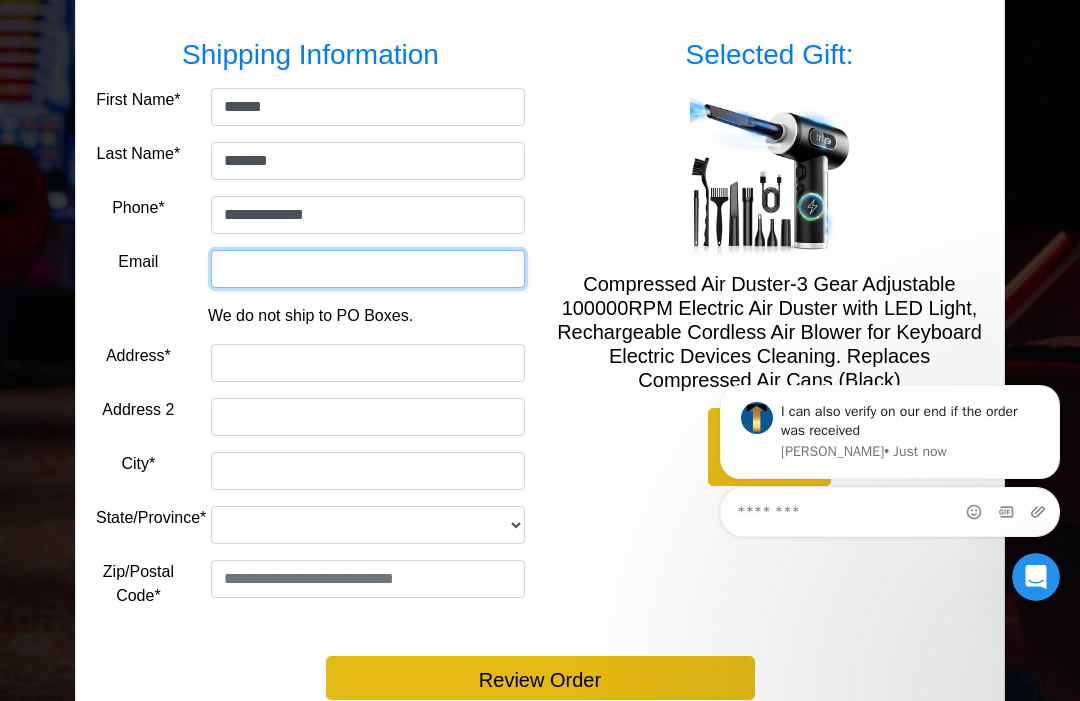 type on "**********" 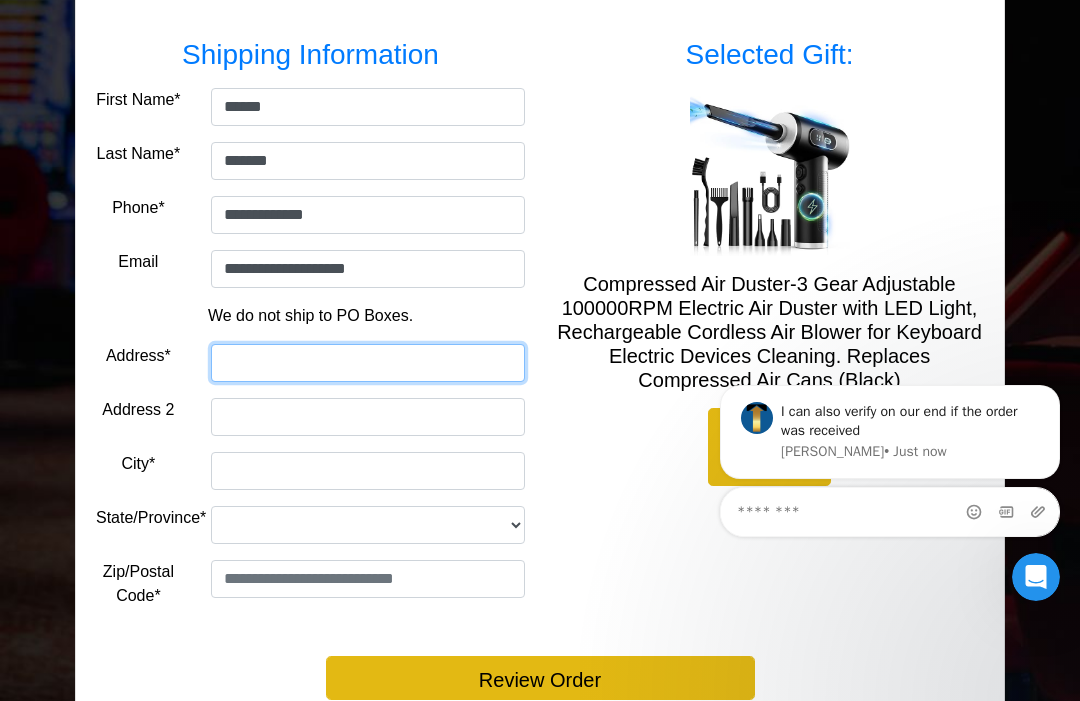 click on "Address*" at bounding box center (368, 363) 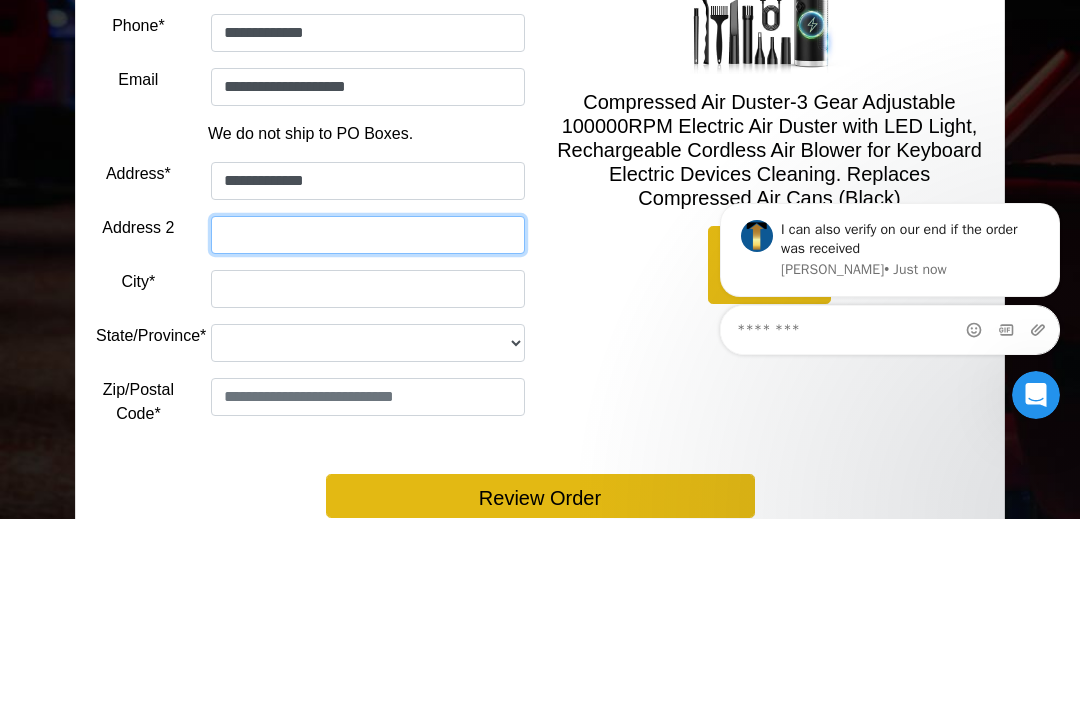 click on "Address 2" at bounding box center (368, 417) 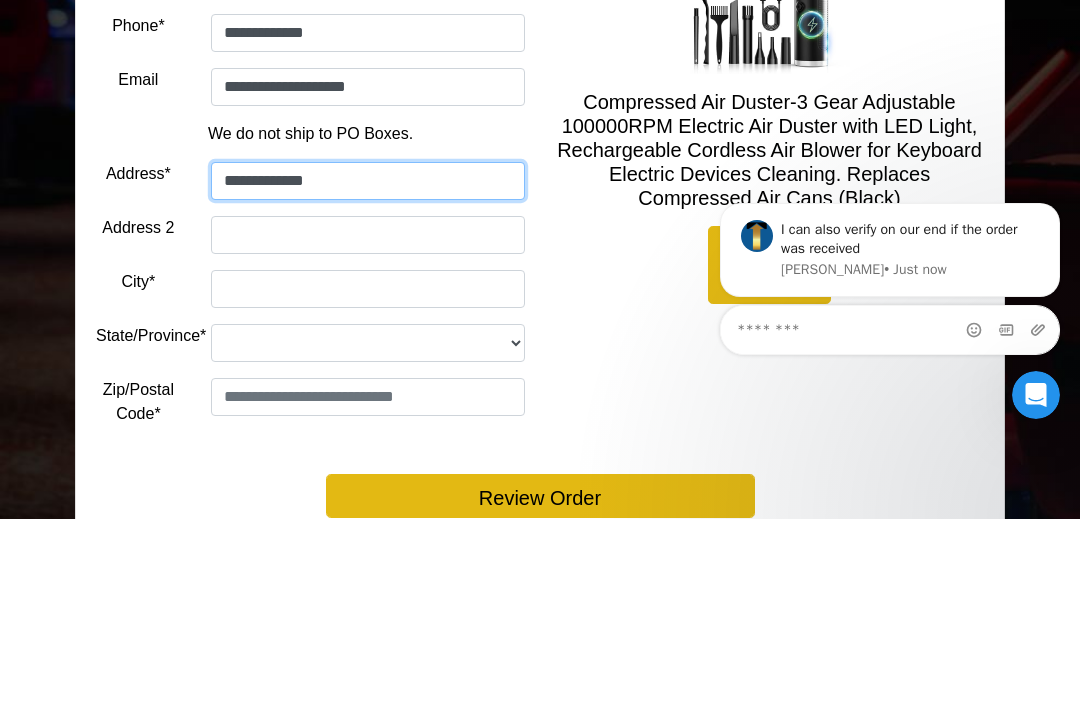 click on "**********" at bounding box center (368, 363) 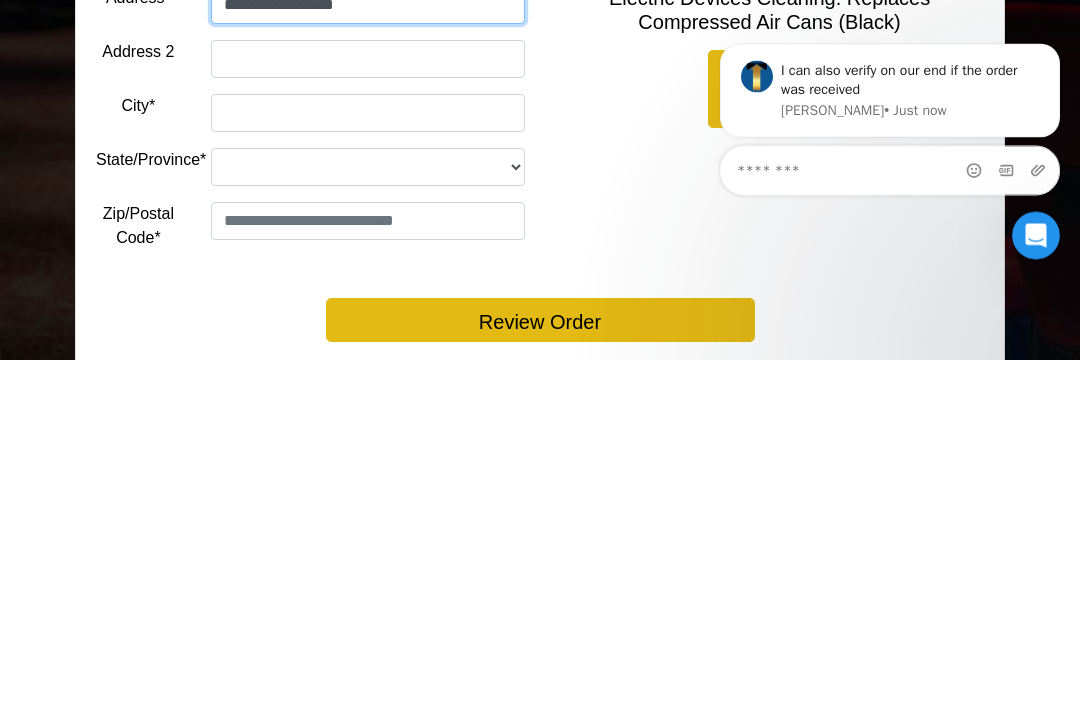 scroll, scrollTop: 430, scrollLeft: 0, axis: vertical 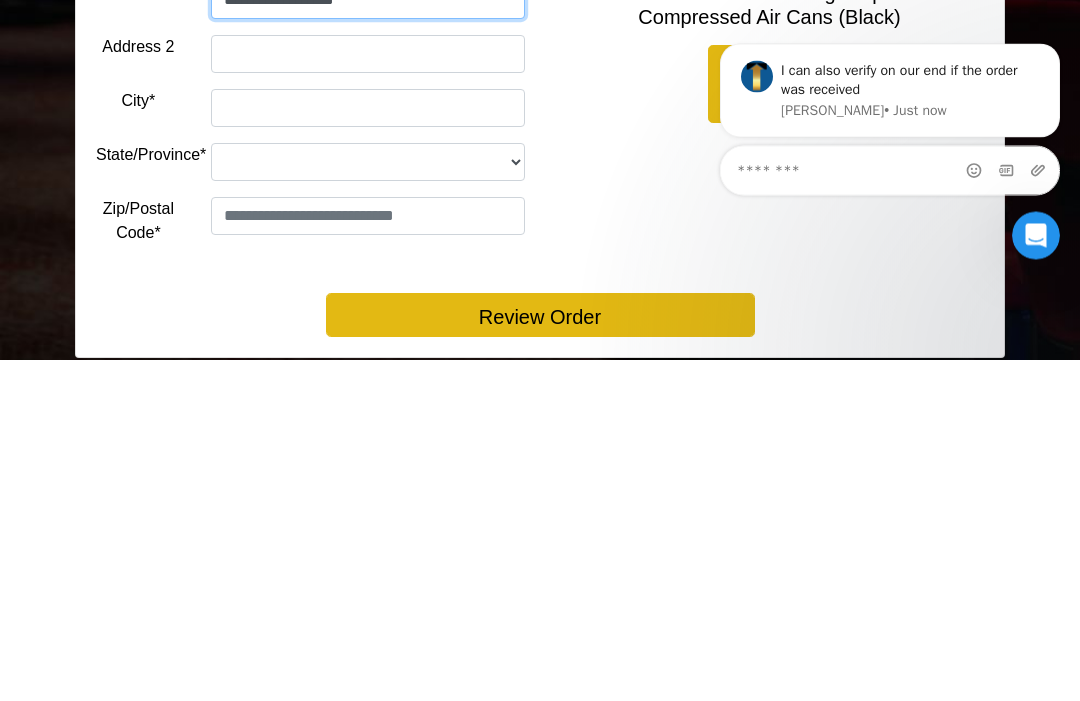 type on "**********" 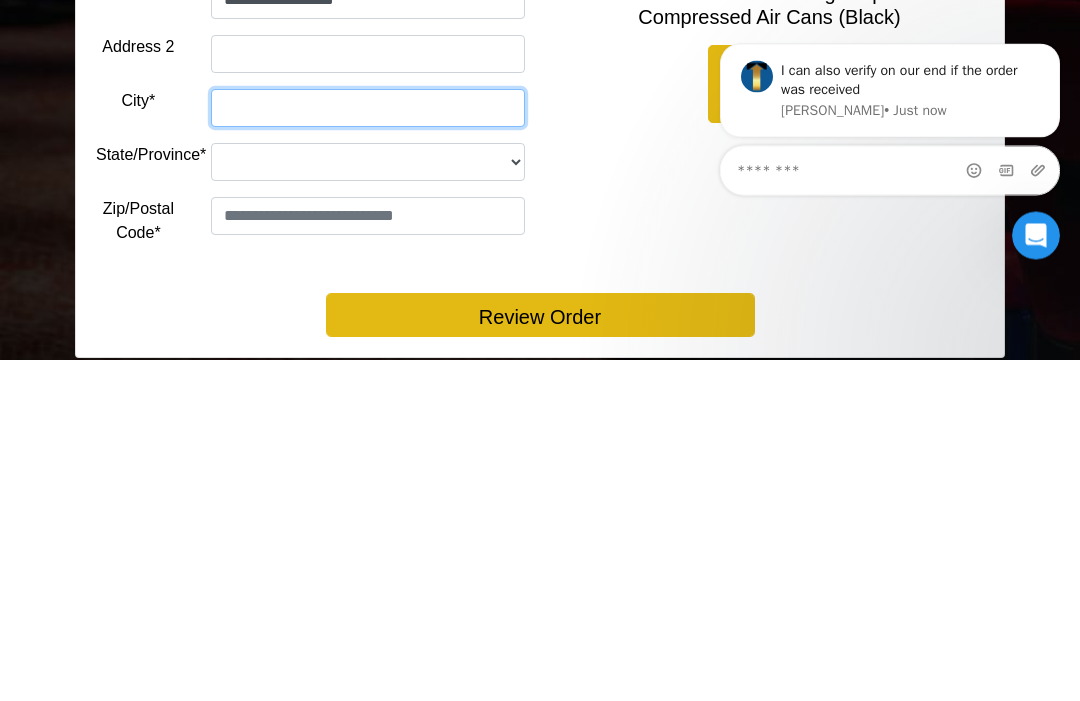 click on "City*" at bounding box center (368, 450) 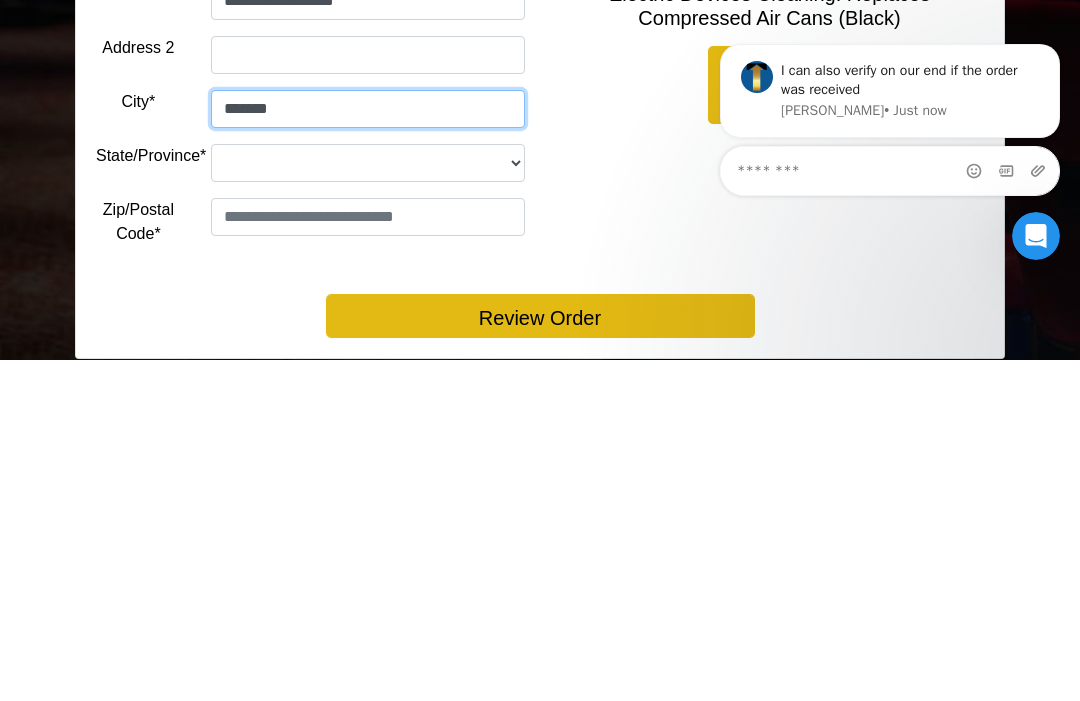 type on "******" 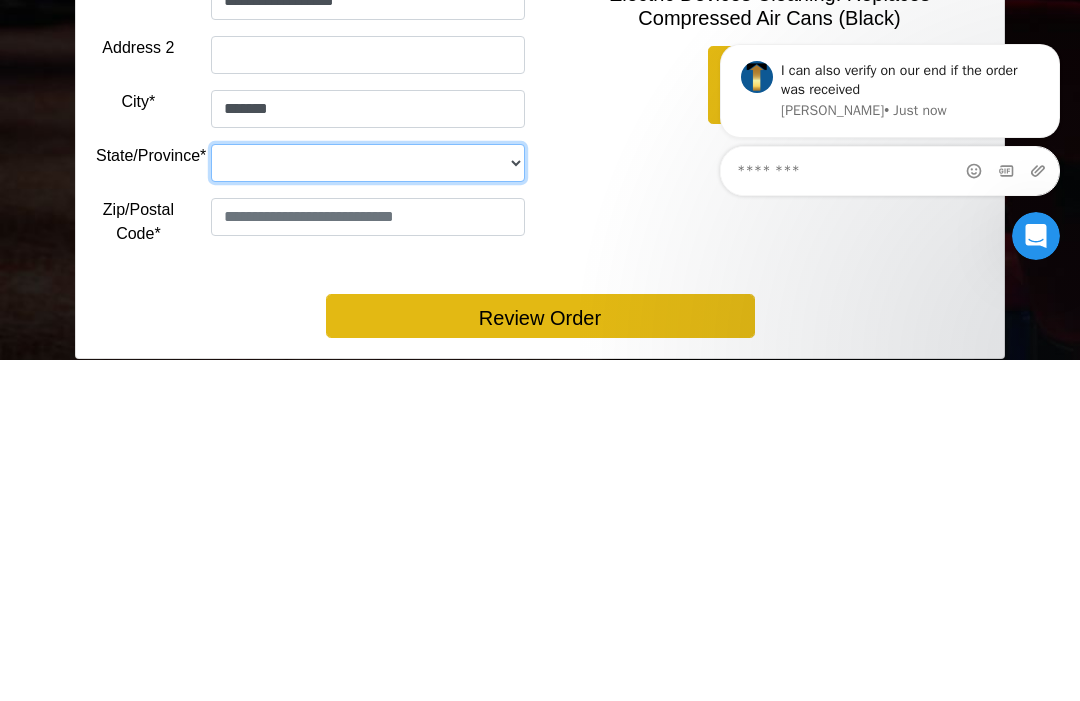 click on "**********" at bounding box center [368, 504] 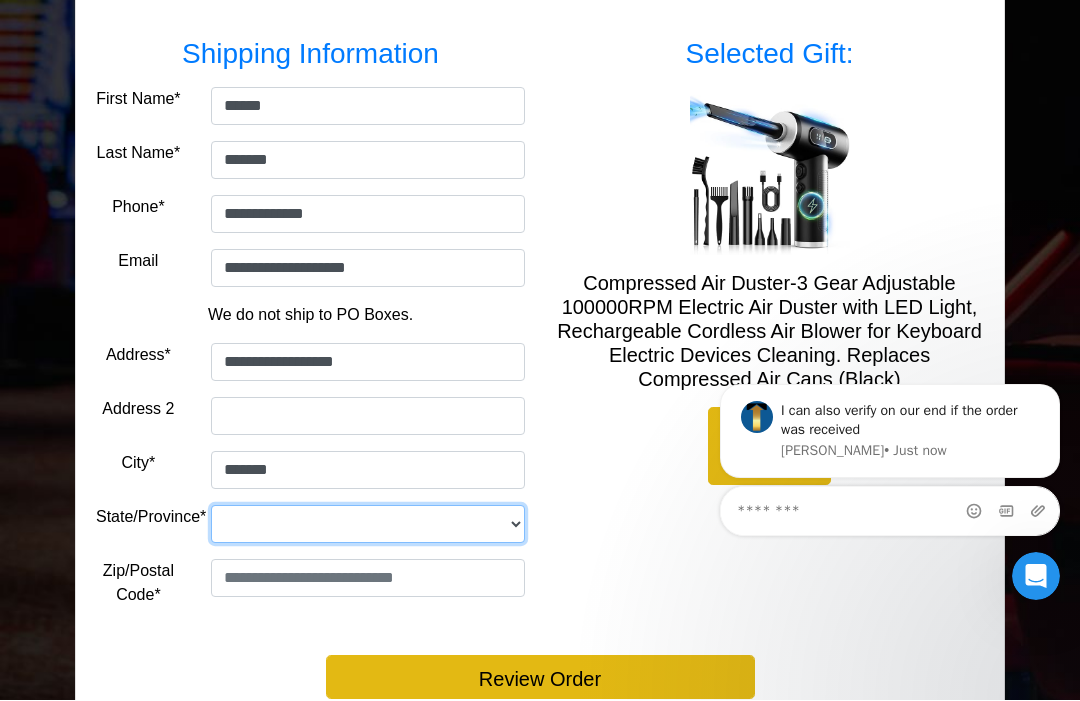 select on "**" 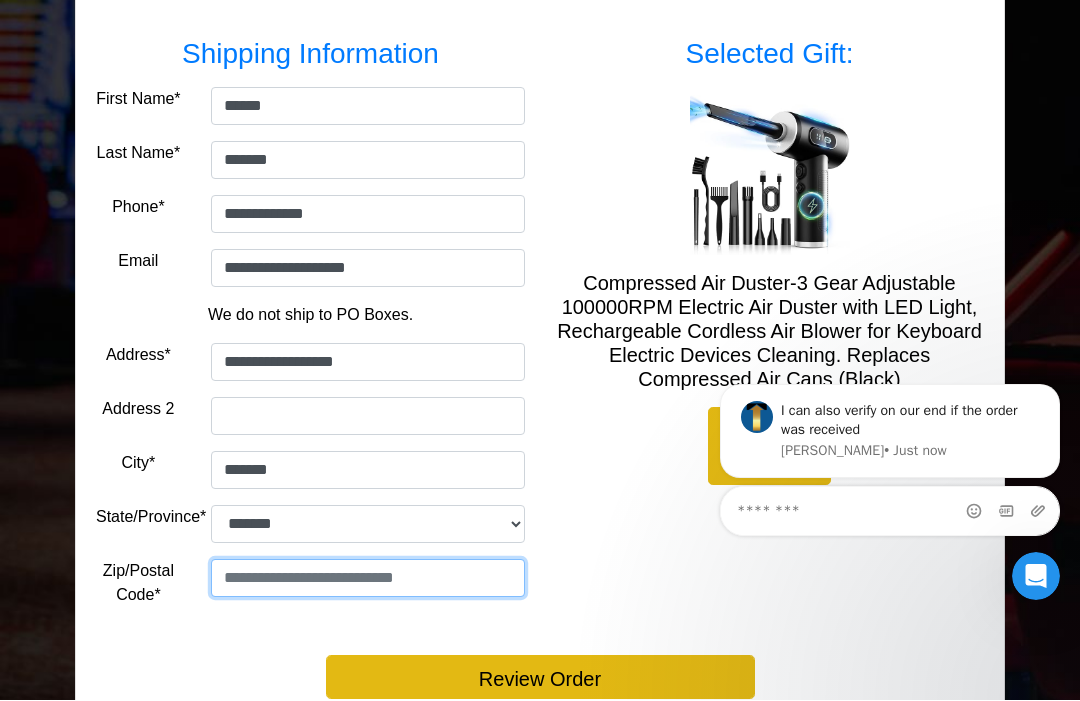 click at bounding box center (368, 579) 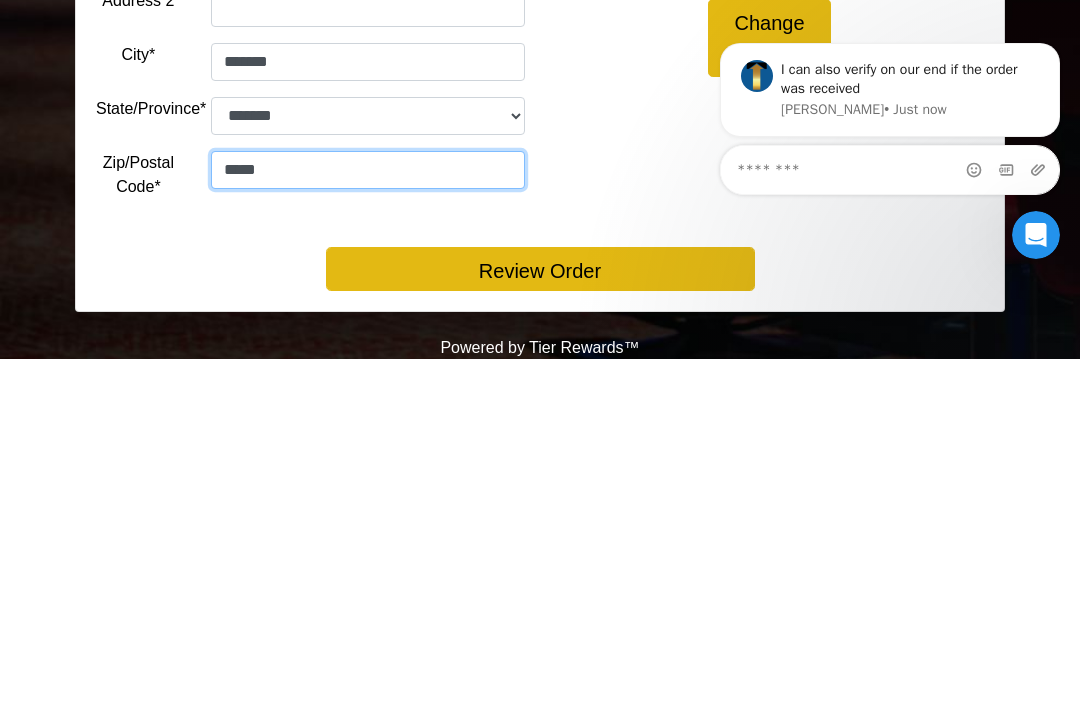 type on "*****" 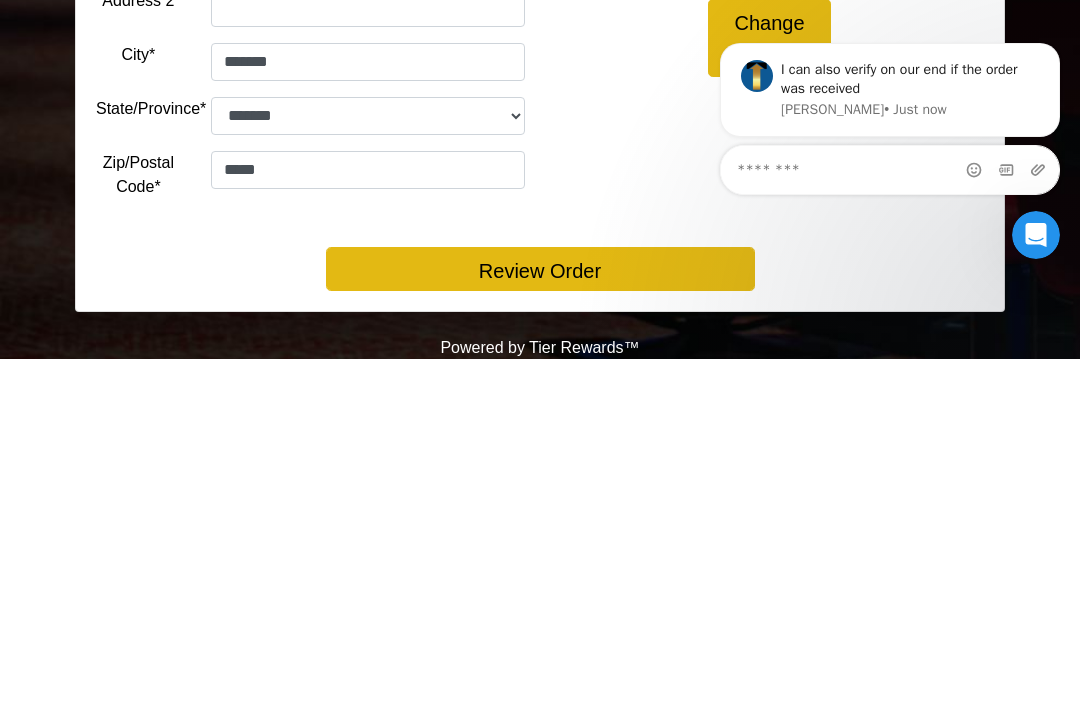 click on "Review Order" at bounding box center [540, 611] 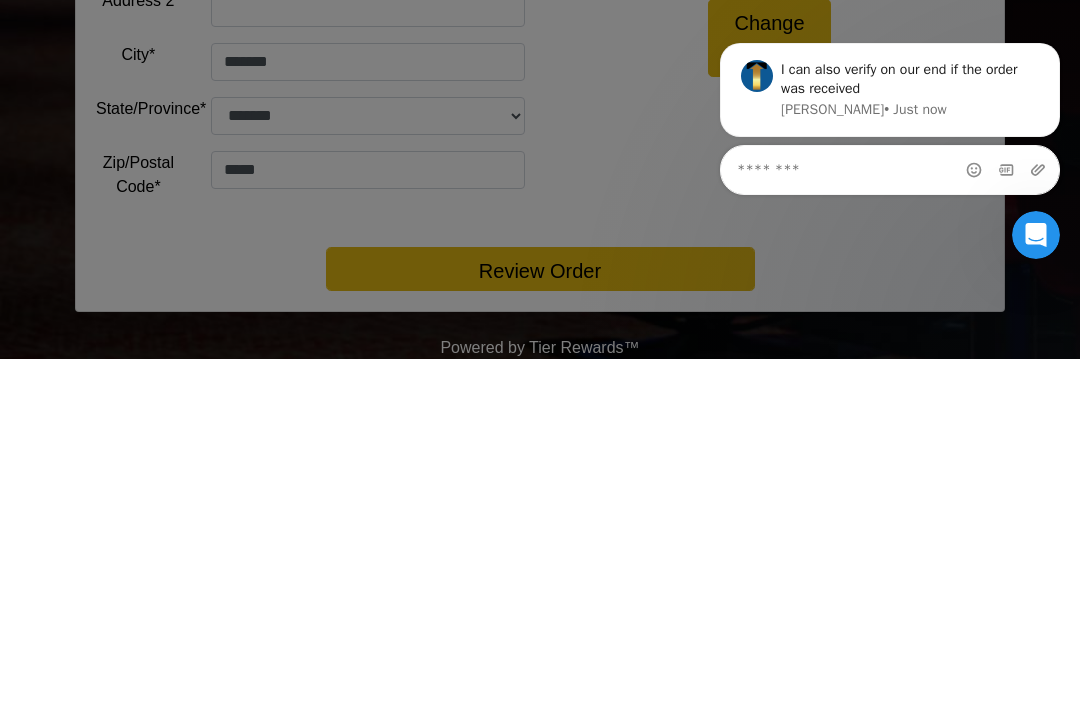 scroll, scrollTop: 409, scrollLeft: 0, axis: vertical 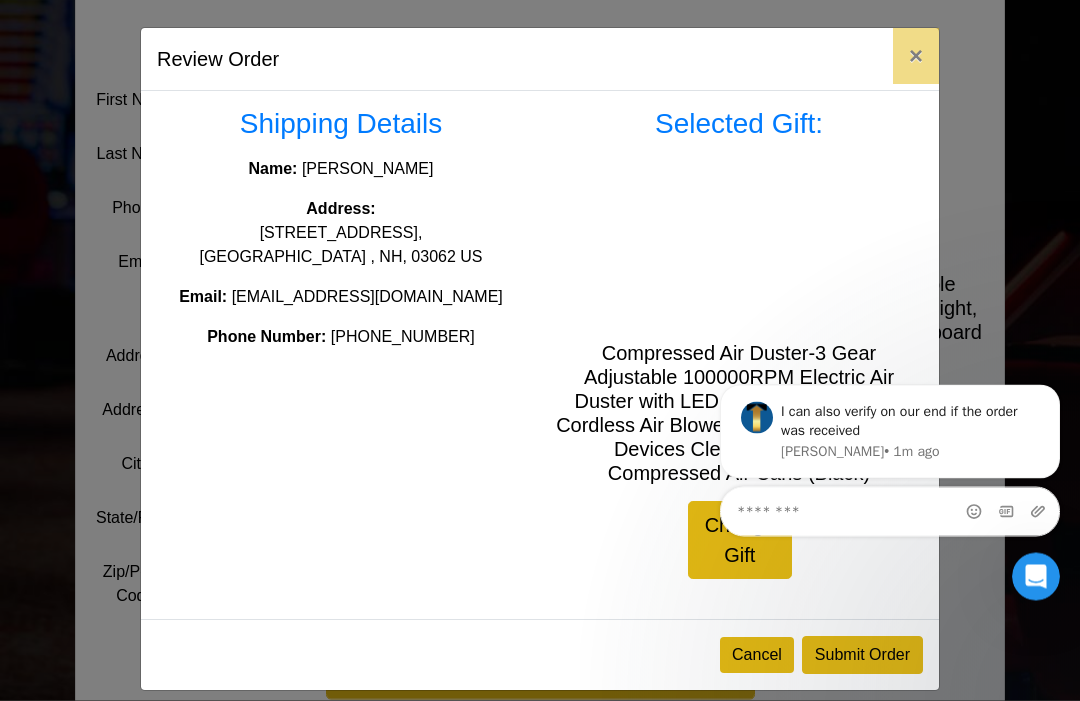 click 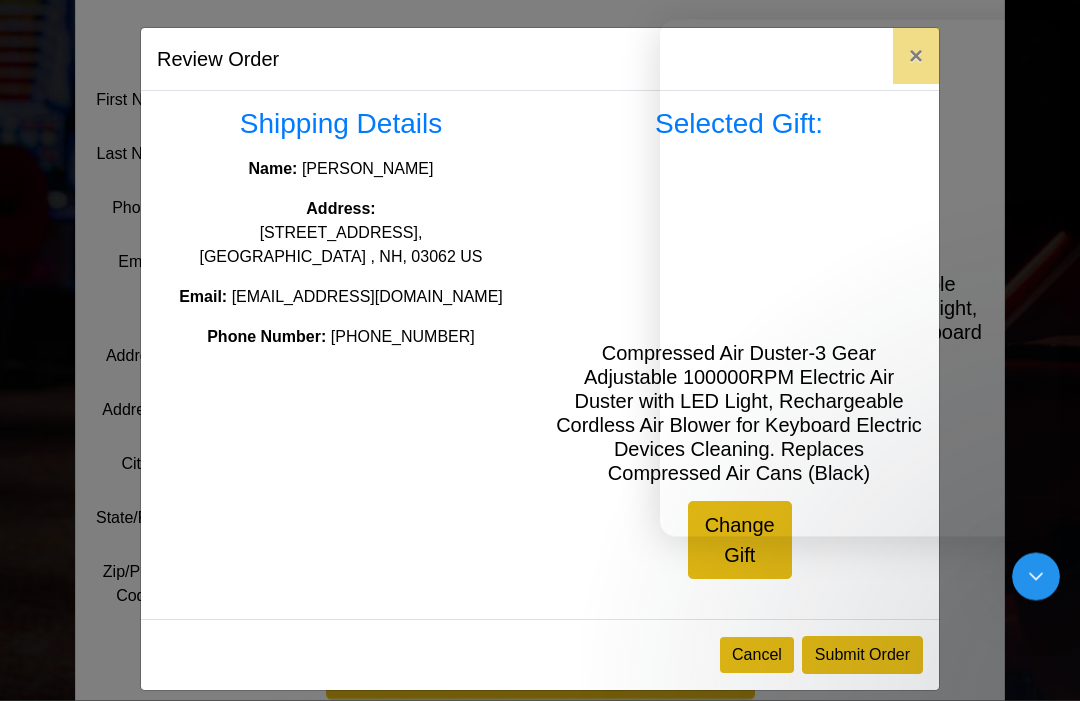 scroll, scrollTop: 409, scrollLeft: 0, axis: vertical 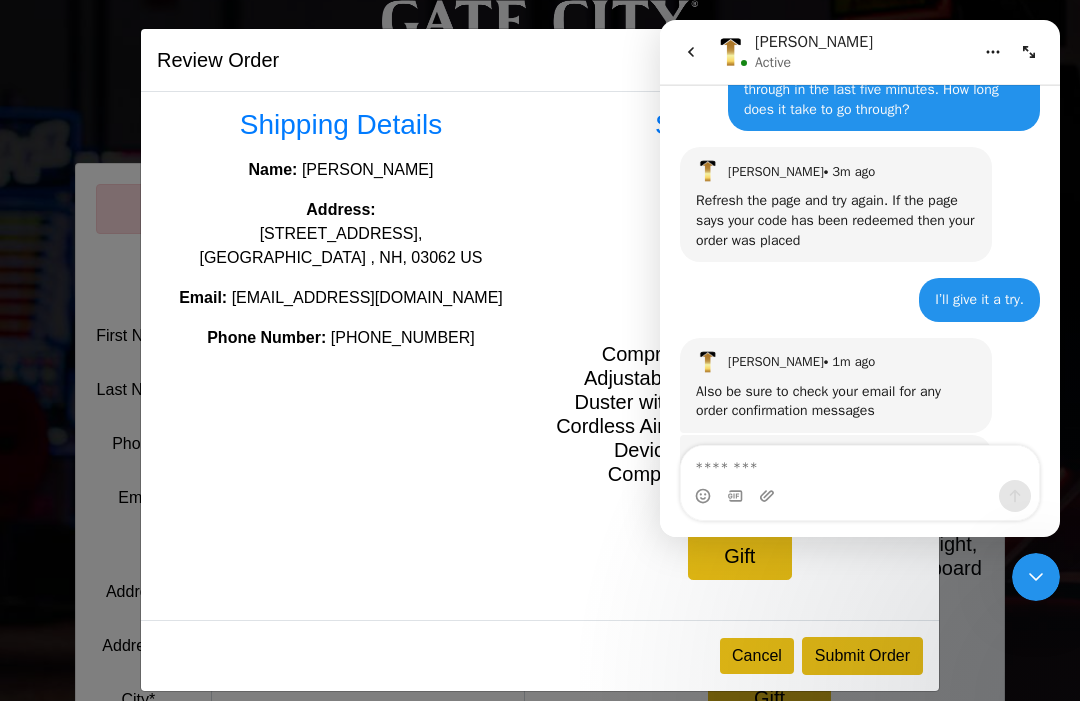 click 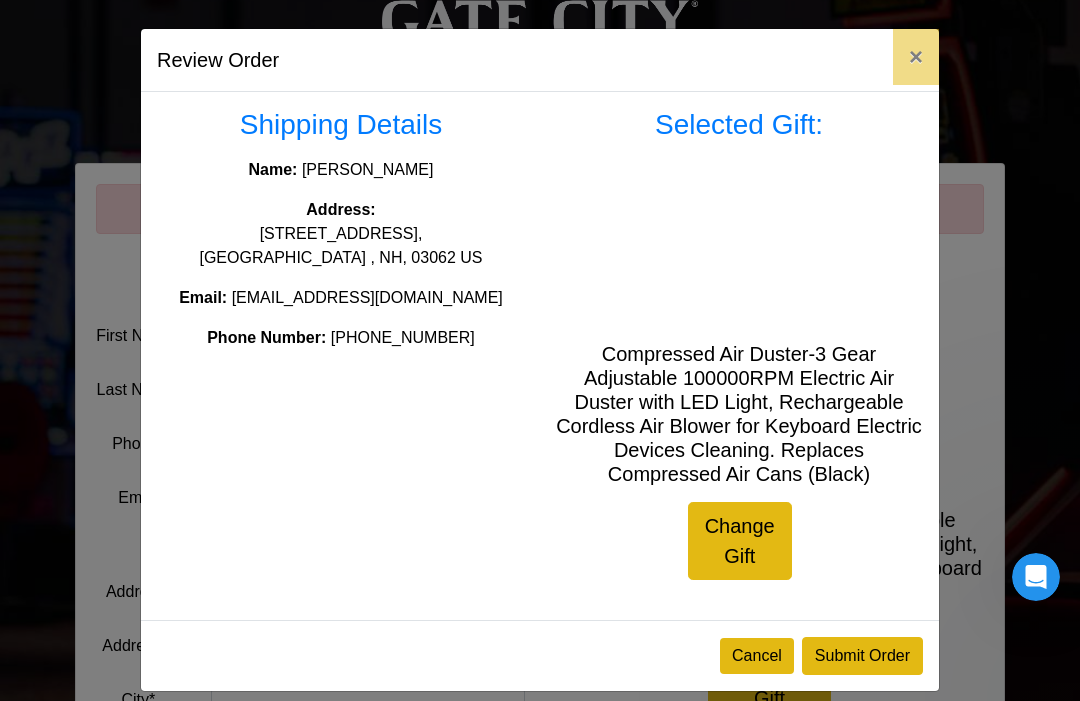 scroll, scrollTop: 0, scrollLeft: 0, axis: both 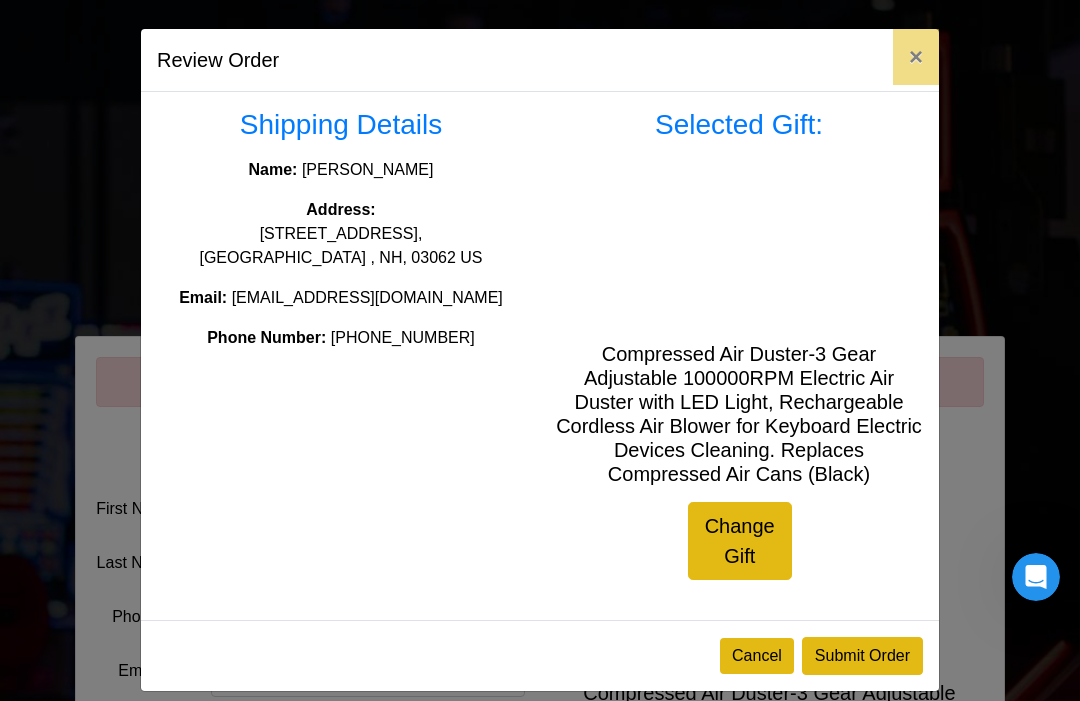 click on "Submit Order" at bounding box center [862, 656] 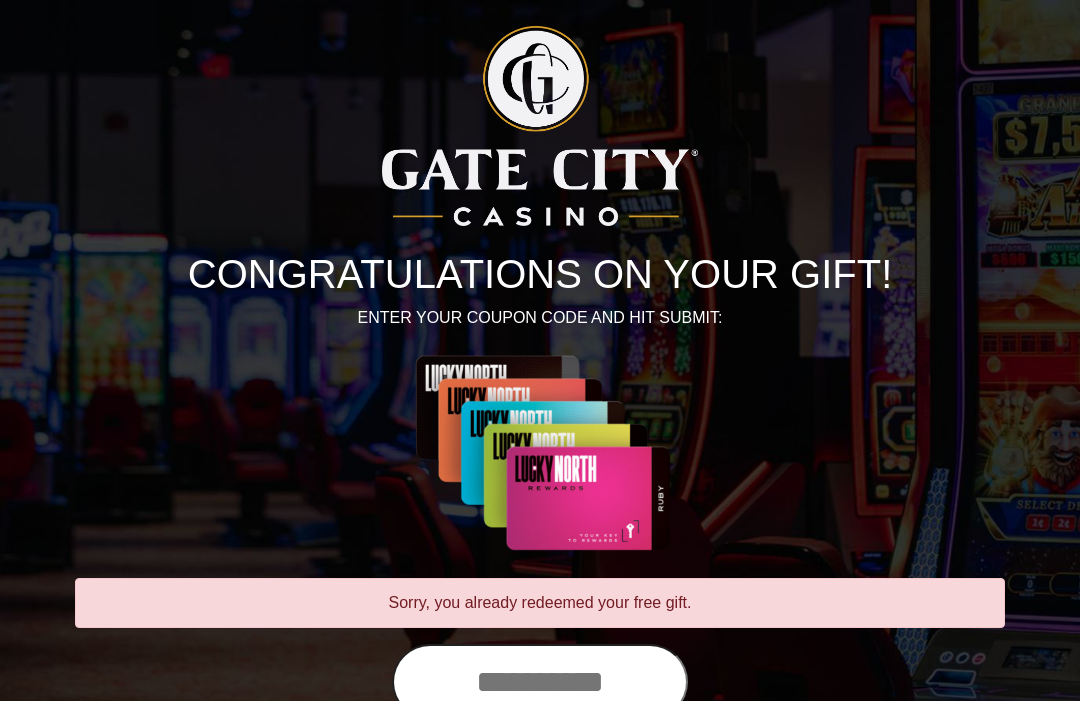 scroll, scrollTop: 0, scrollLeft: 0, axis: both 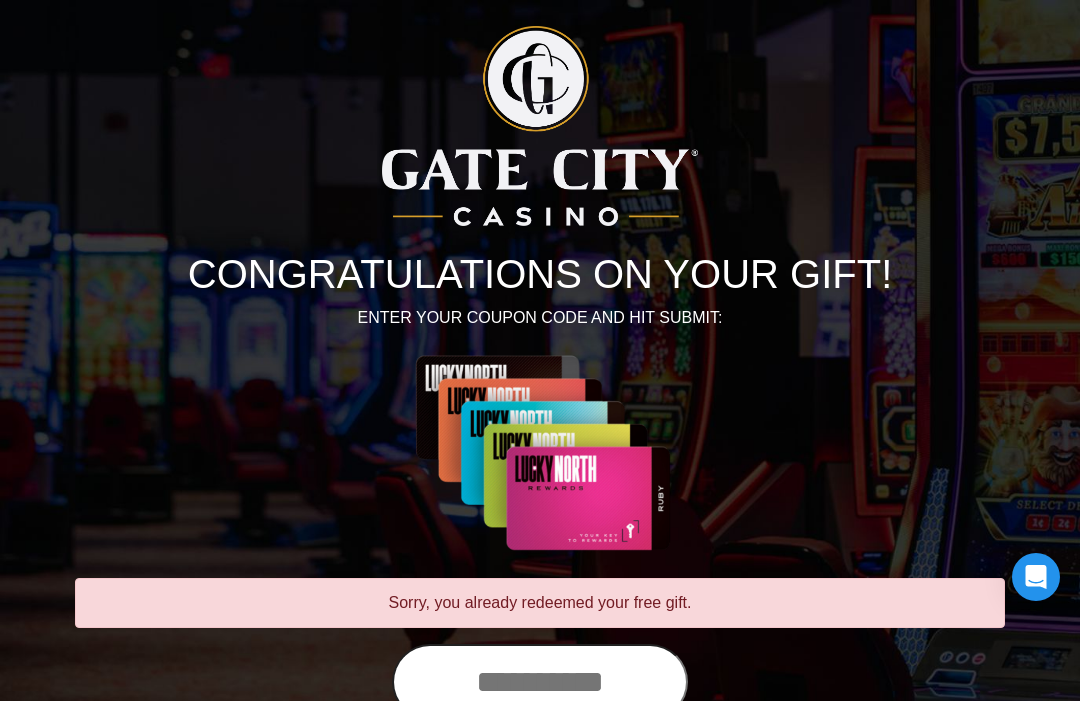 click at bounding box center [1036, 577] 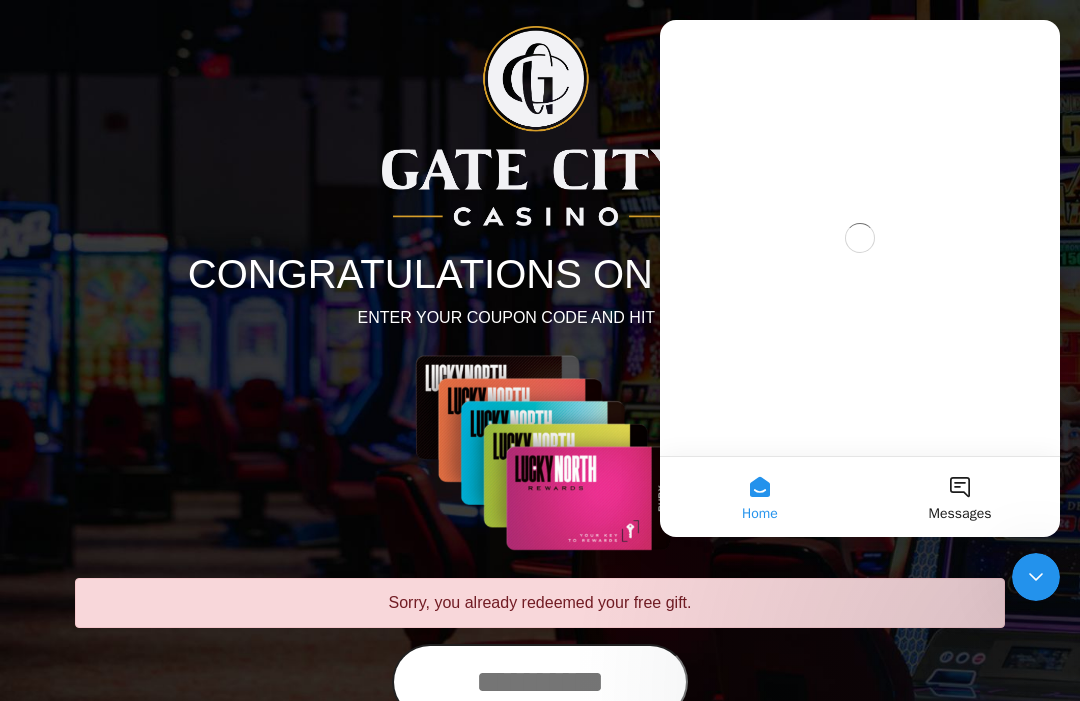 scroll, scrollTop: 0, scrollLeft: 0, axis: both 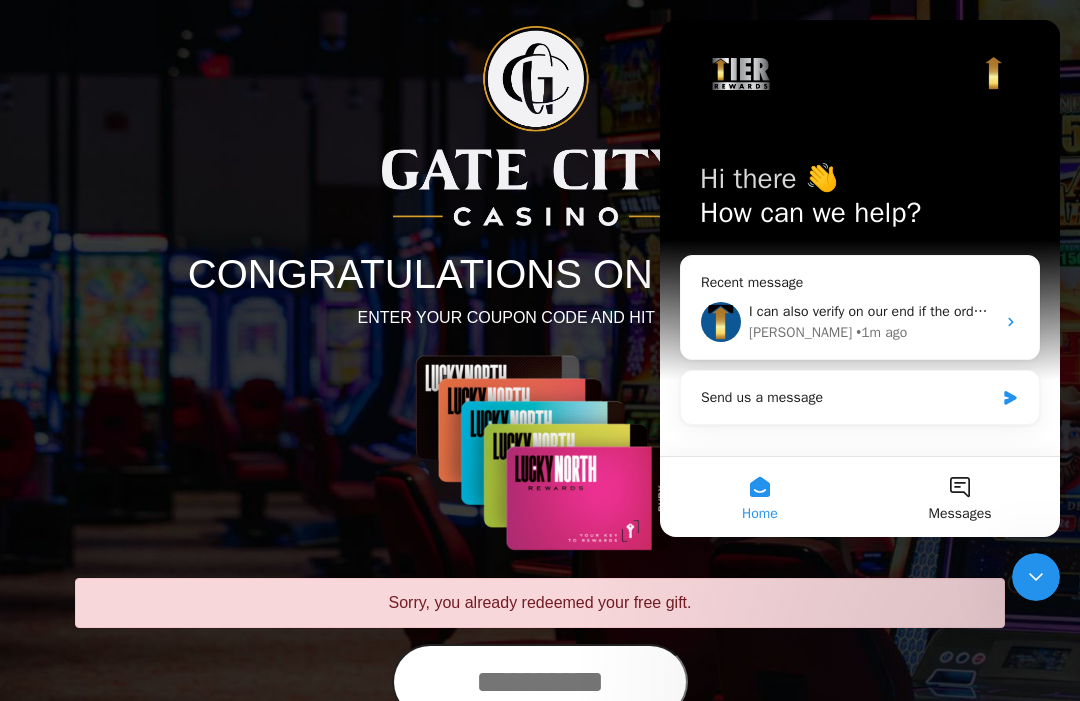 click on "Send us a message" at bounding box center (847, 397) 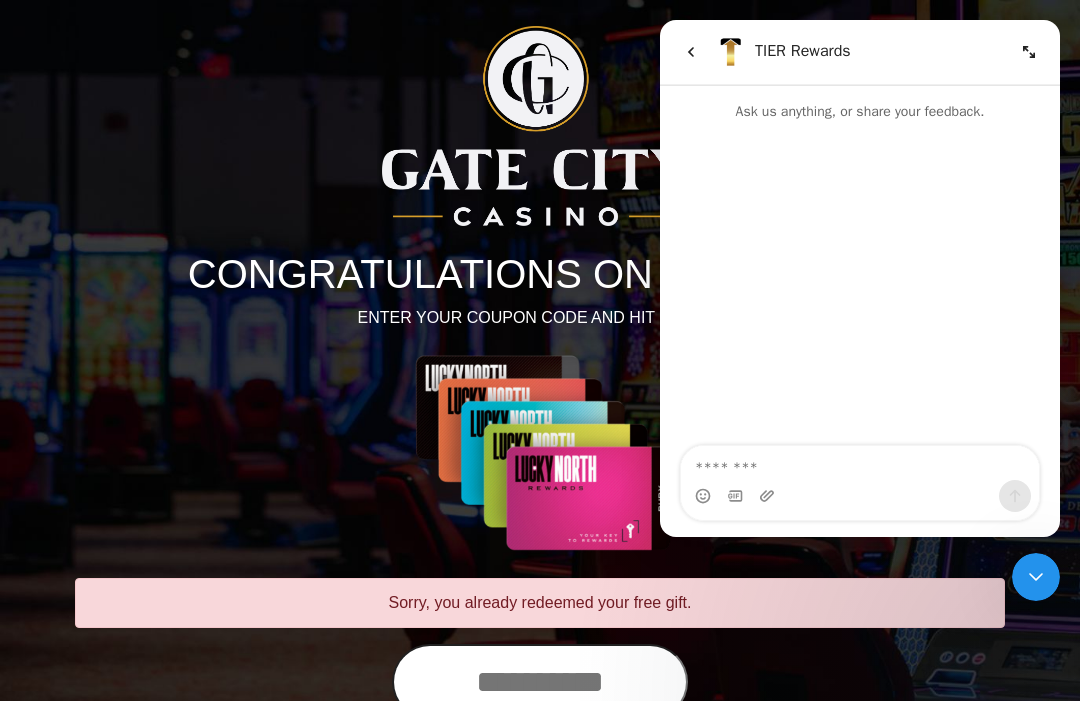 click at bounding box center [860, 463] 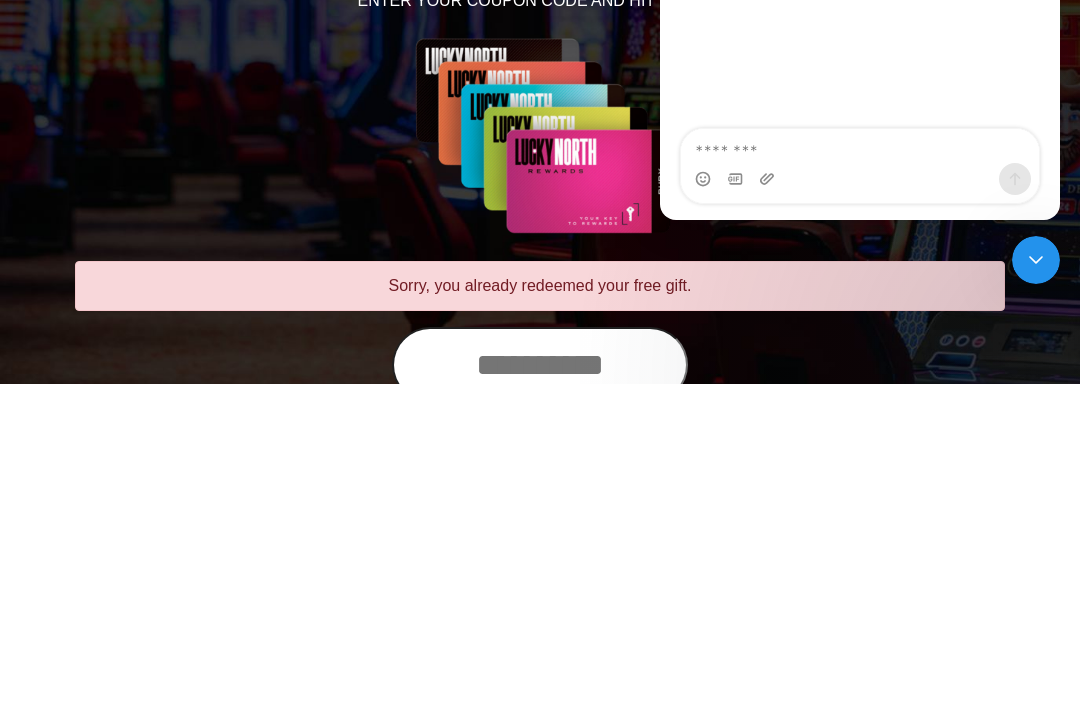 type on "*" 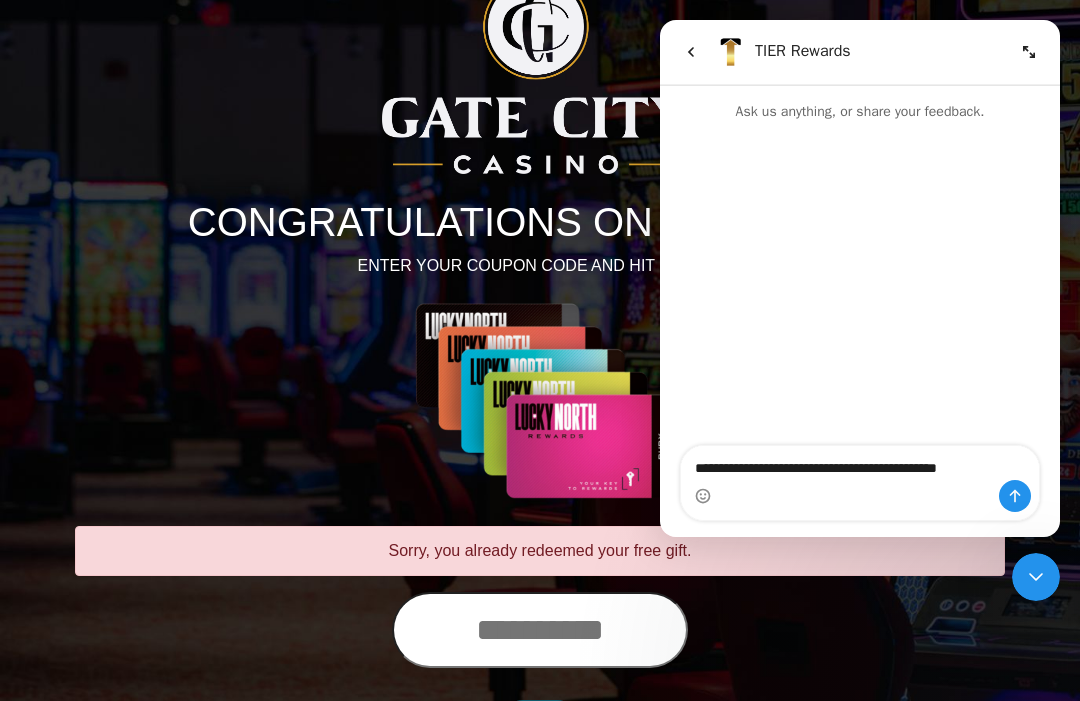 scroll, scrollTop: 51, scrollLeft: 0, axis: vertical 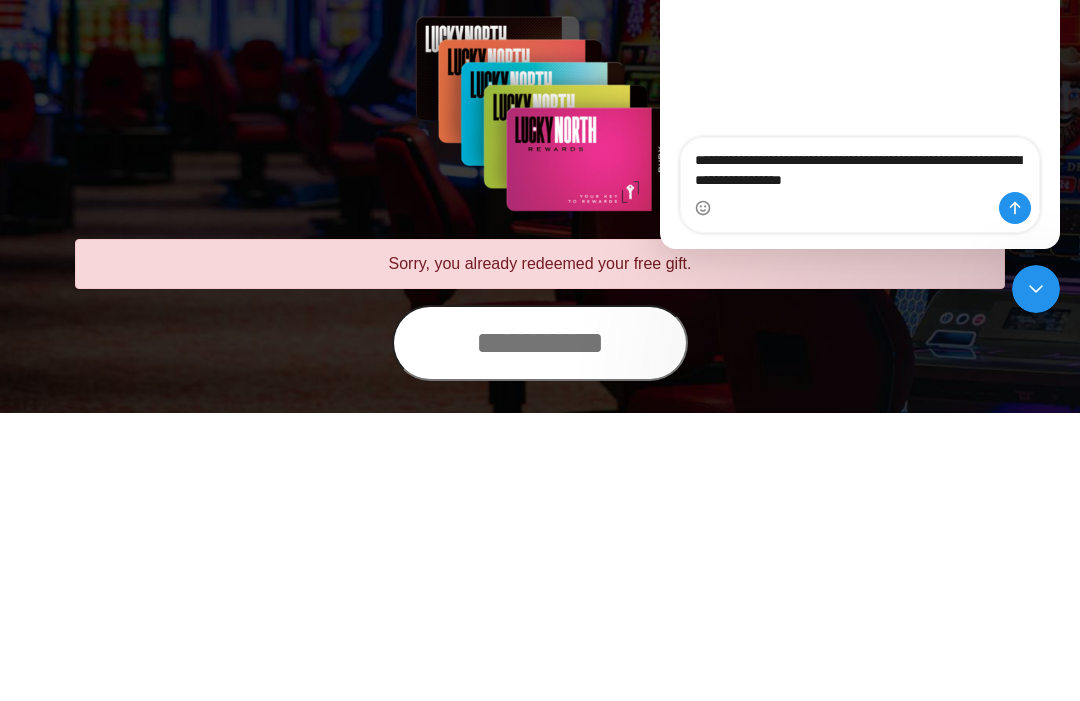 type on "**********" 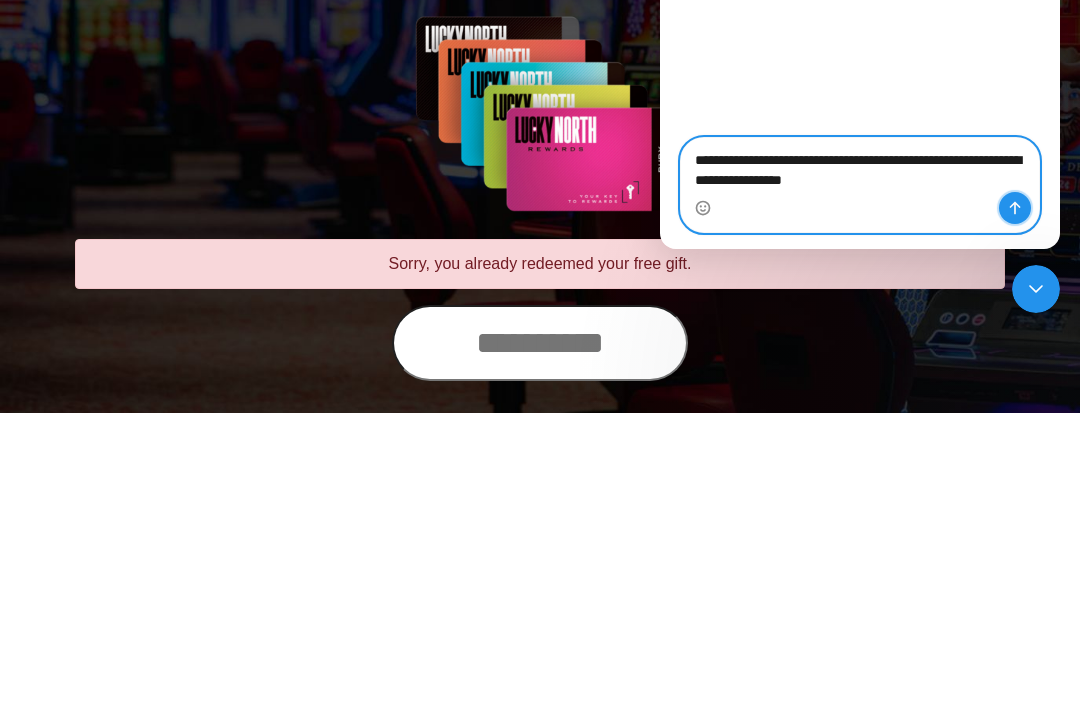 click at bounding box center [1015, 208] 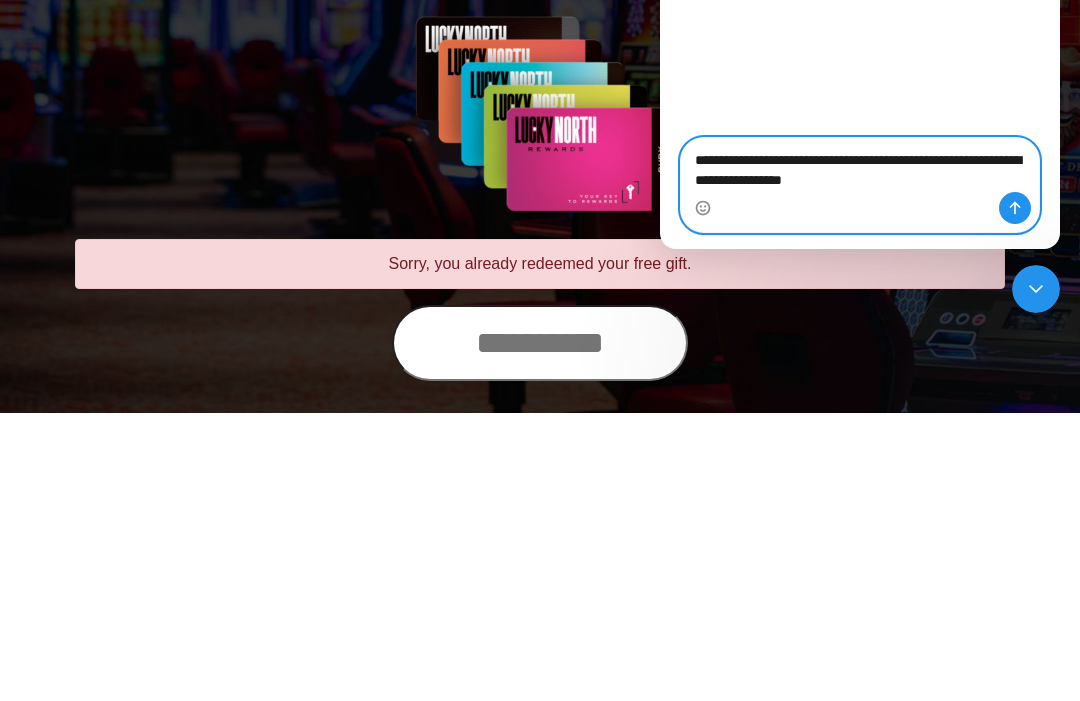 type 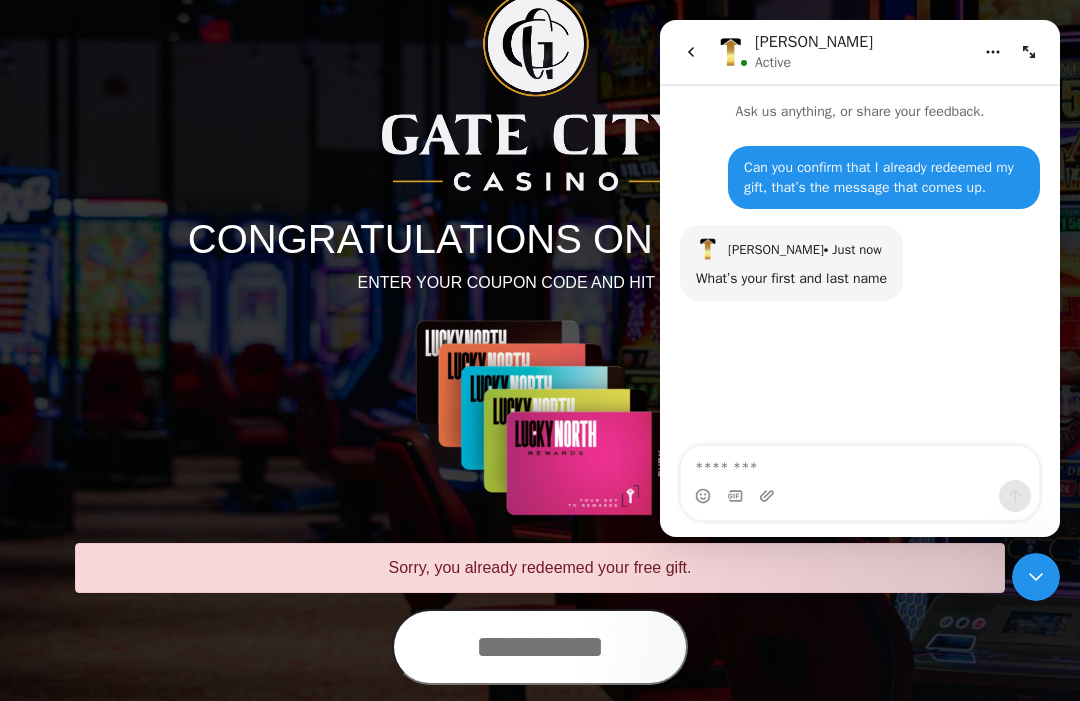 scroll, scrollTop: 3, scrollLeft: 0, axis: vertical 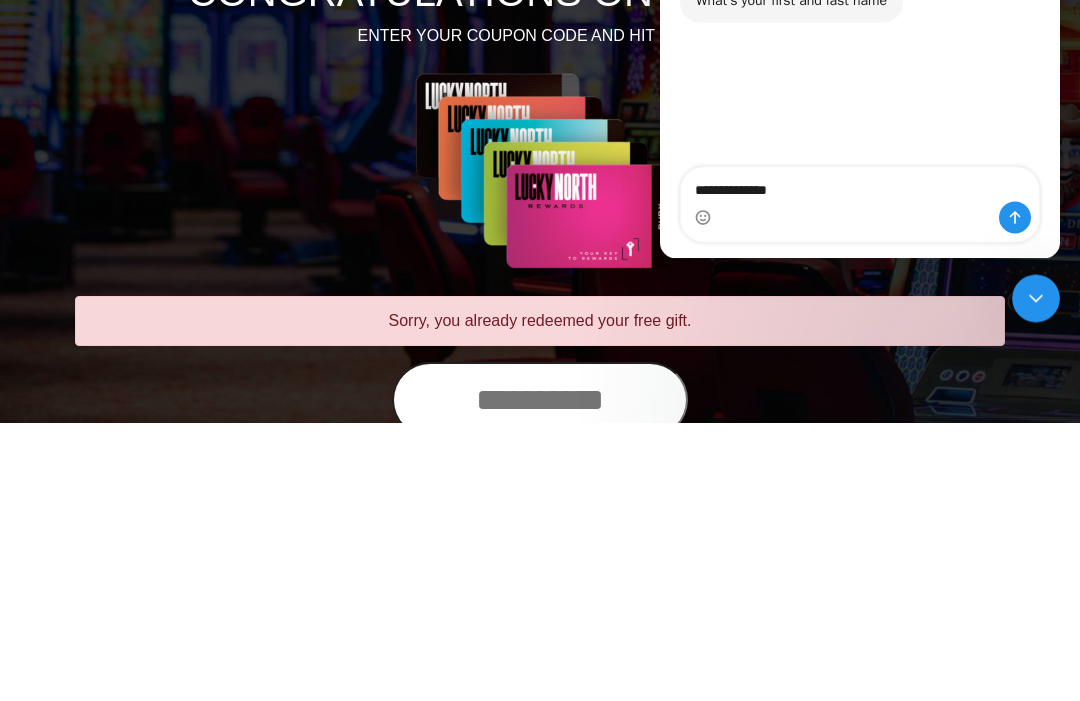 type on "**********" 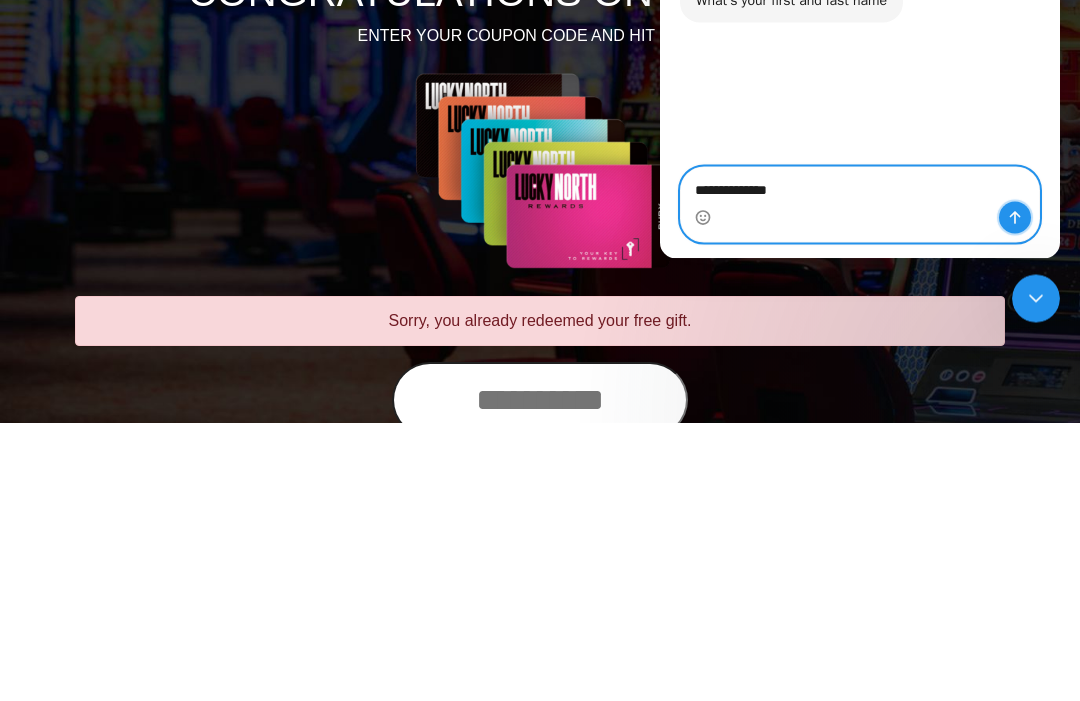 click 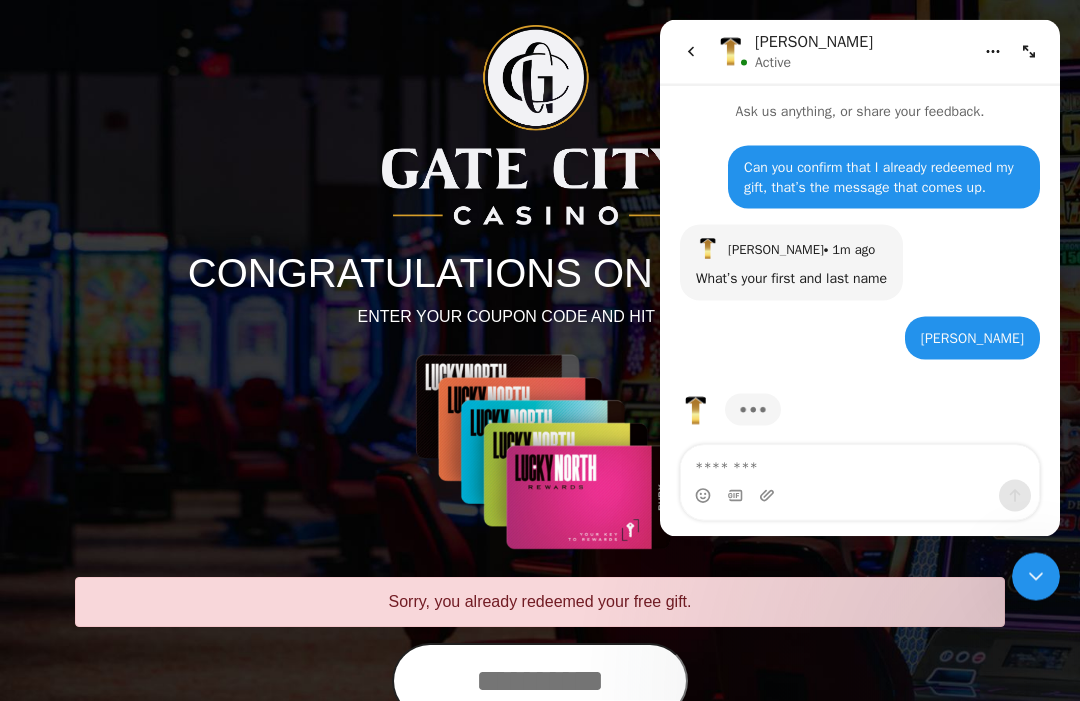 scroll, scrollTop: 0, scrollLeft: 0, axis: both 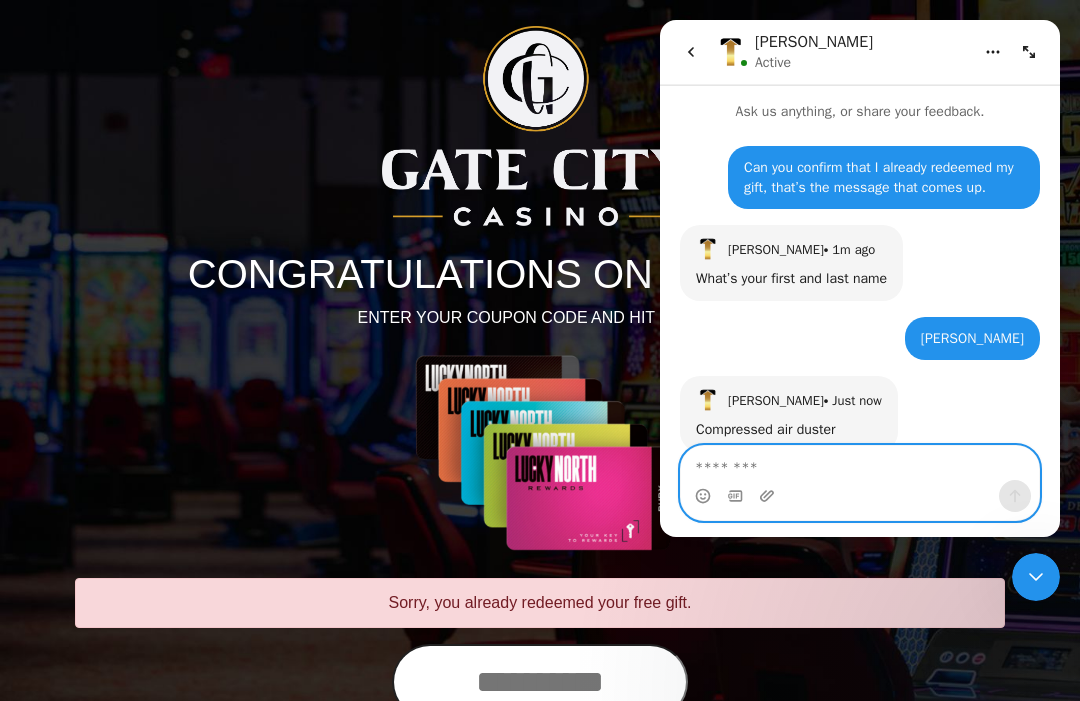 click at bounding box center (860, 463) 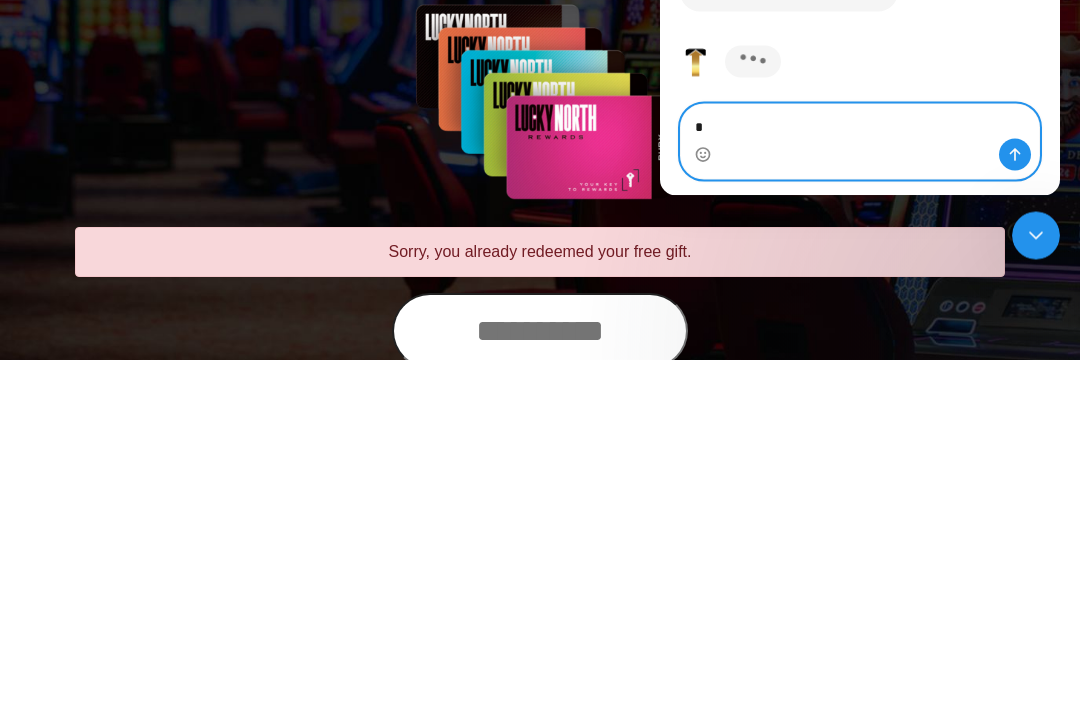 scroll, scrollTop: 102, scrollLeft: 0, axis: vertical 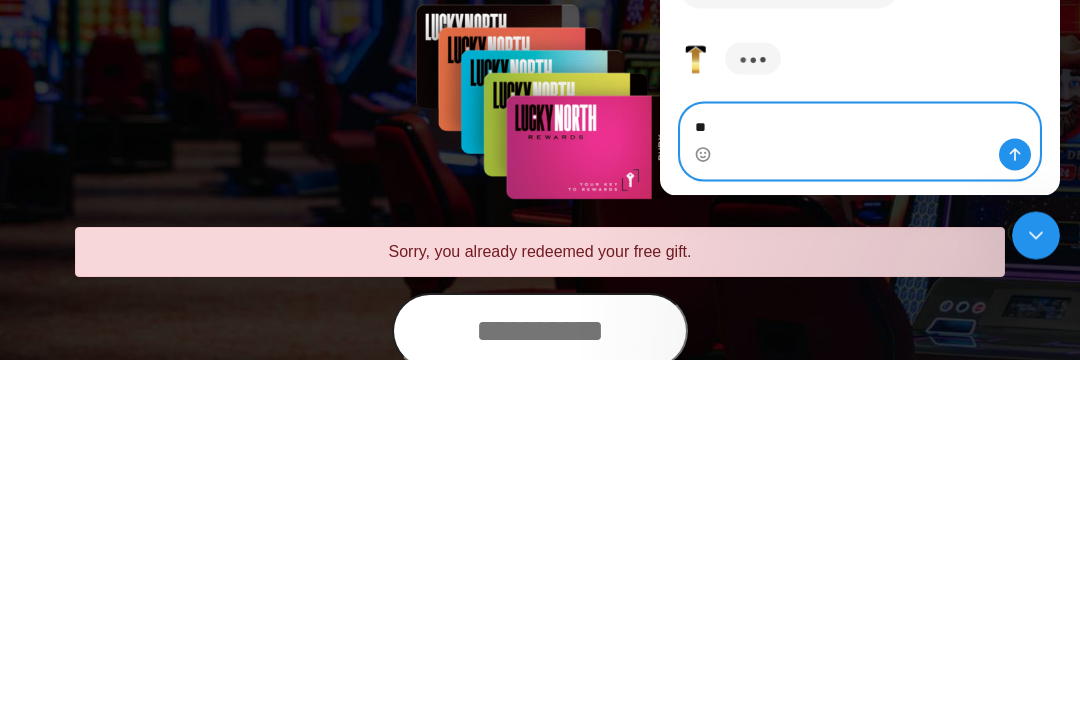 type on "*" 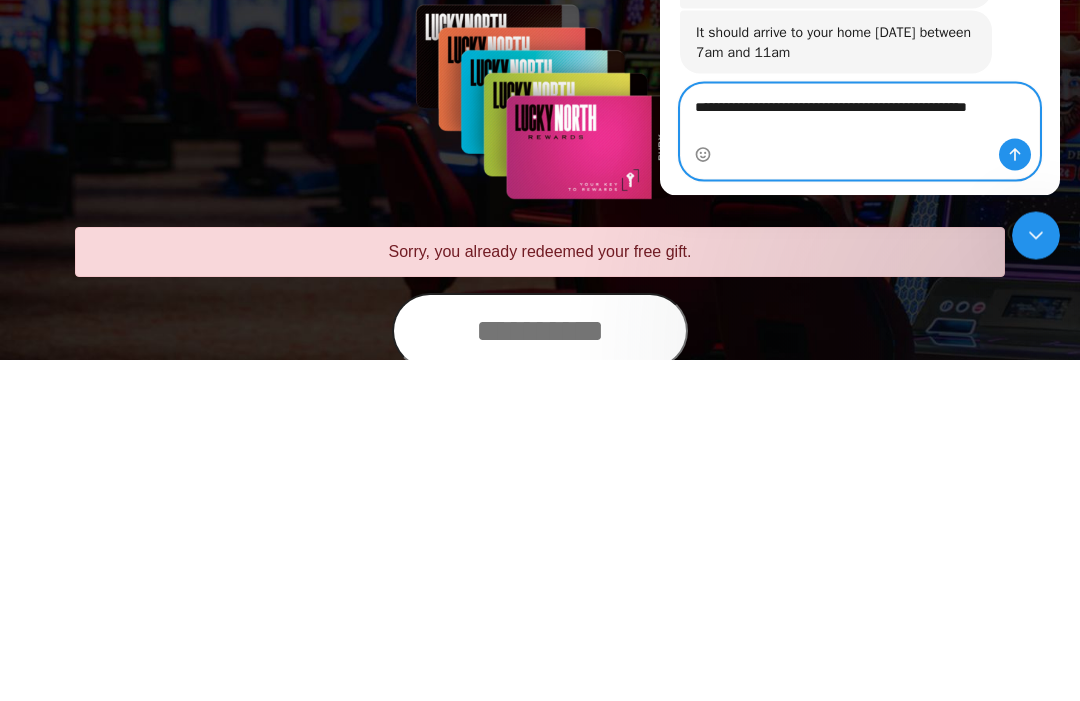 scroll, scrollTop: 173, scrollLeft: 0, axis: vertical 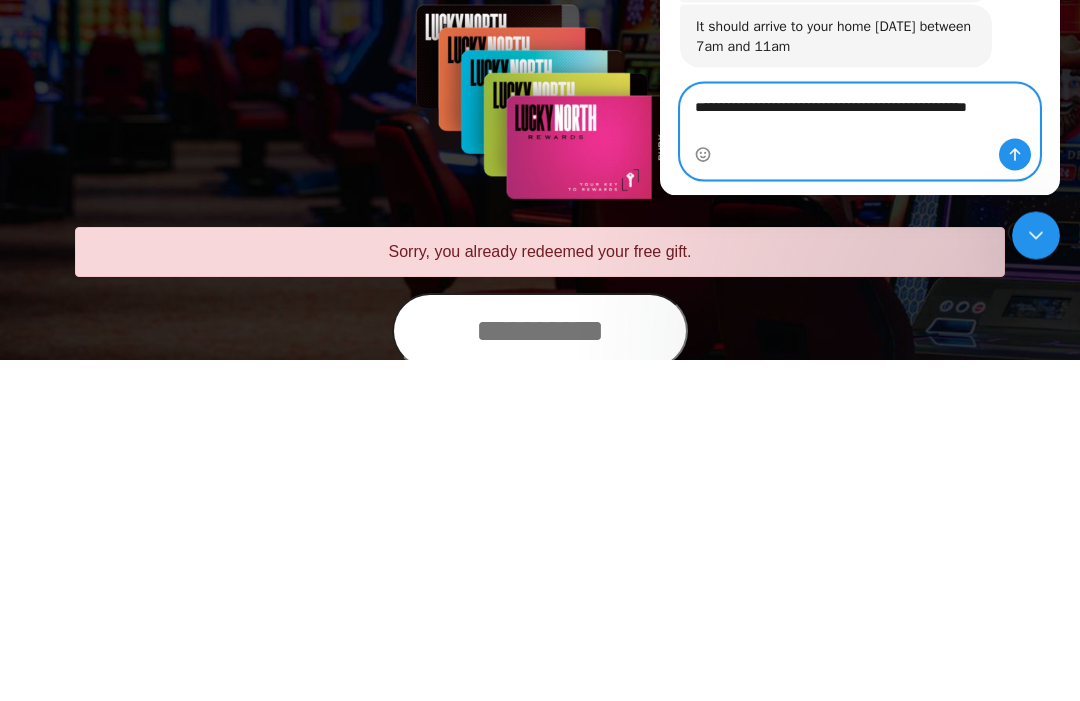 type on "**********" 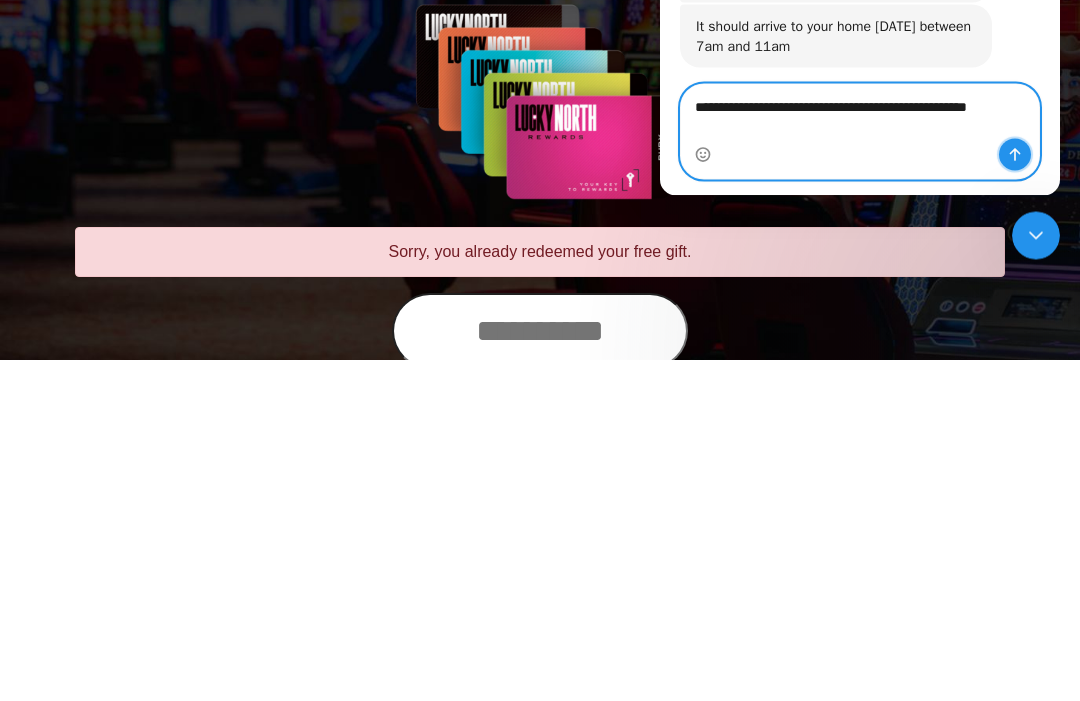click at bounding box center [1015, 155] 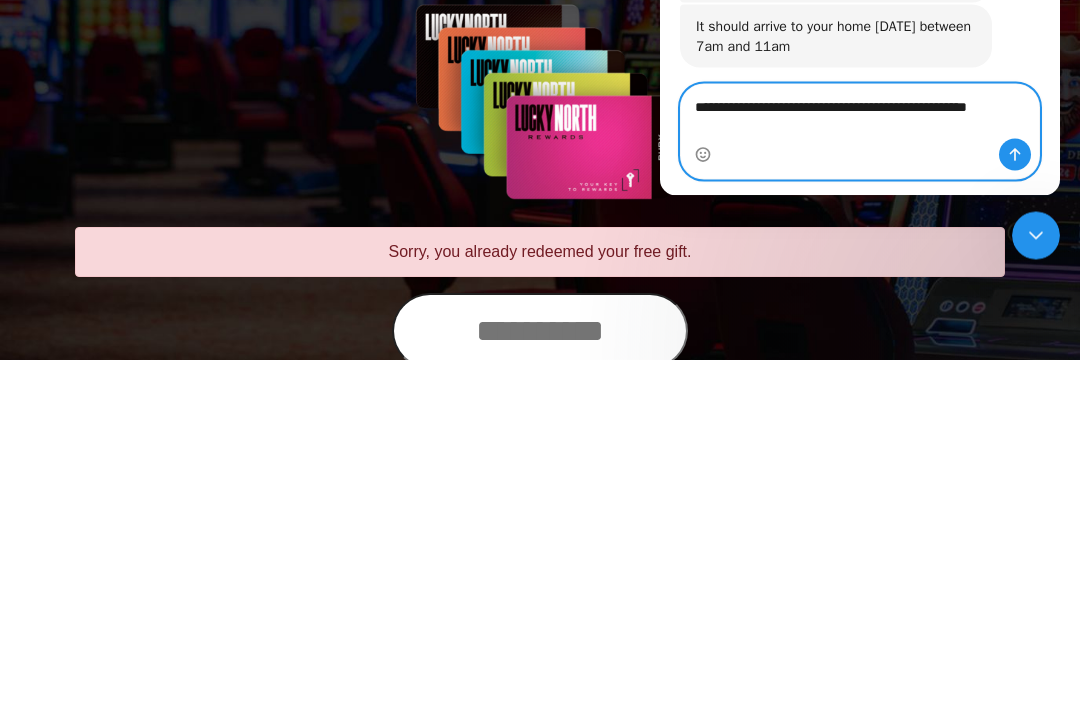 type 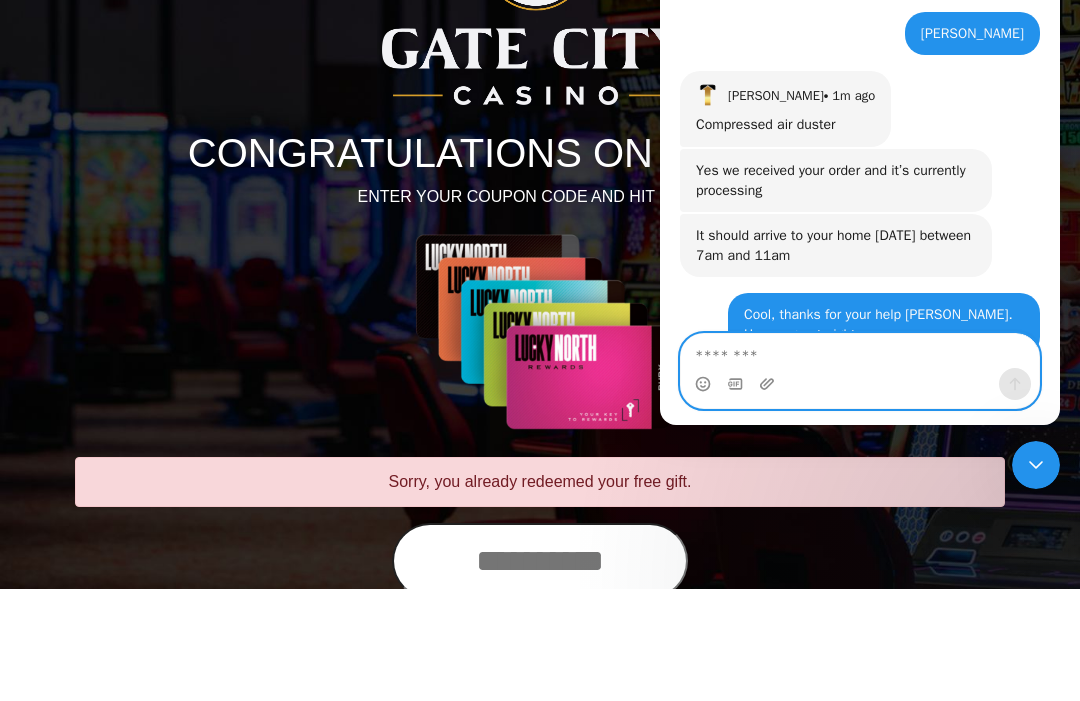 scroll, scrollTop: 187, scrollLeft: 0, axis: vertical 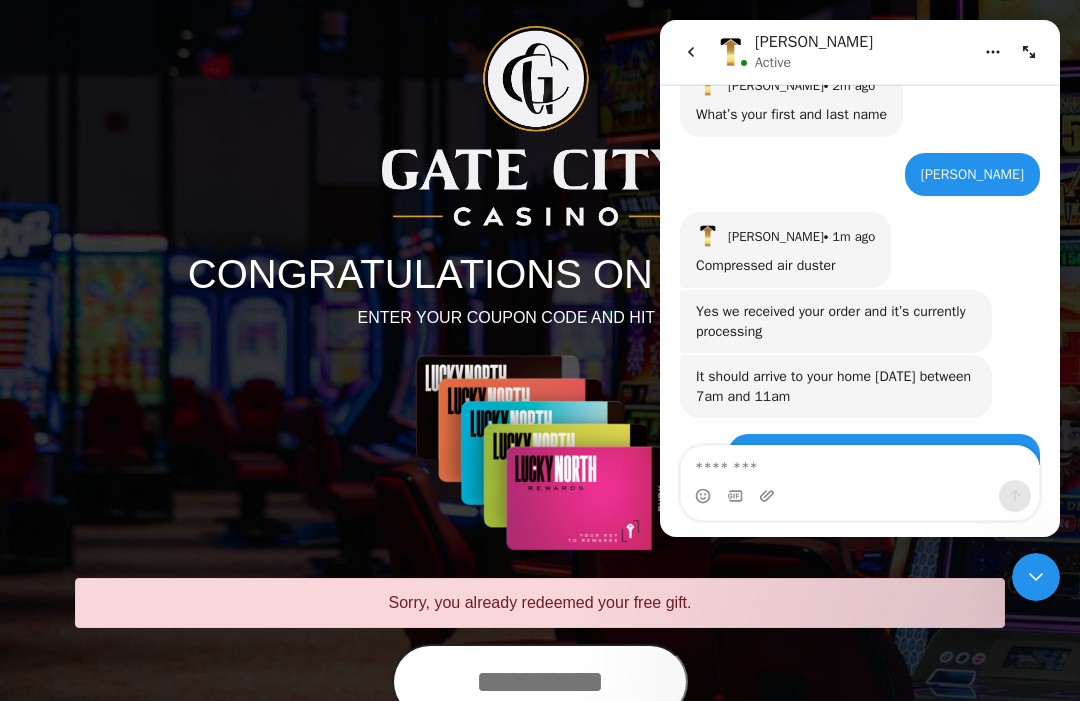 click at bounding box center [691, 52] 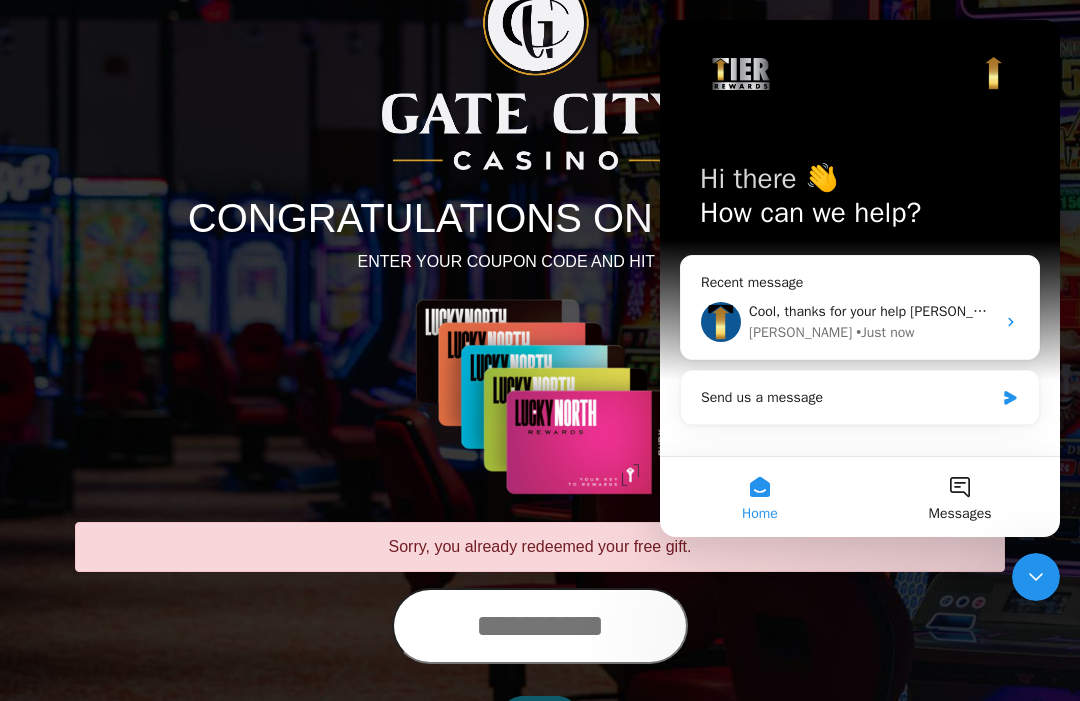 scroll, scrollTop: 92, scrollLeft: 0, axis: vertical 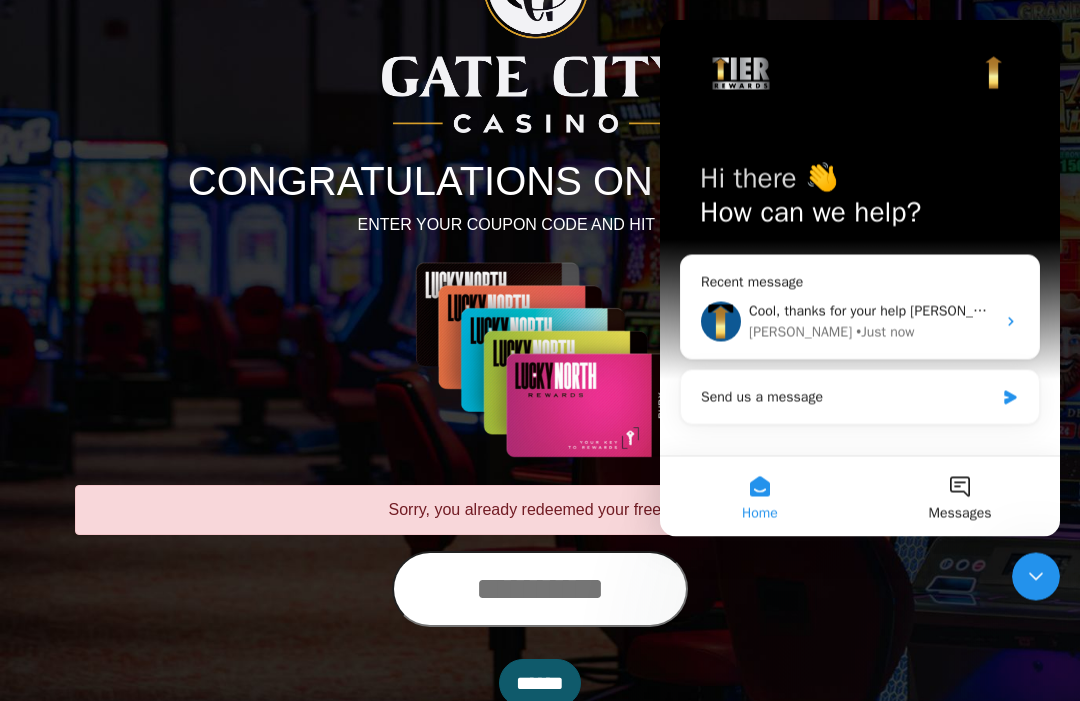 click on "Hi there 👋 How can we help?" at bounding box center [860, 199] 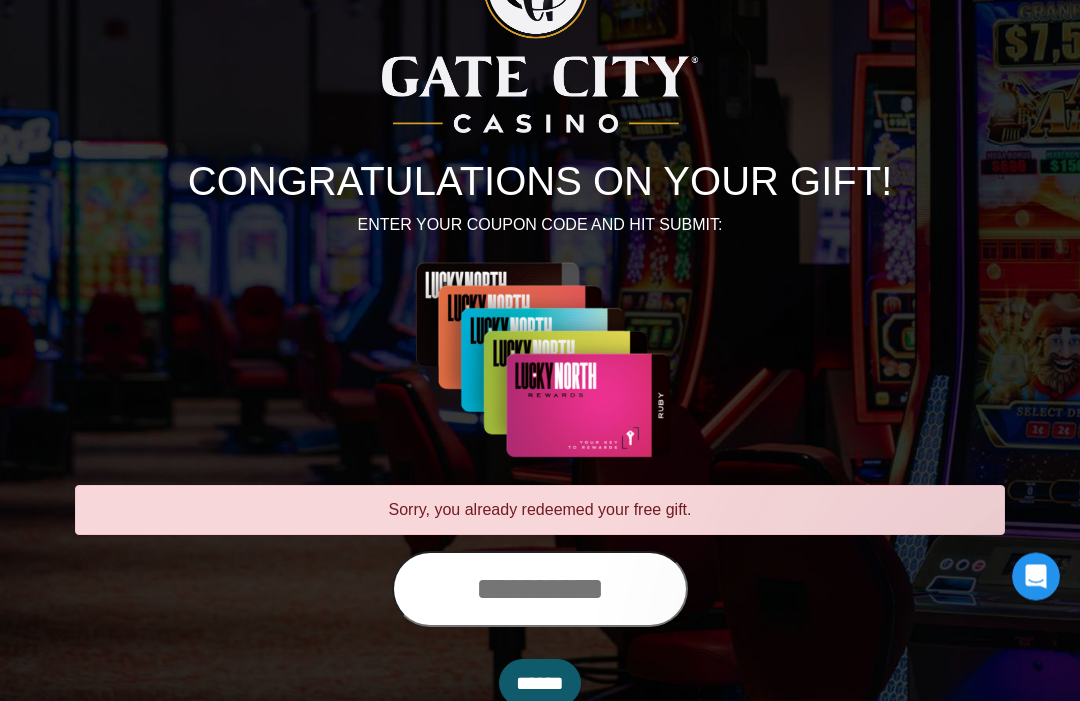 scroll, scrollTop: 92, scrollLeft: 0, axis: vertical 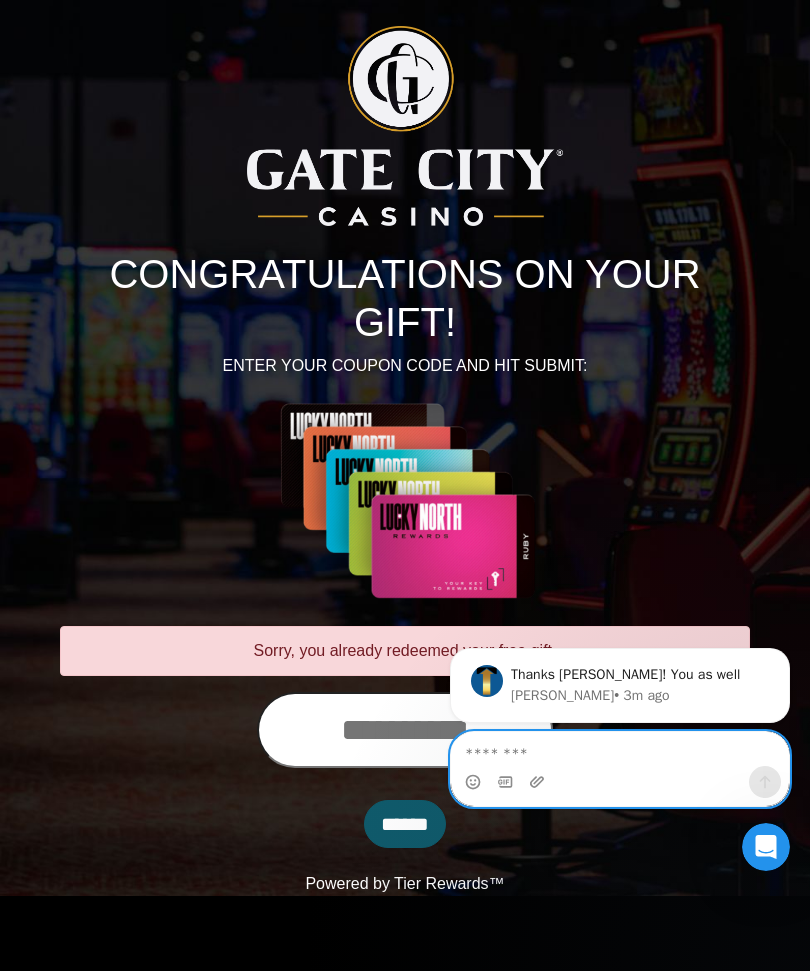 click at bounding box center [620, 749] 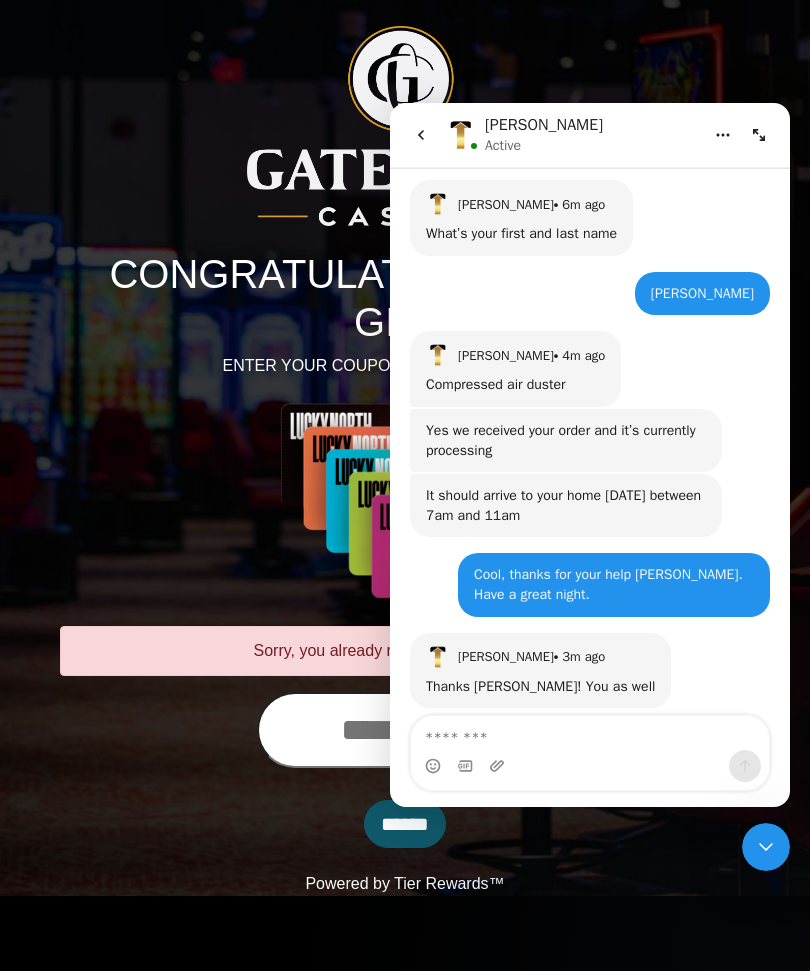 scroll, scrollTop: 135, scrollLeft: 0, axis: vertical 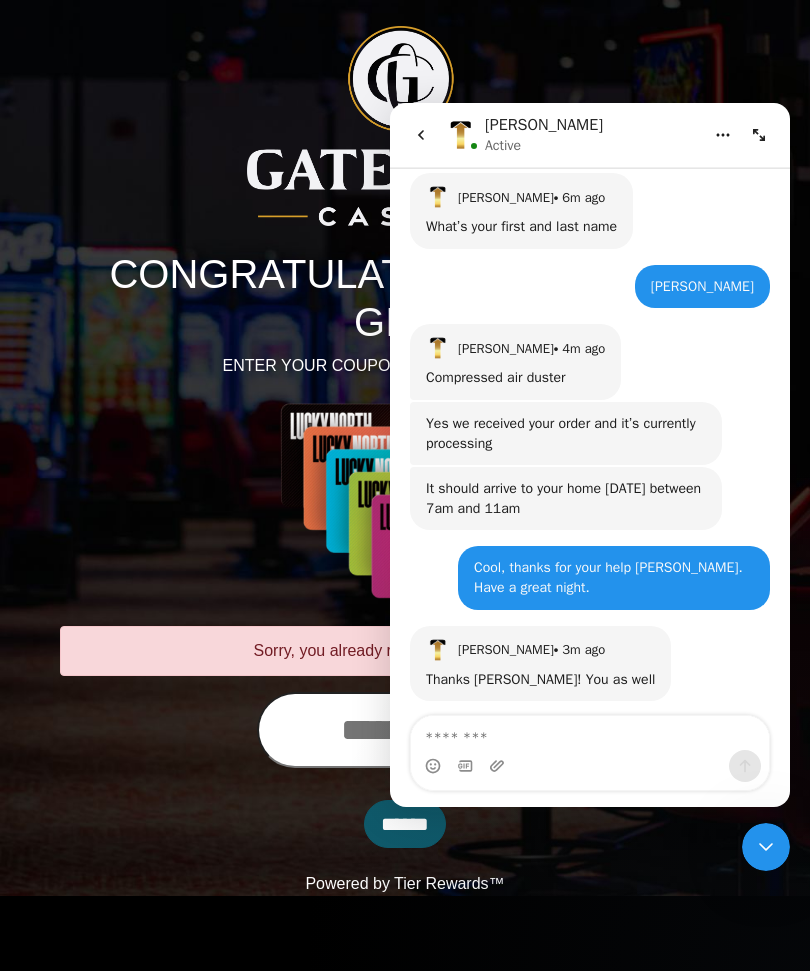 click at bounding box center (590, 733) 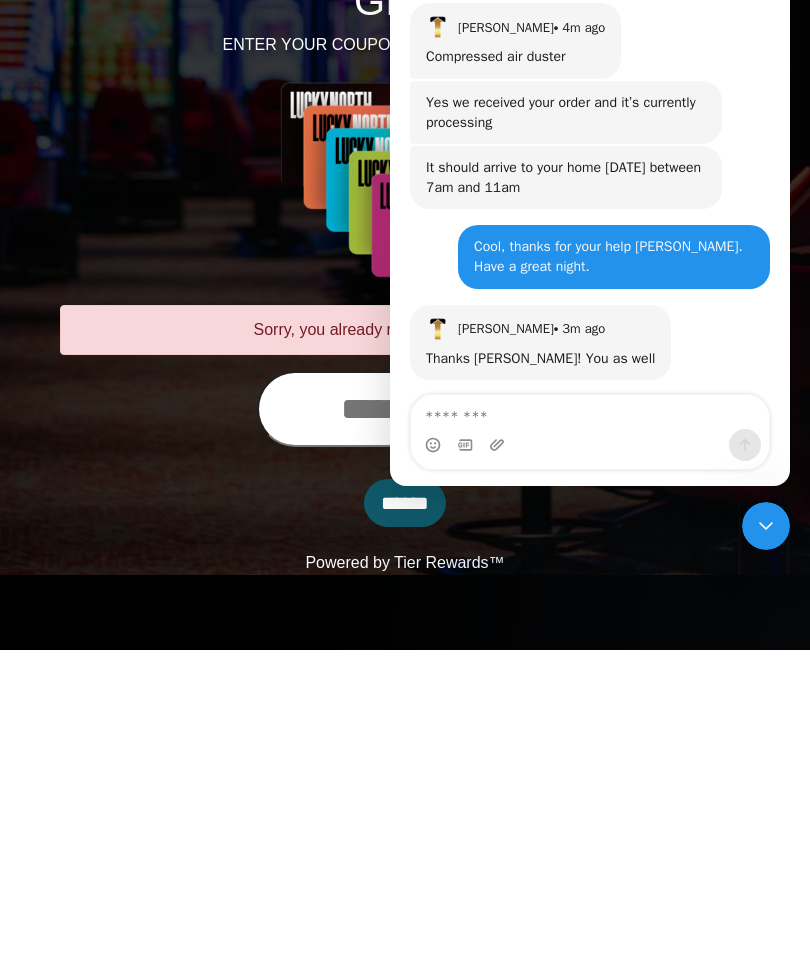 type on "*" 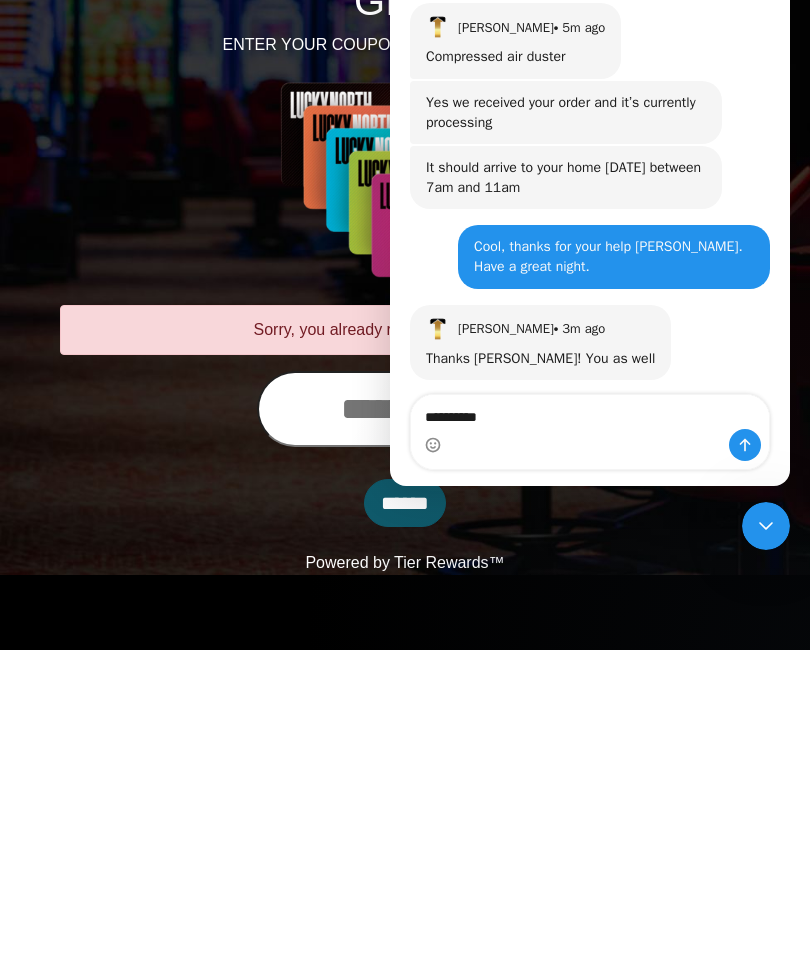 type on "*********" 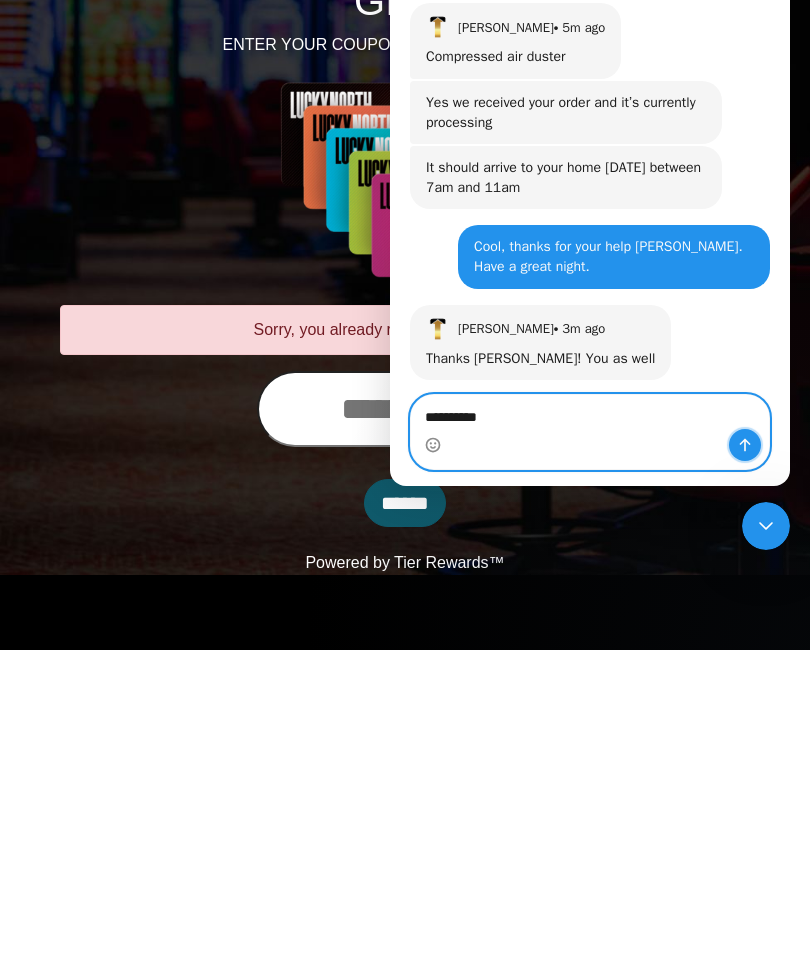 click at bounding box center [745, 445] 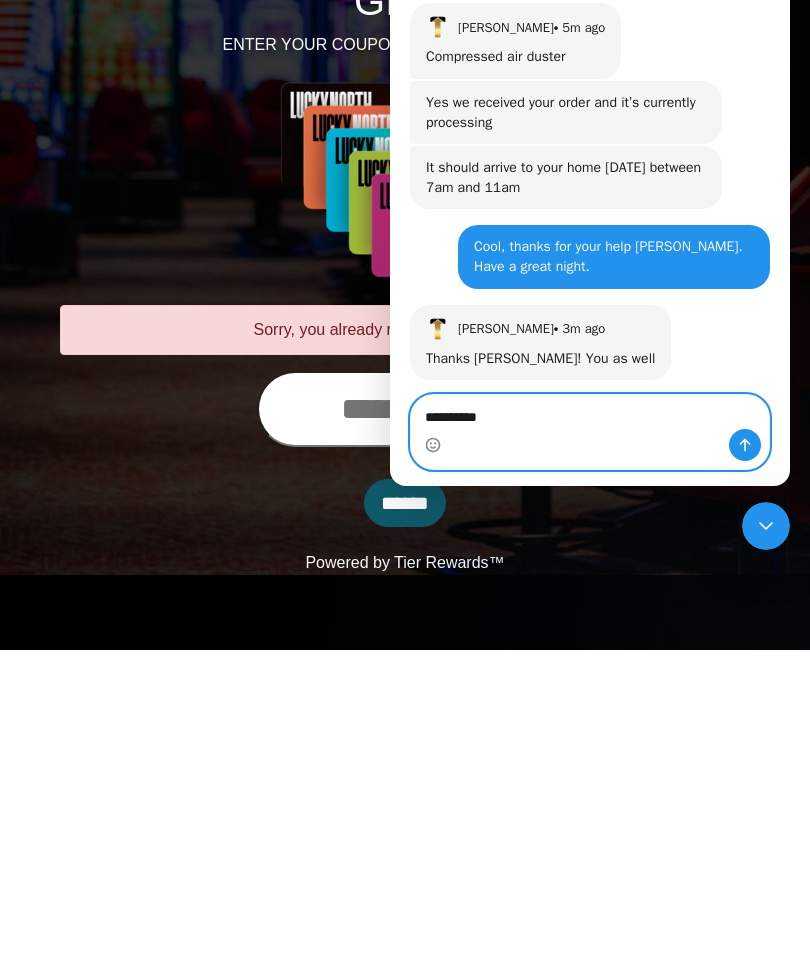 type 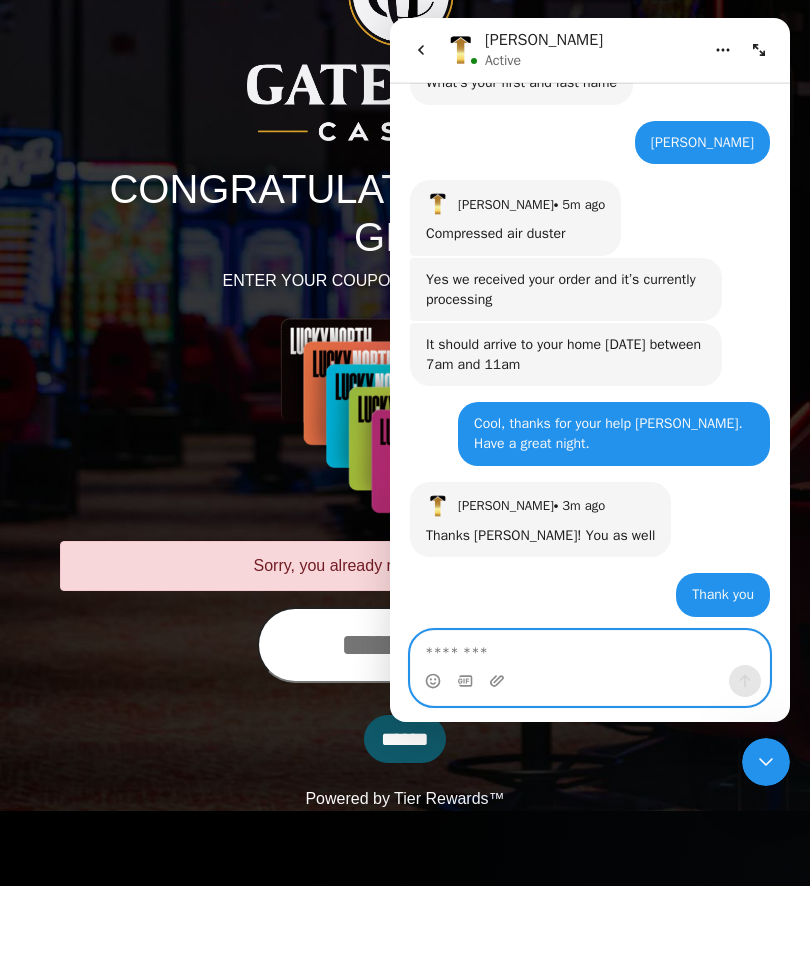 scroll, scrollTop: 194, scrollLeft: 0, axis: vertical 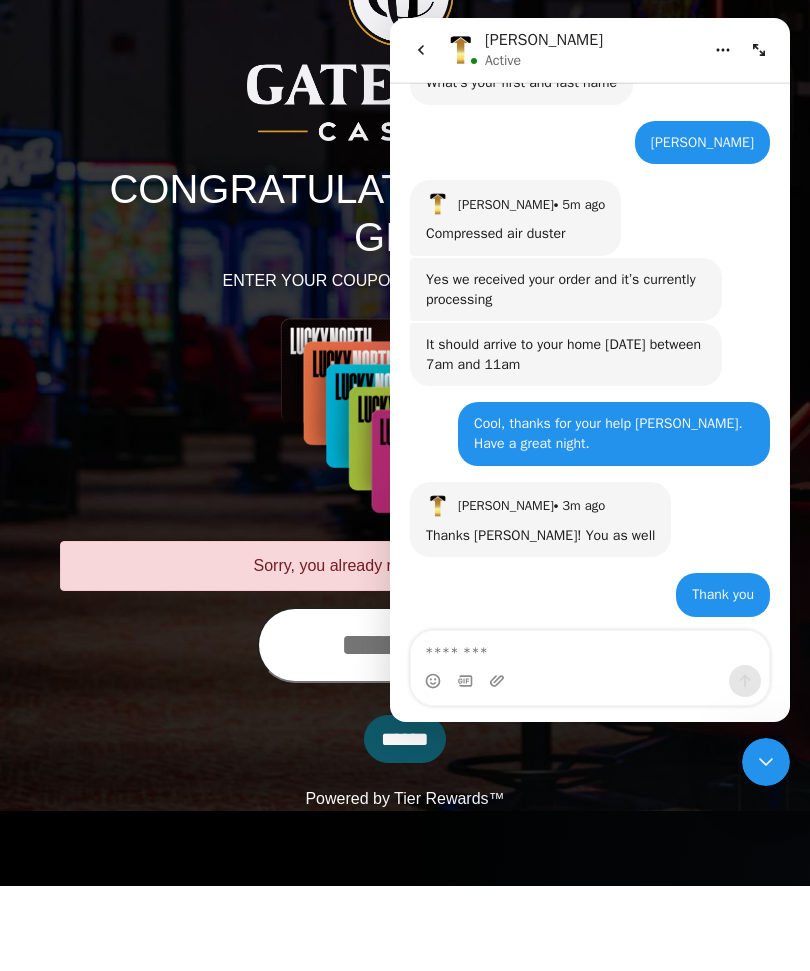 click on "CONGRATULATIONS ON YOUR GIFT!
ENTER YOUR COUPON CODE AND HIT SUBMIT:" at bounding box center [405, 326] 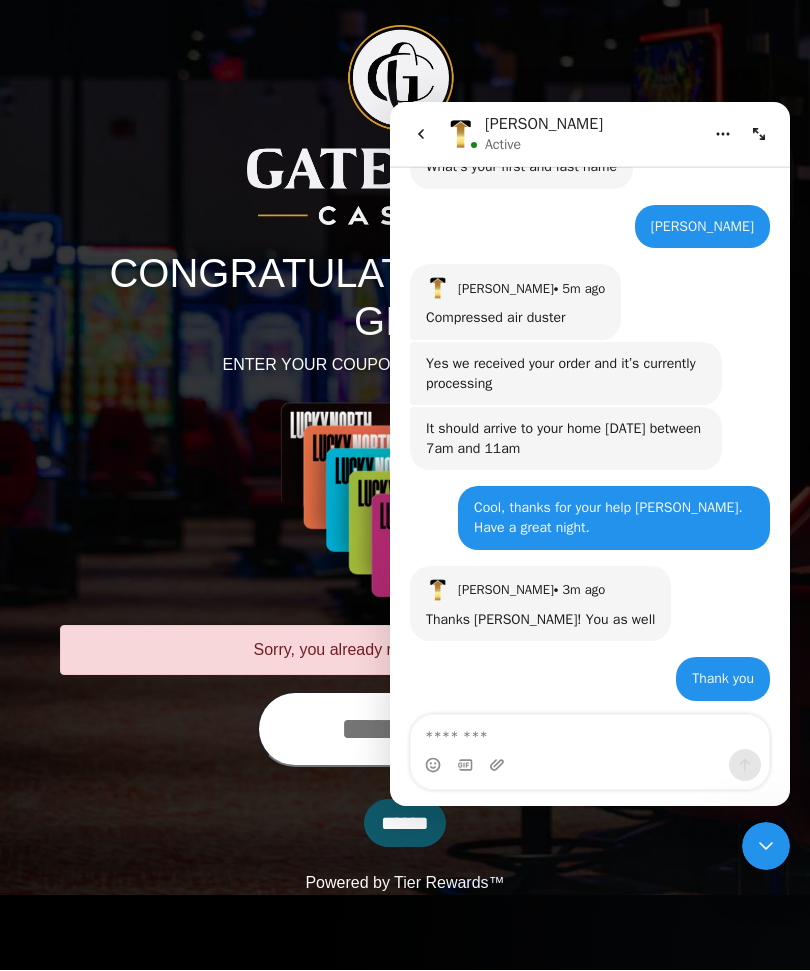 click 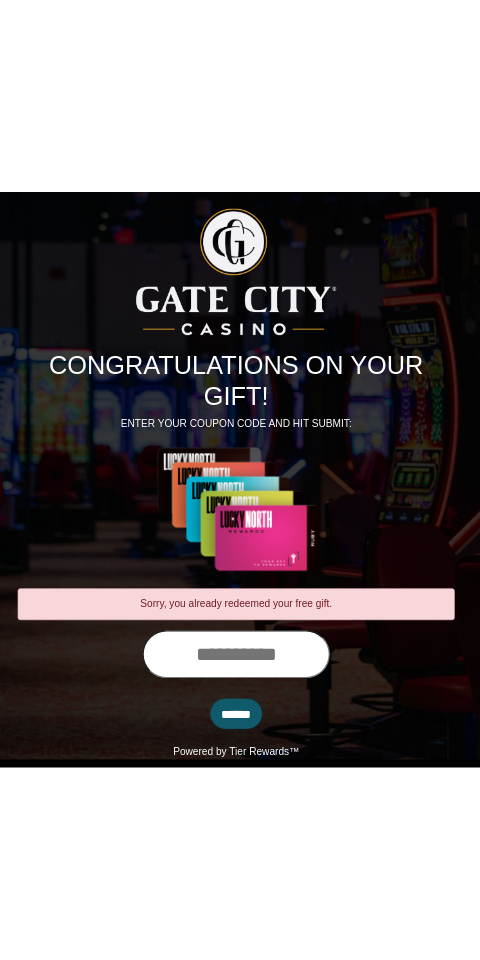 scroll, scrollTop: 0, scrollLeft: 32, axis: horizontal 